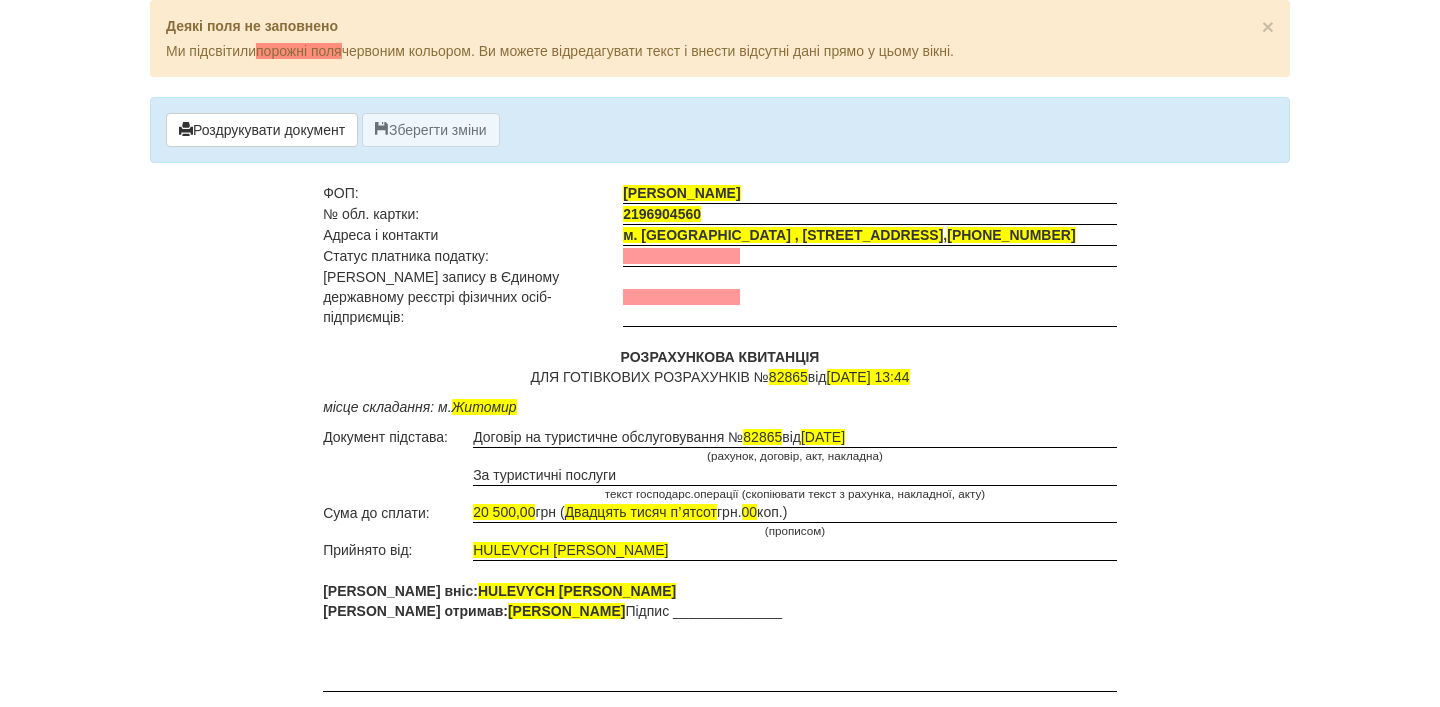 scroll, scrollTop: 0, scrollLeft: 0, axis: both 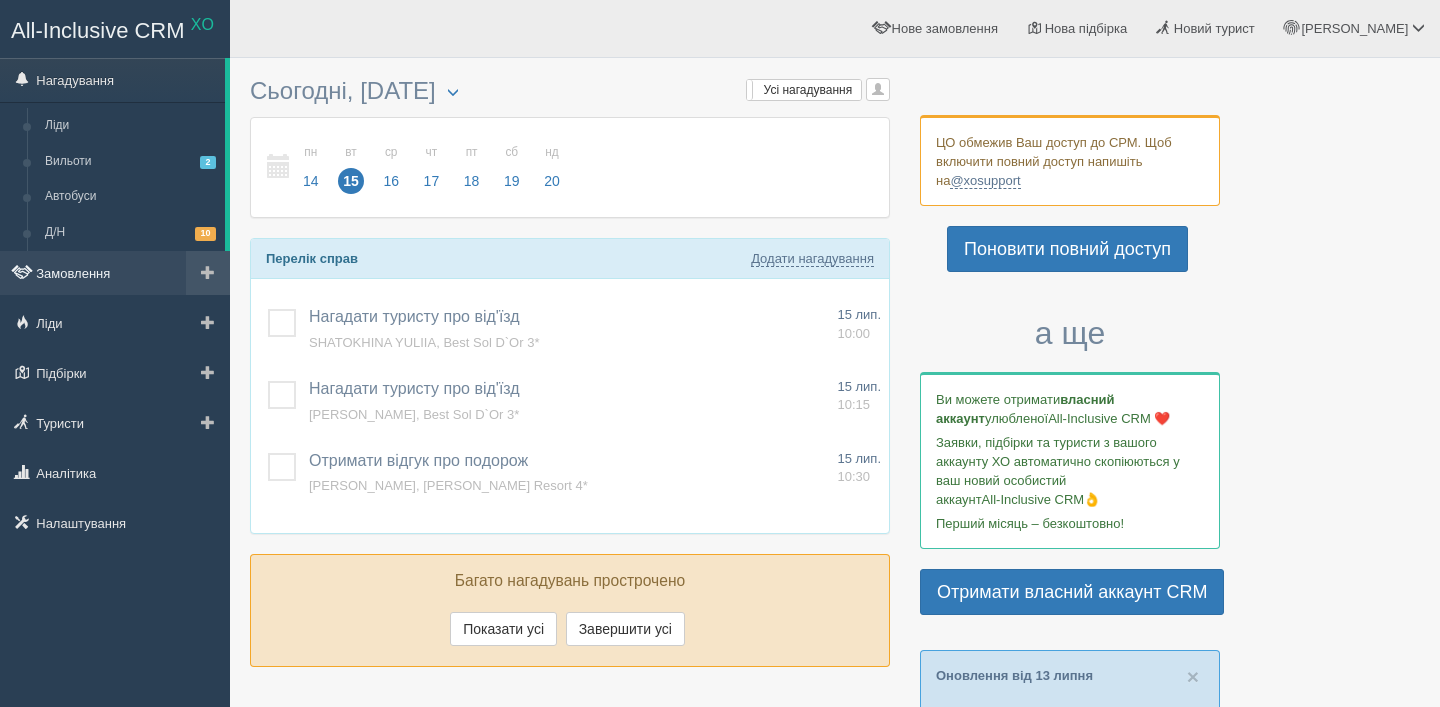 click on "Замовлення" at bounding box center (115, 273) 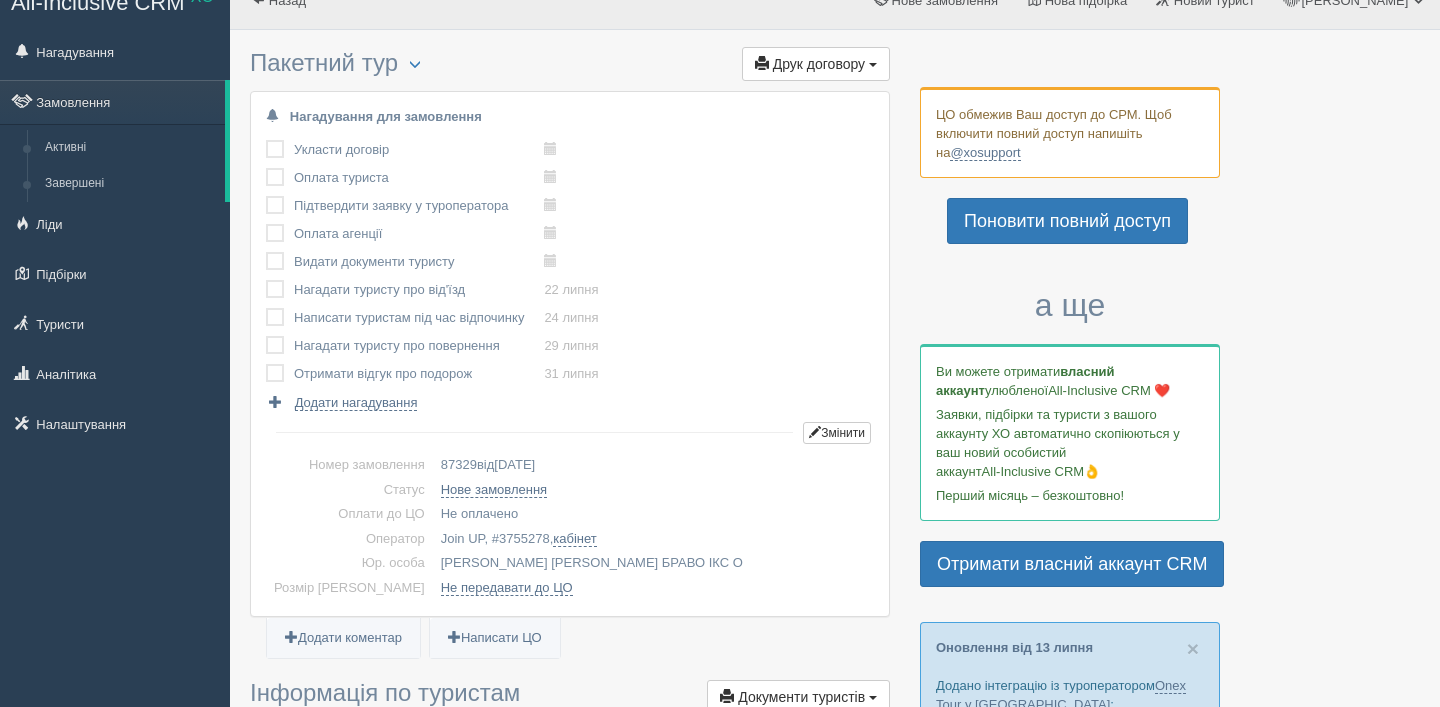 scroll, scrollTop: 0, scrollLeft: 0, axis: both 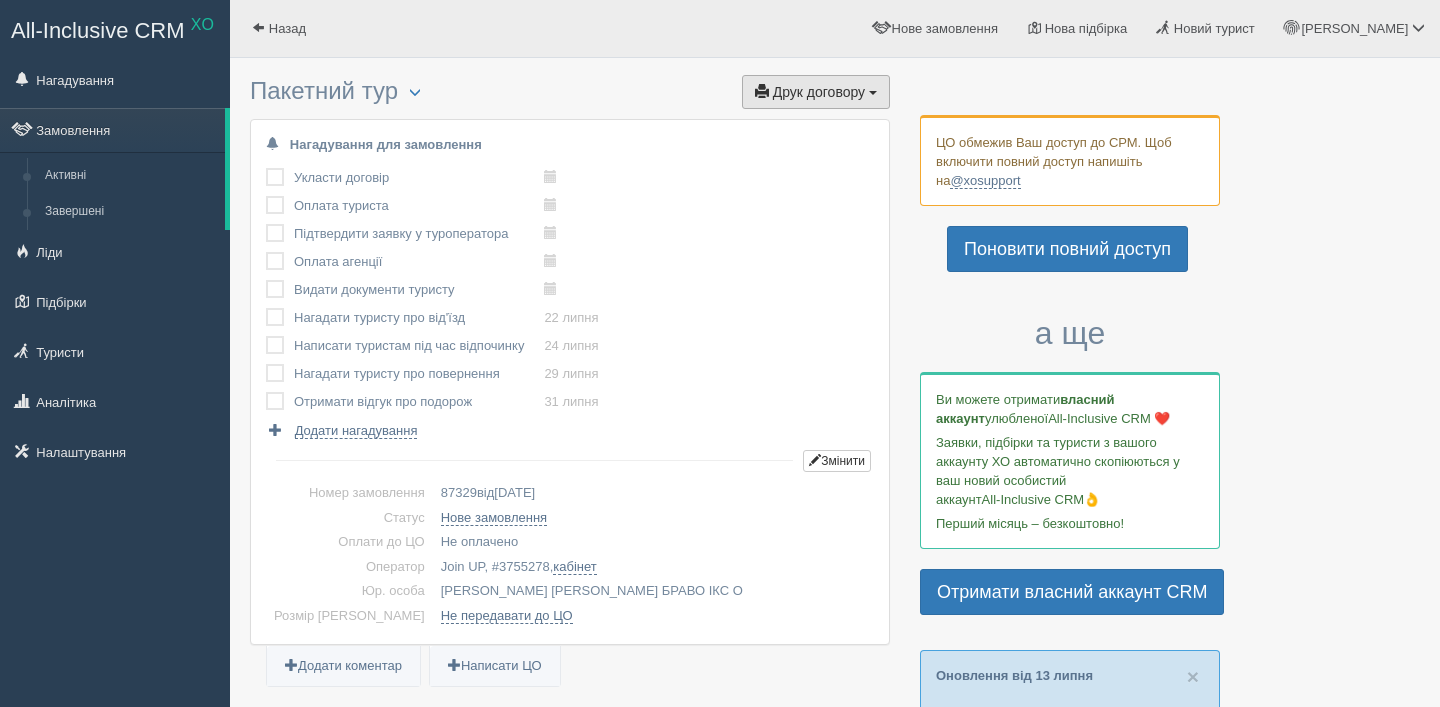 click on "Друк договору" at bounding box center [819, 92] 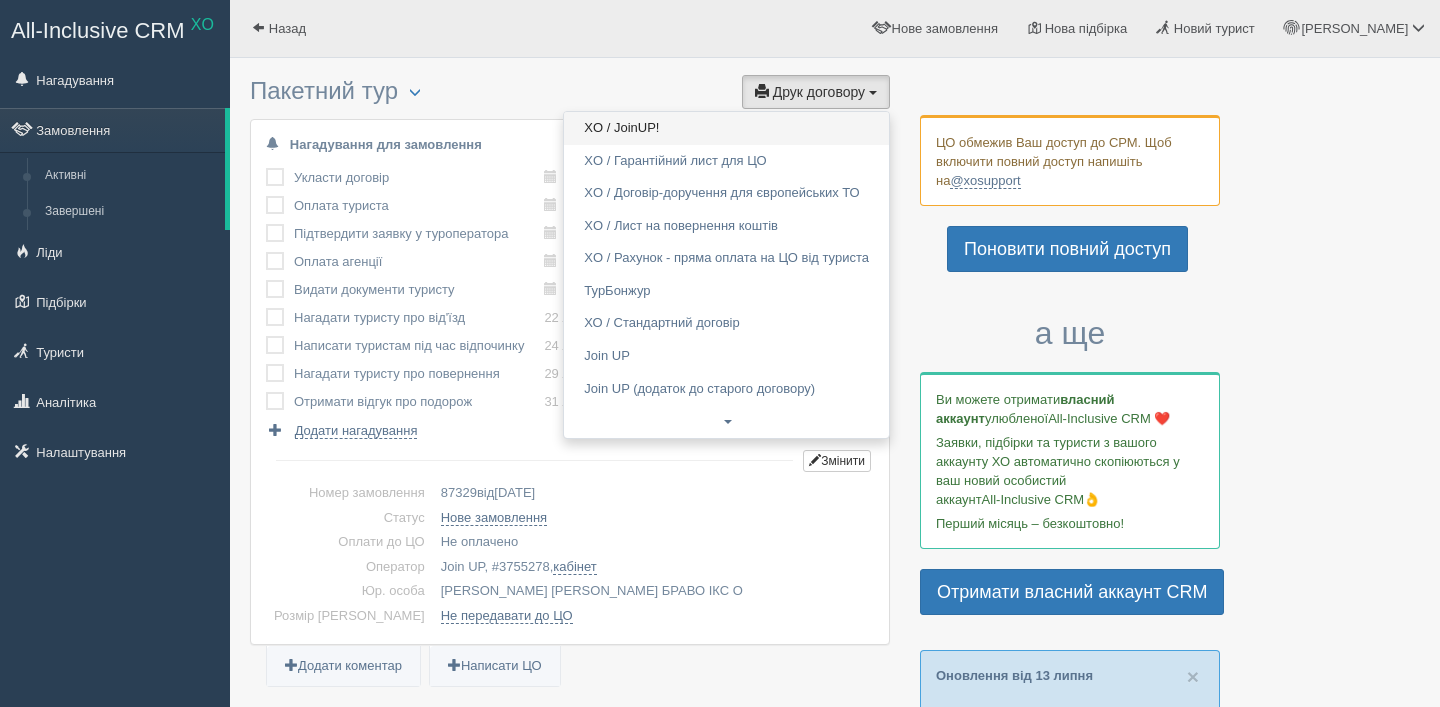 click on "XO / JoinUP!" at bounding box center [726, 128] 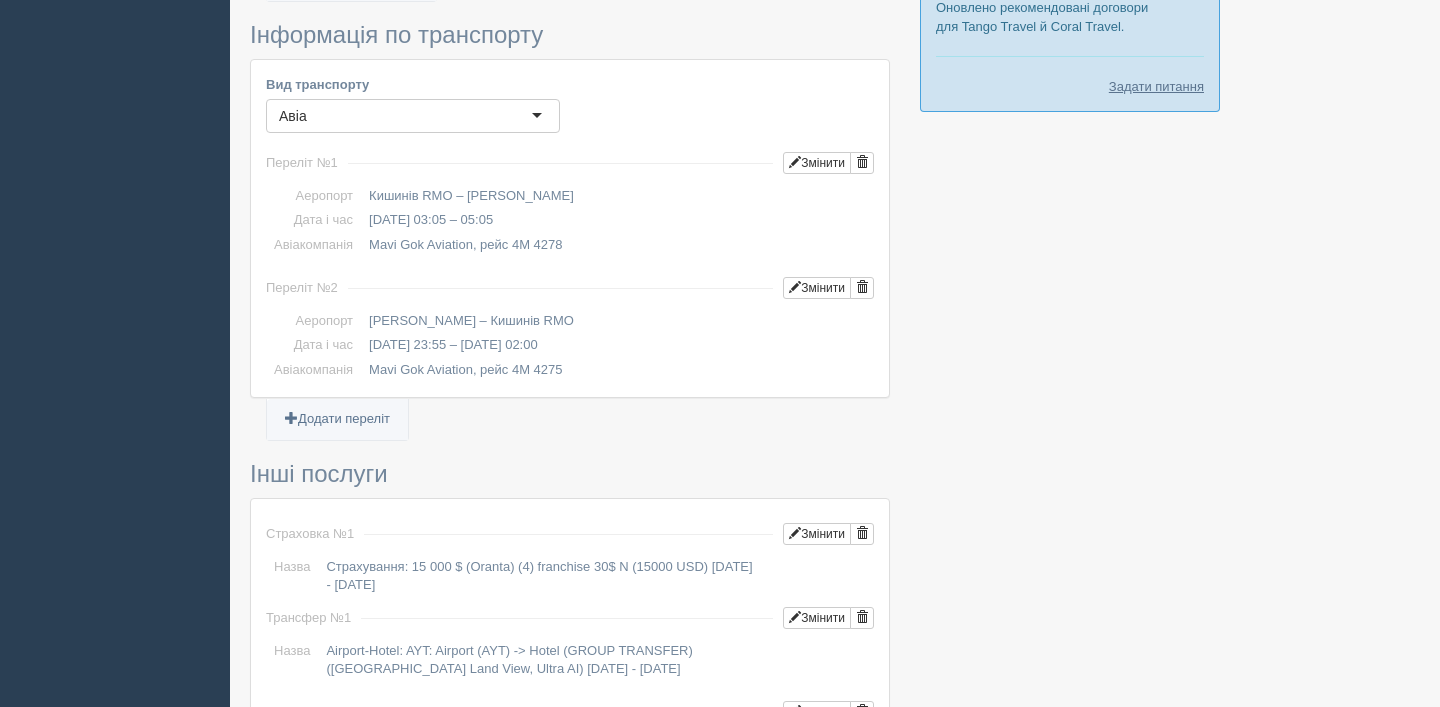 scroll, scrollTop: 1938, scrollLeft: 0, axis: vertical 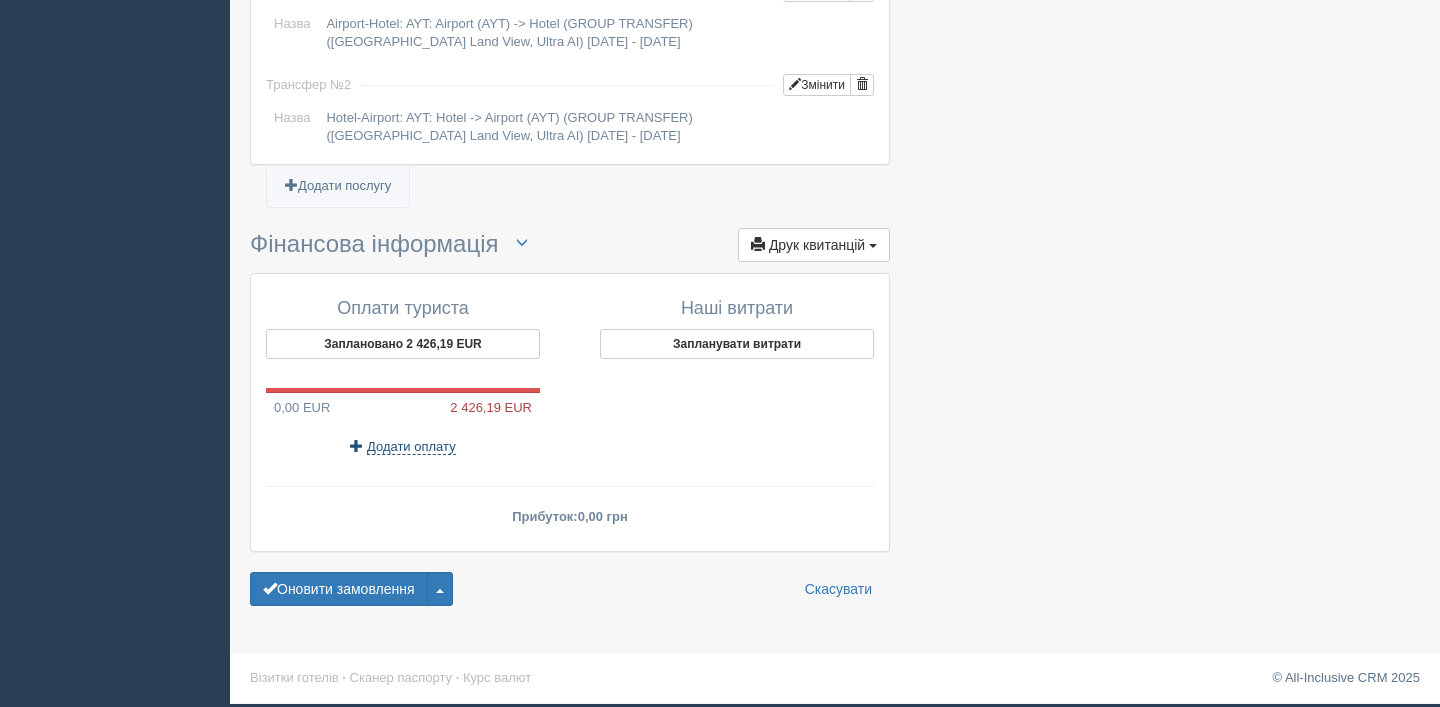 click on "Додати оплату" at bounding box center [411, 447] 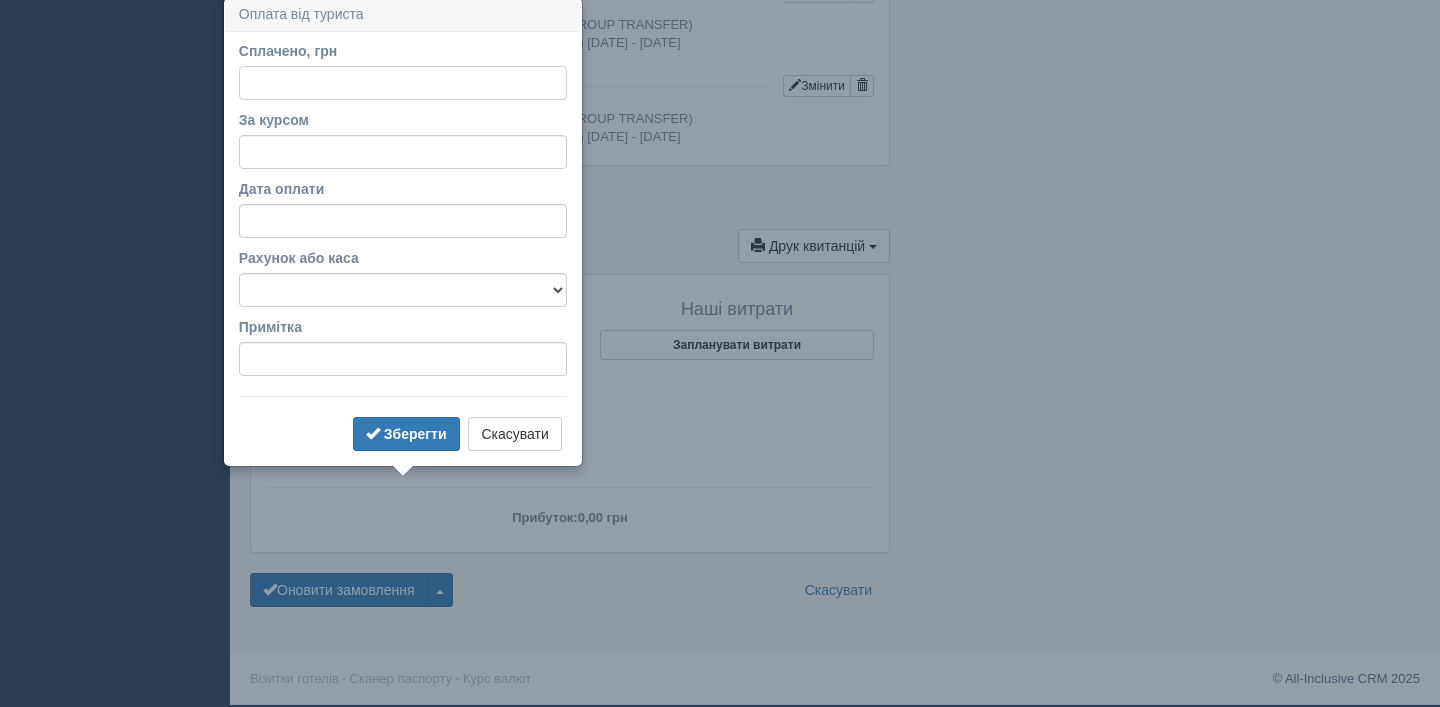 scroll, scrollTop: 1897, scrollLeft: 0, axis: vertical 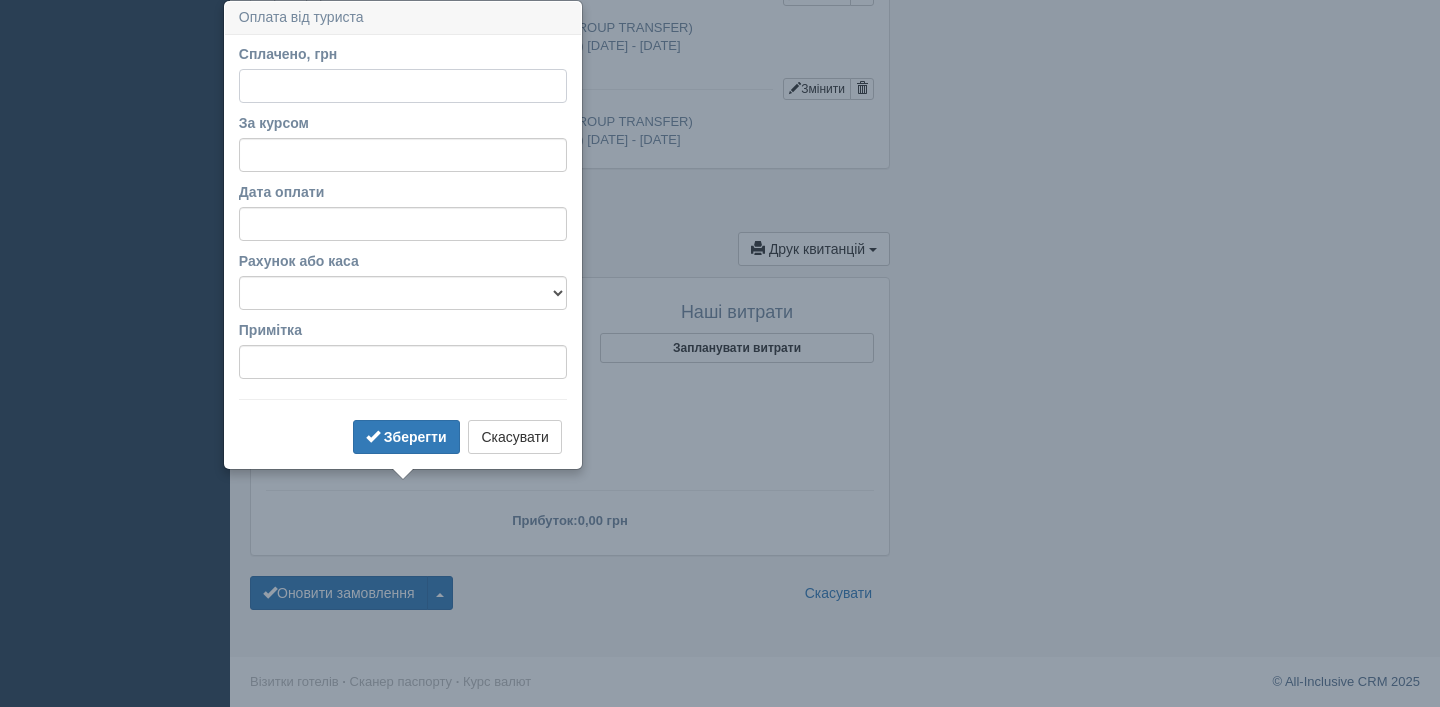 click on "Сплачено, грн" at bounding box center (403, 86) 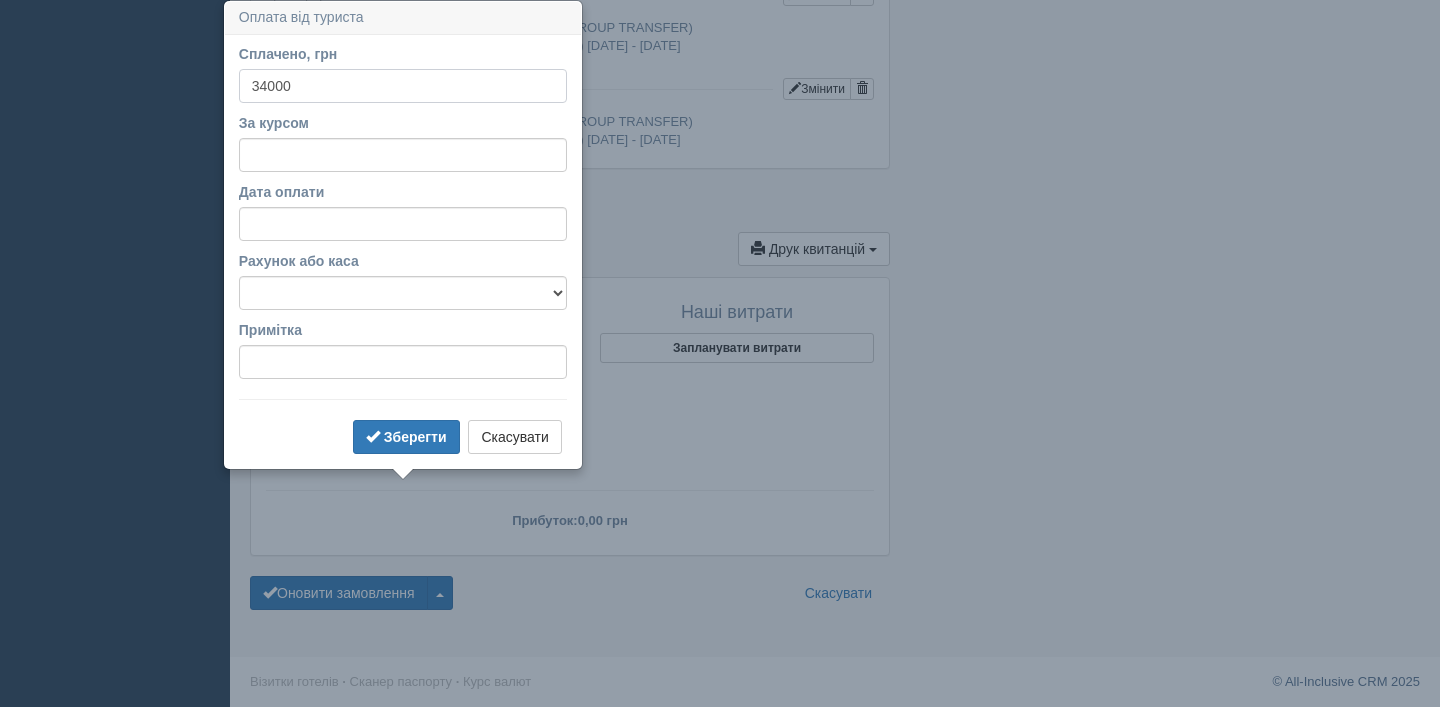 type on "34000" 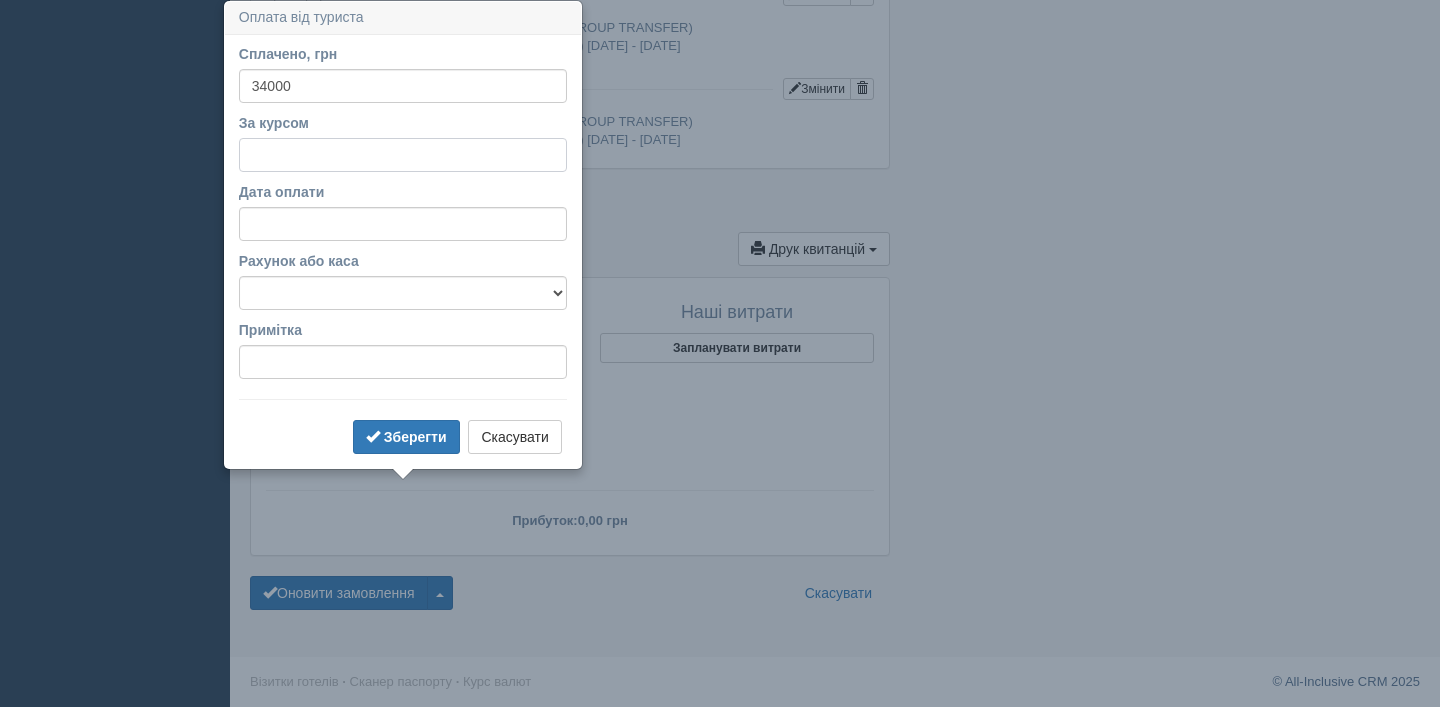 click on "За курсом" at bounding box center (403, 155) 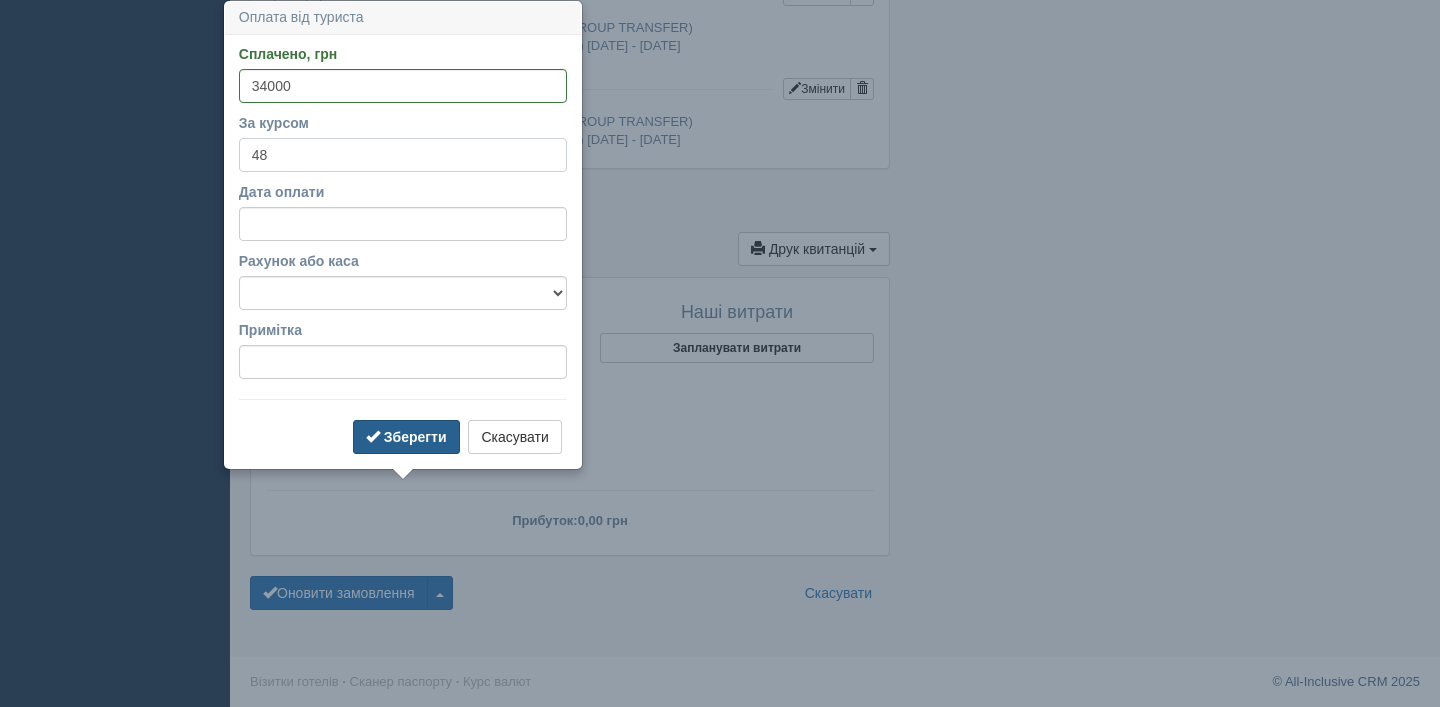 type on "48" 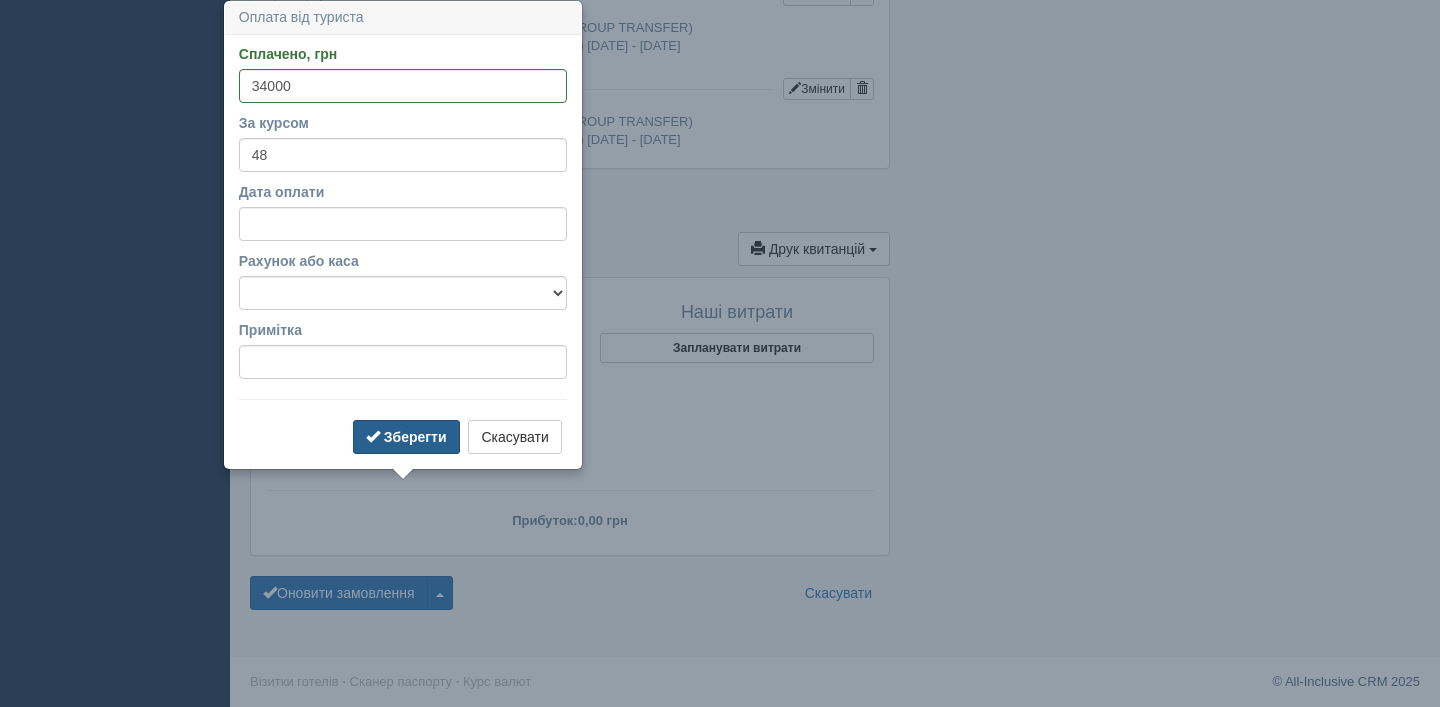 click on "Зберегти" at bounding box center [406, 437] 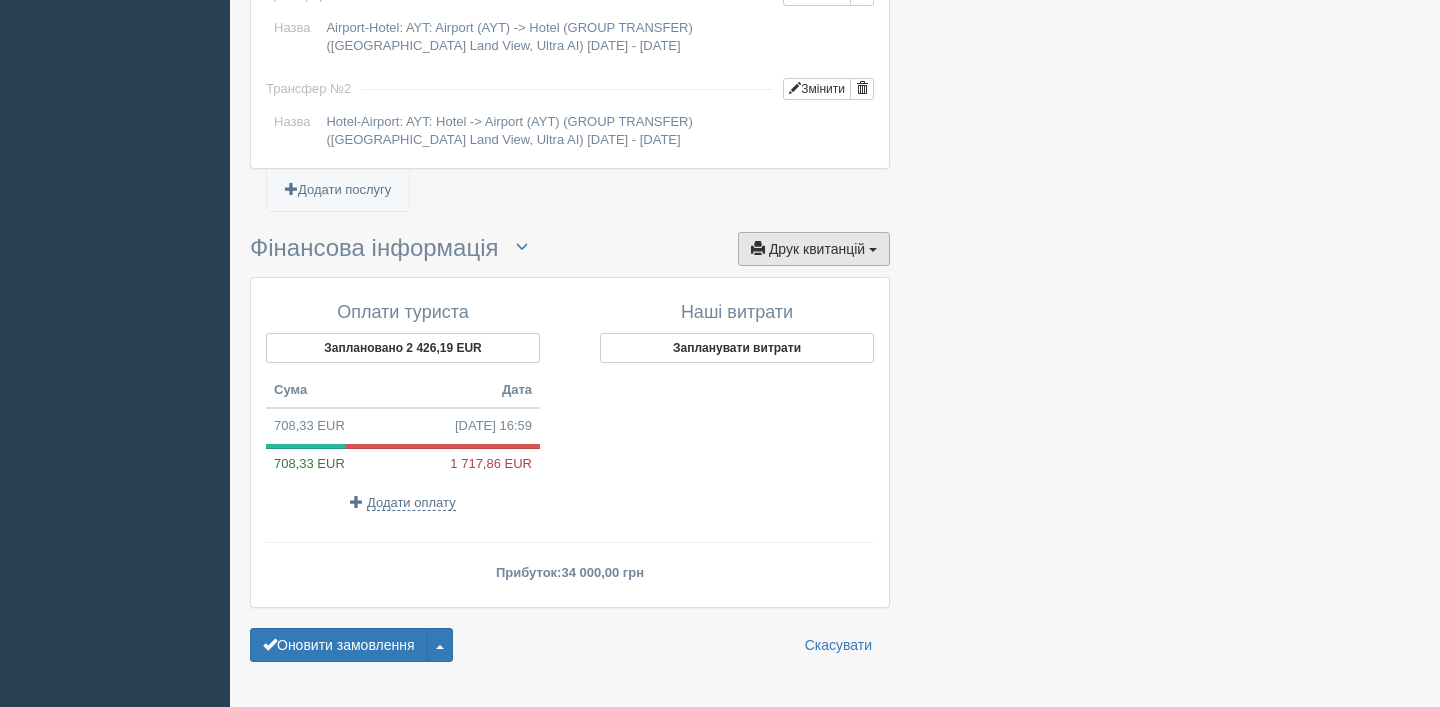 click on "Друк квитанцій" at bounding box center (817, 249) 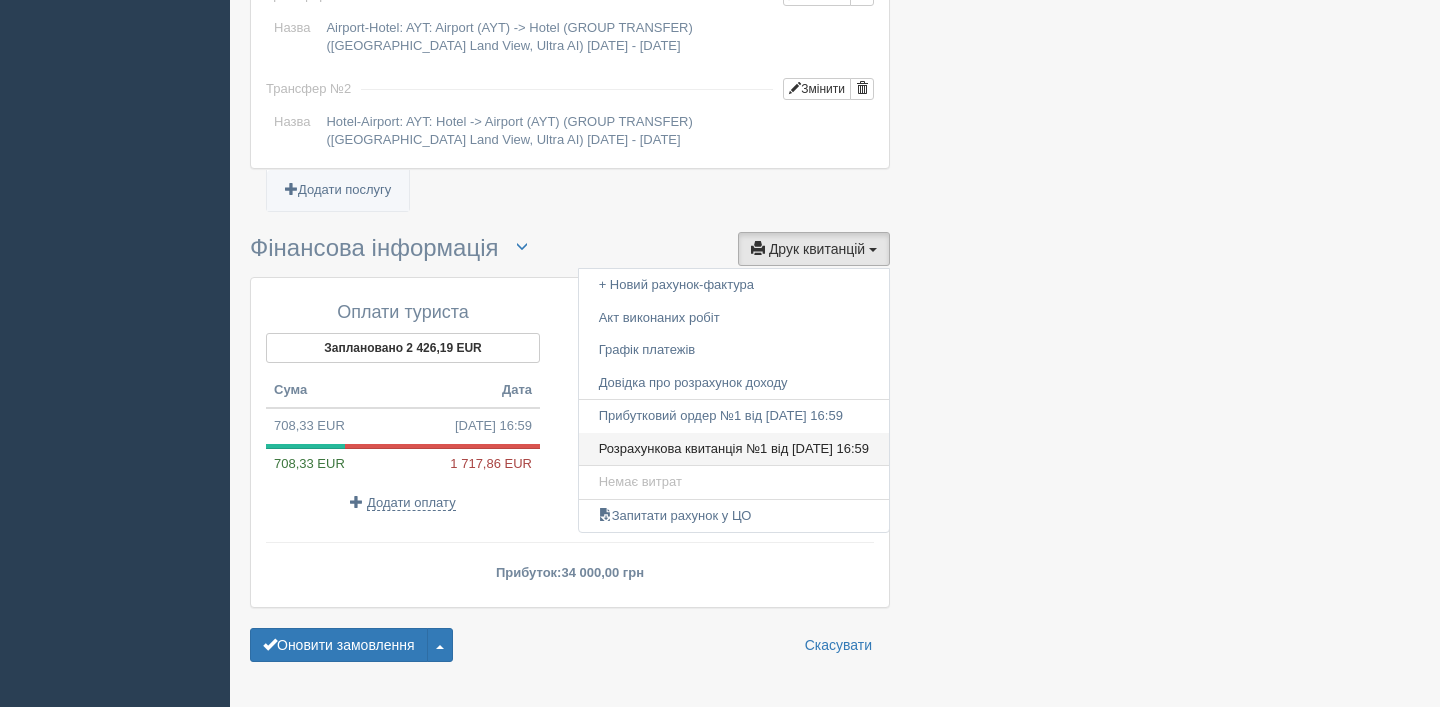 click on "Розрахункова квитанція №1 від 15.07.2025 16:59" at bounding box center (734, 449) 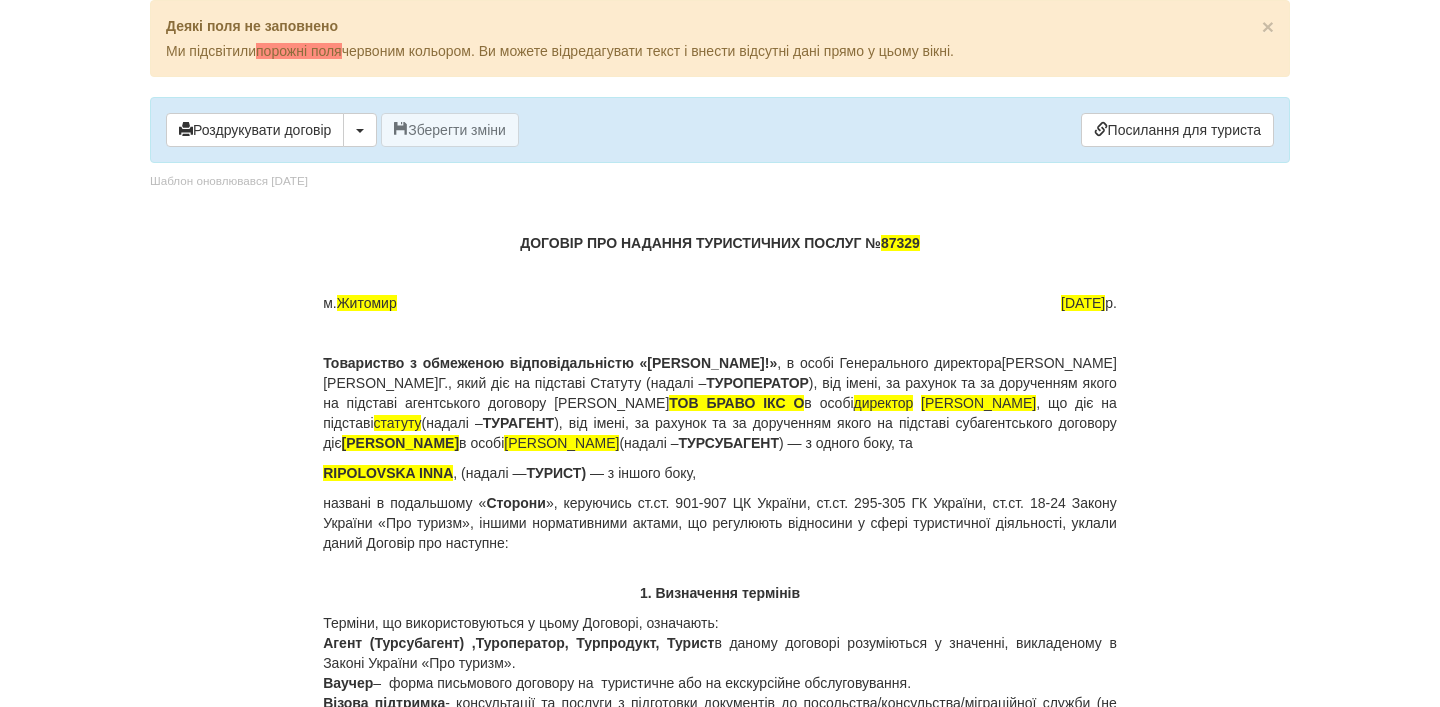 scroll, scrollTop: 0, scrollLeft: 0, axis: both 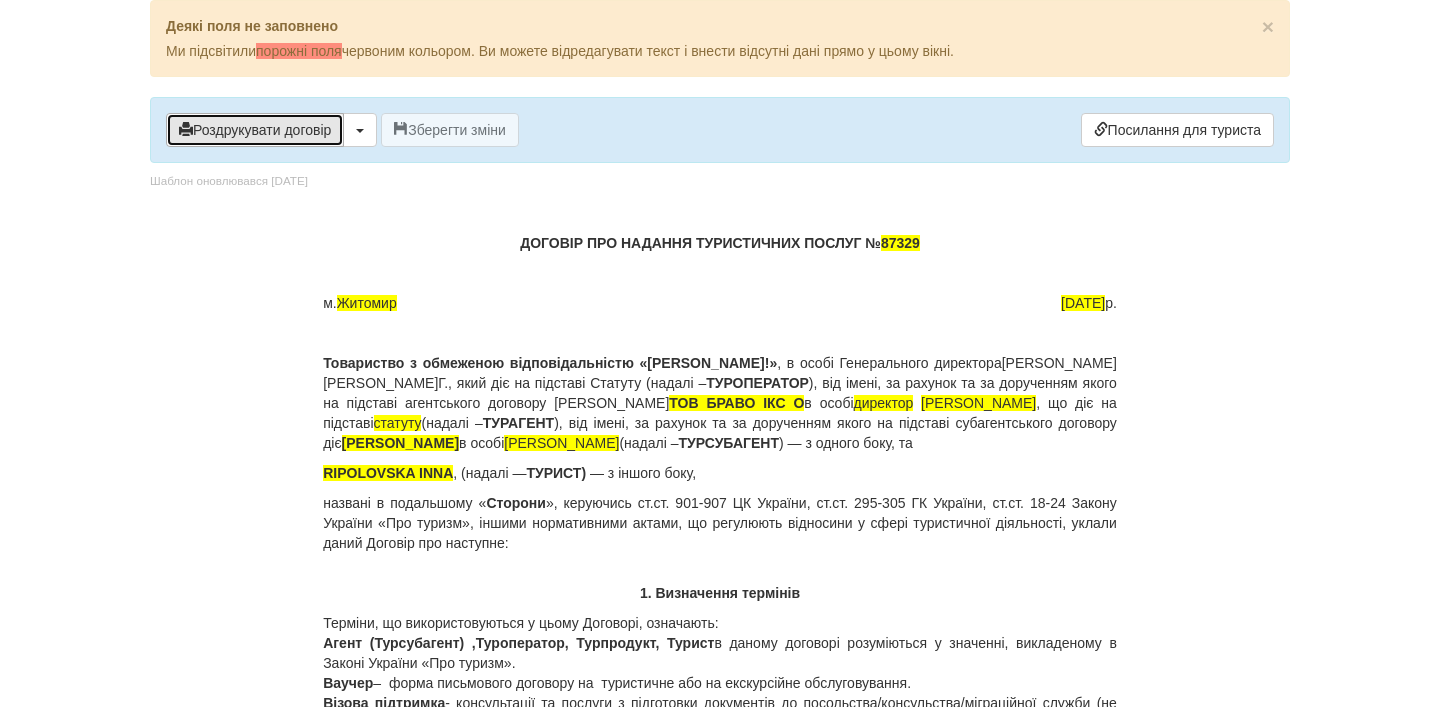 click on "Роздрукувати договір" at bounding box center [255, 130] 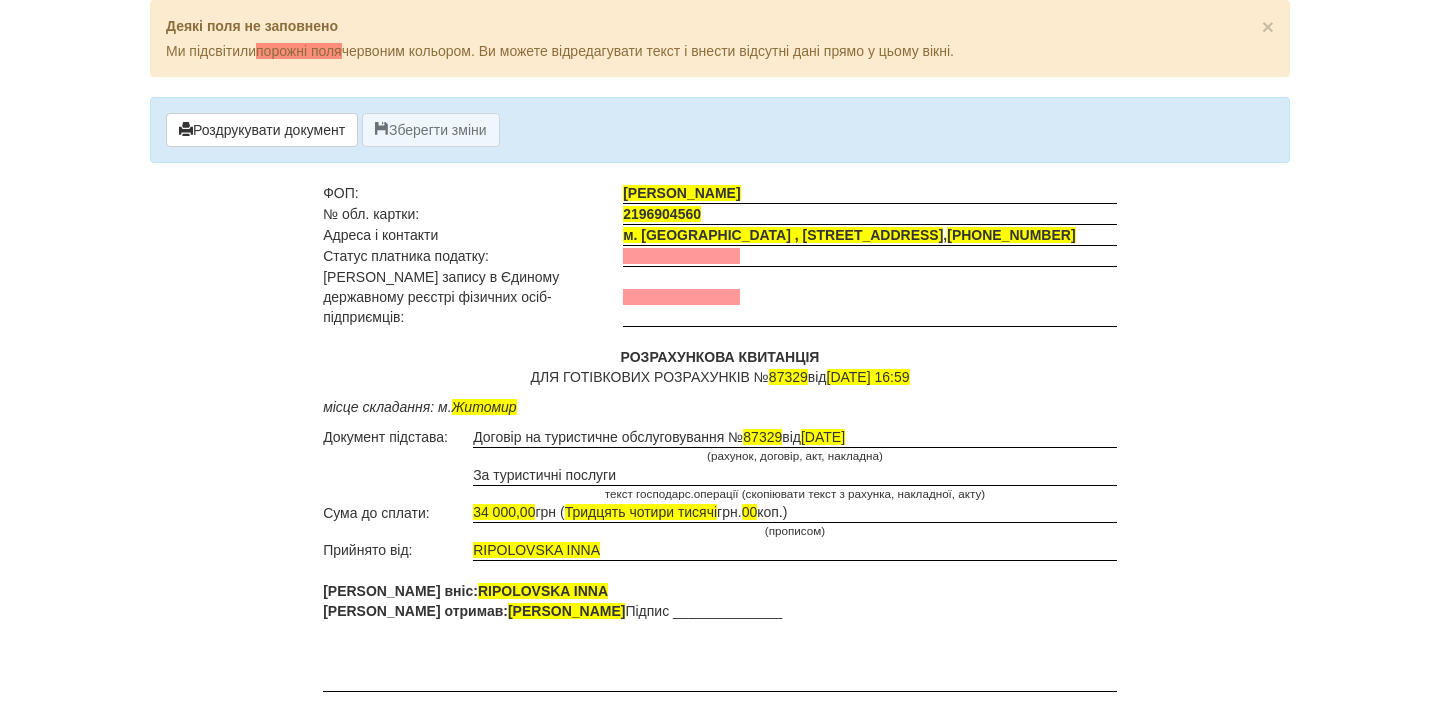 scroll, scrollTop: 0, scrollLeft: 0, axis: both 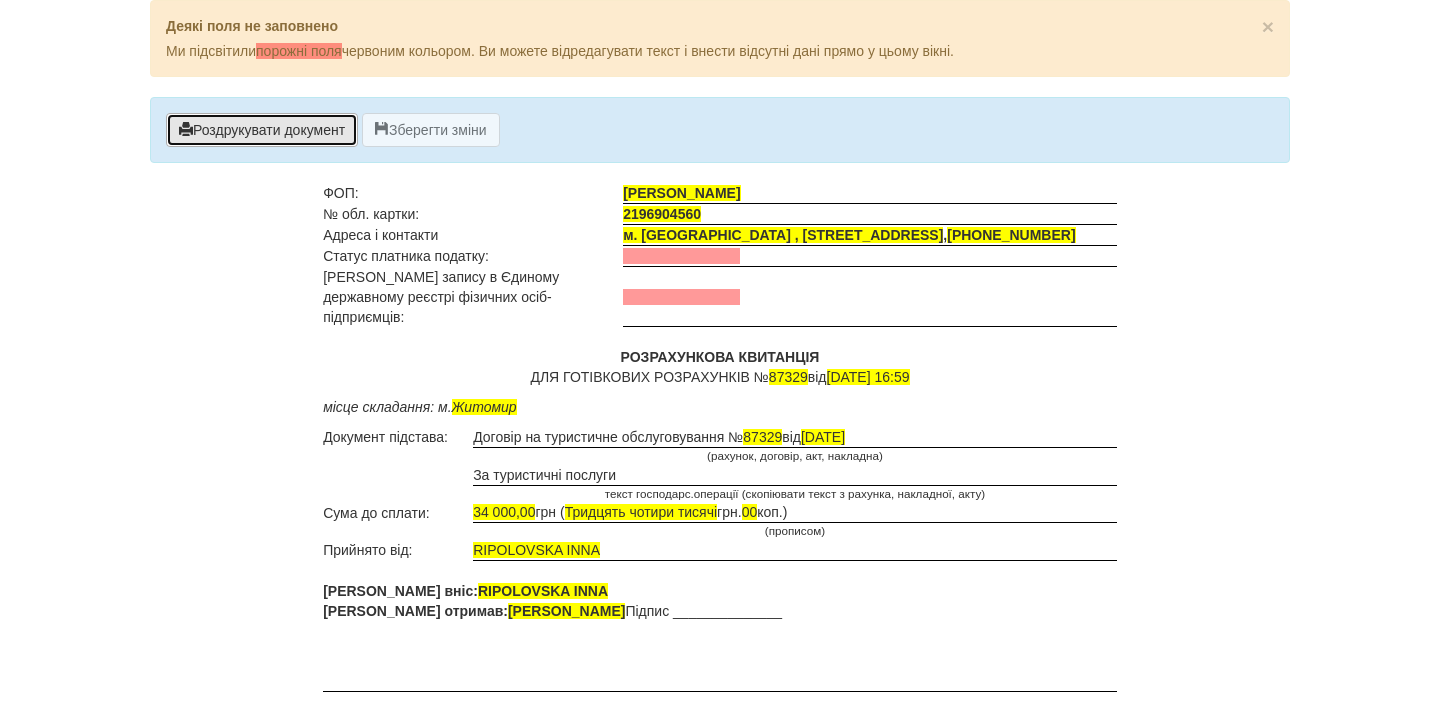click on "Роздрукувати документ" at bounding box center (262, 130) 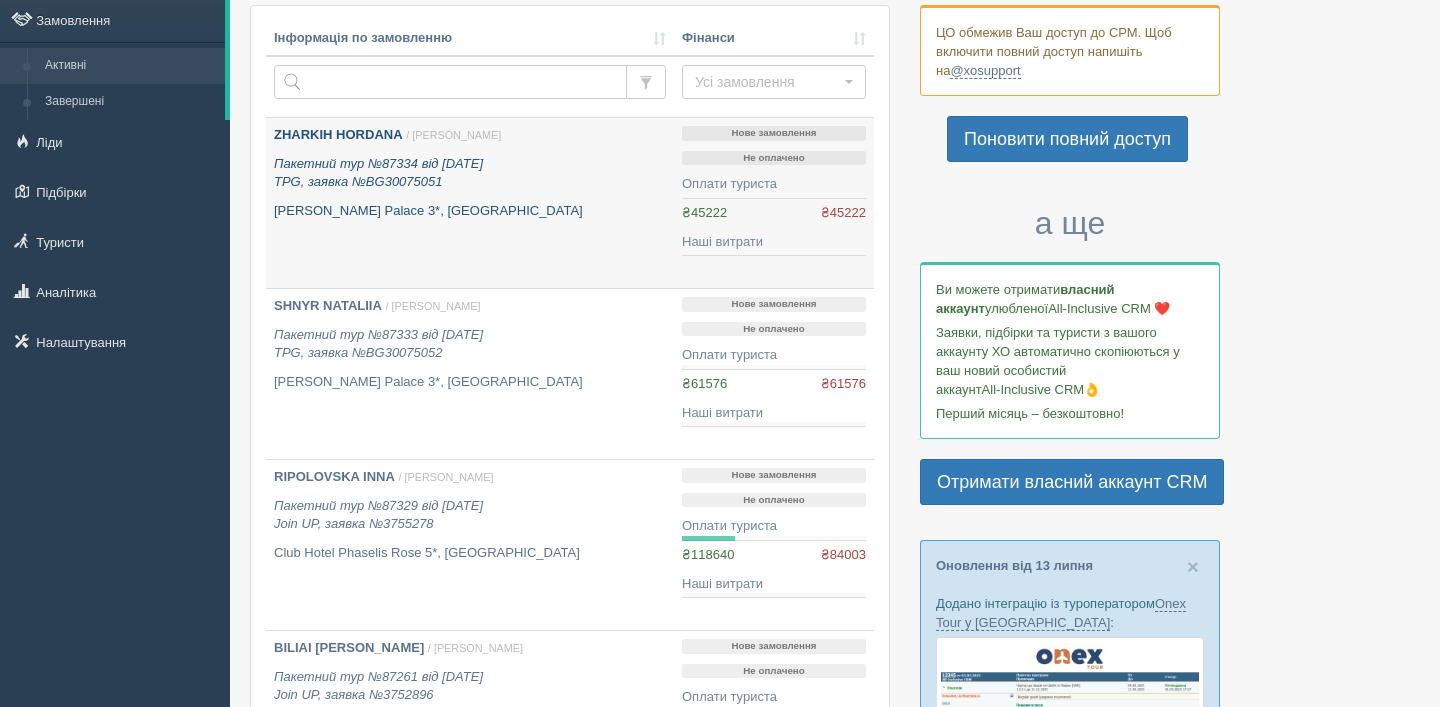 scroll, scrollTop: 109, scrollLeft: 0, axis: vertical 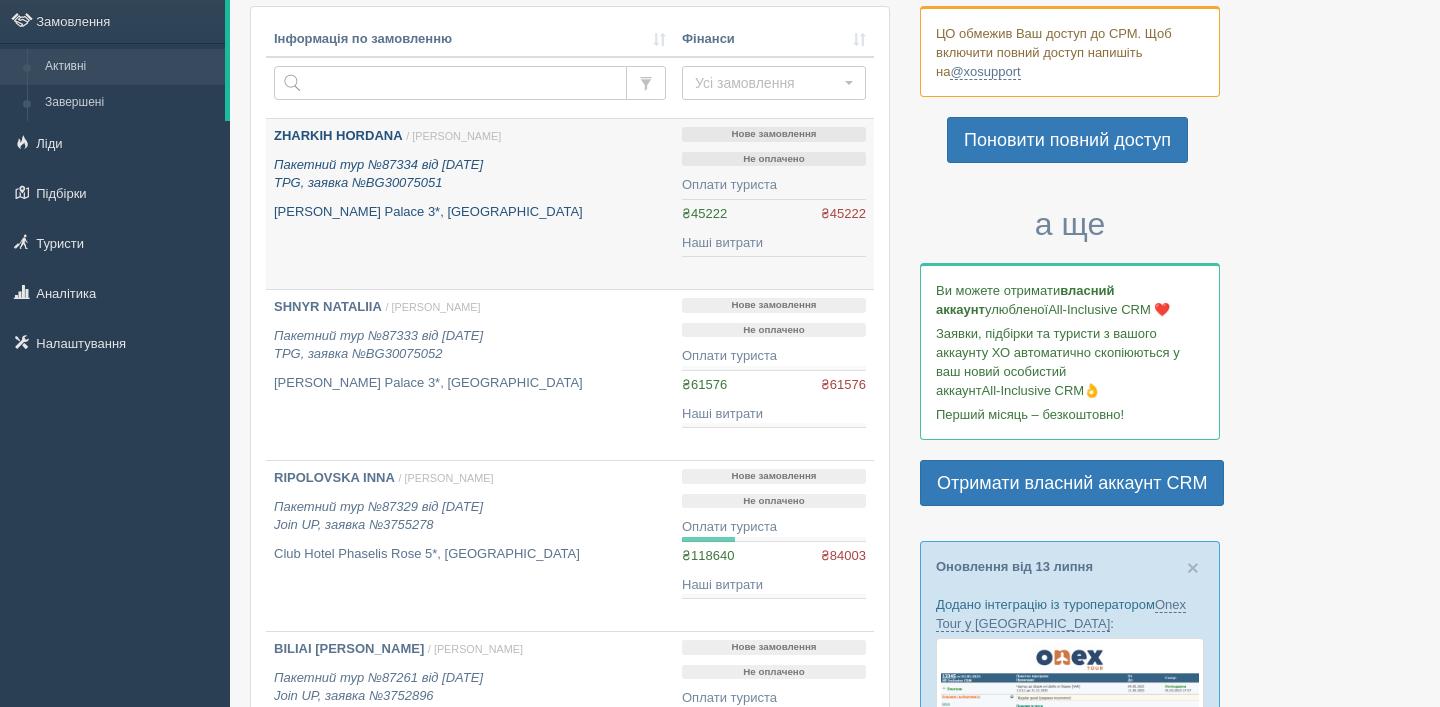 click on "ZHARKIH HORDANA
/ Анна Б.
Пакетний тур №87334 від 15.07.2025
TPG, заявка №BG30075051
Maria Palace 3*, Болгарія" at bounding box center (470, 174) 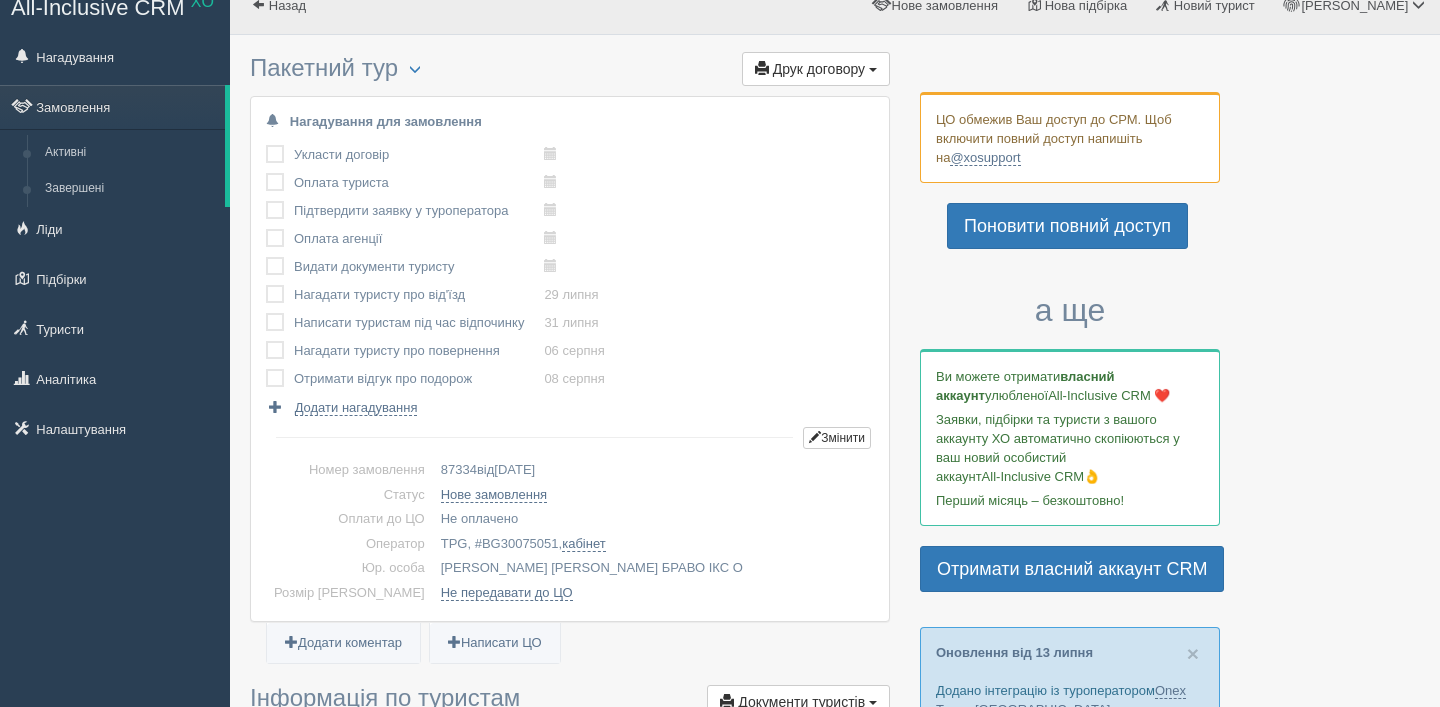 scroll, scrollTop: 0, scrollLeft: 0, axis: both 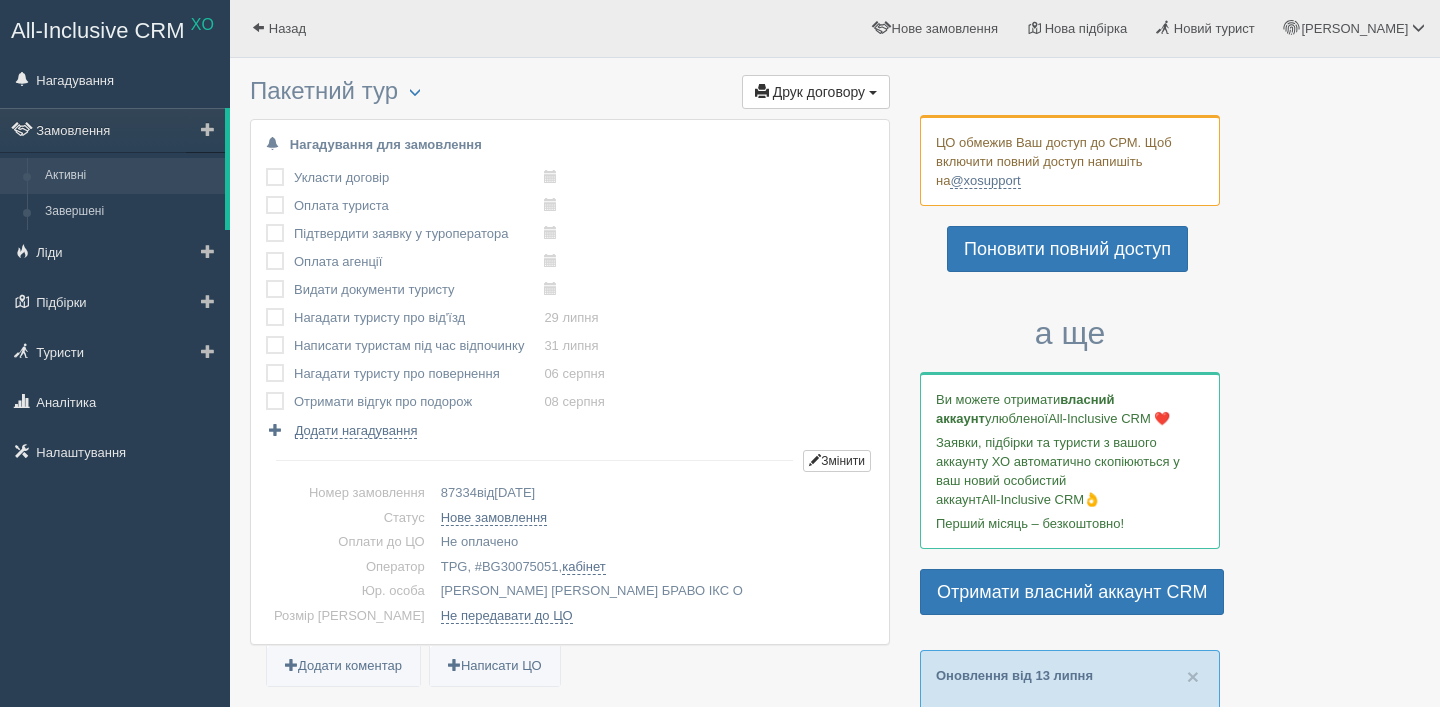 click on "Активні" at bounding box center [130, 176] 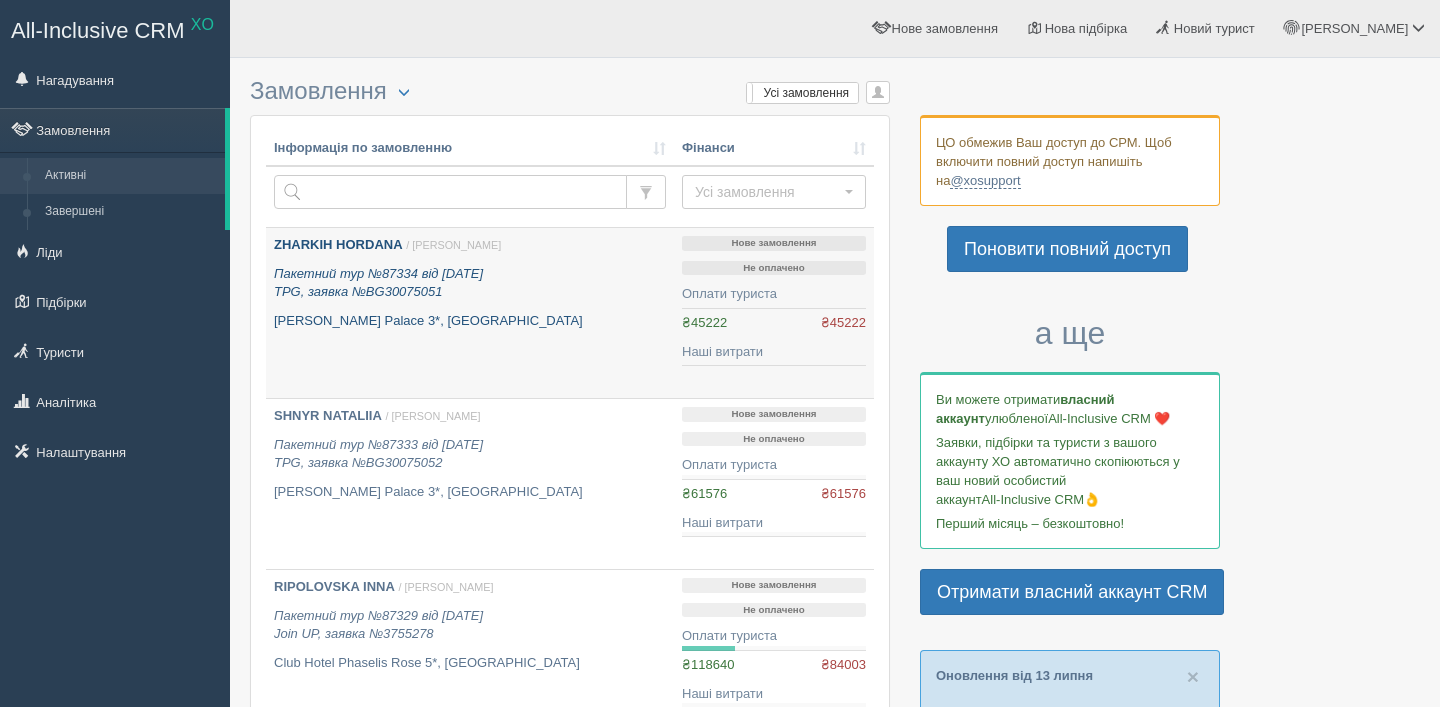 scroll, scrollTop: 85, scrollLeft: 0, axis: vertical 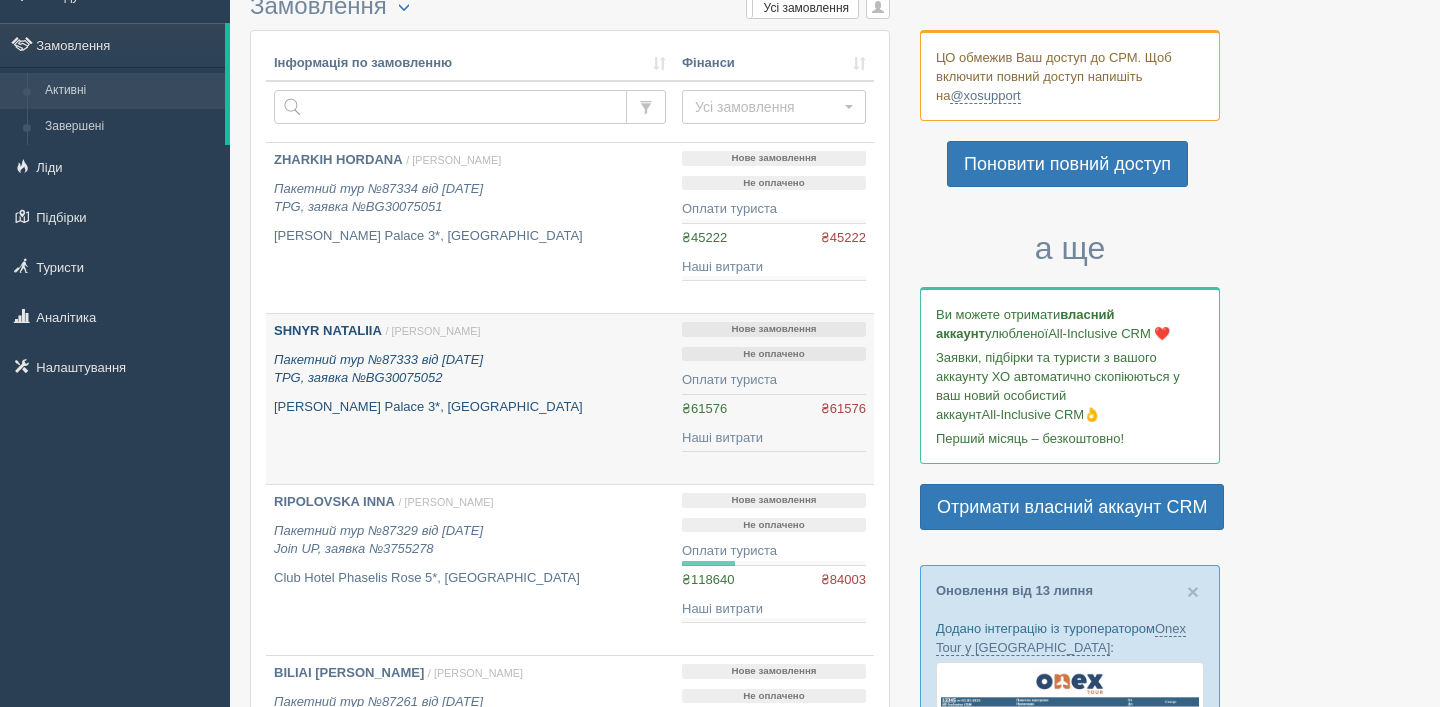 click on "[PERSON_NAME] Palace 3*, [GEOGRAPHIC_DATA]" at bounding box center [470, 407] 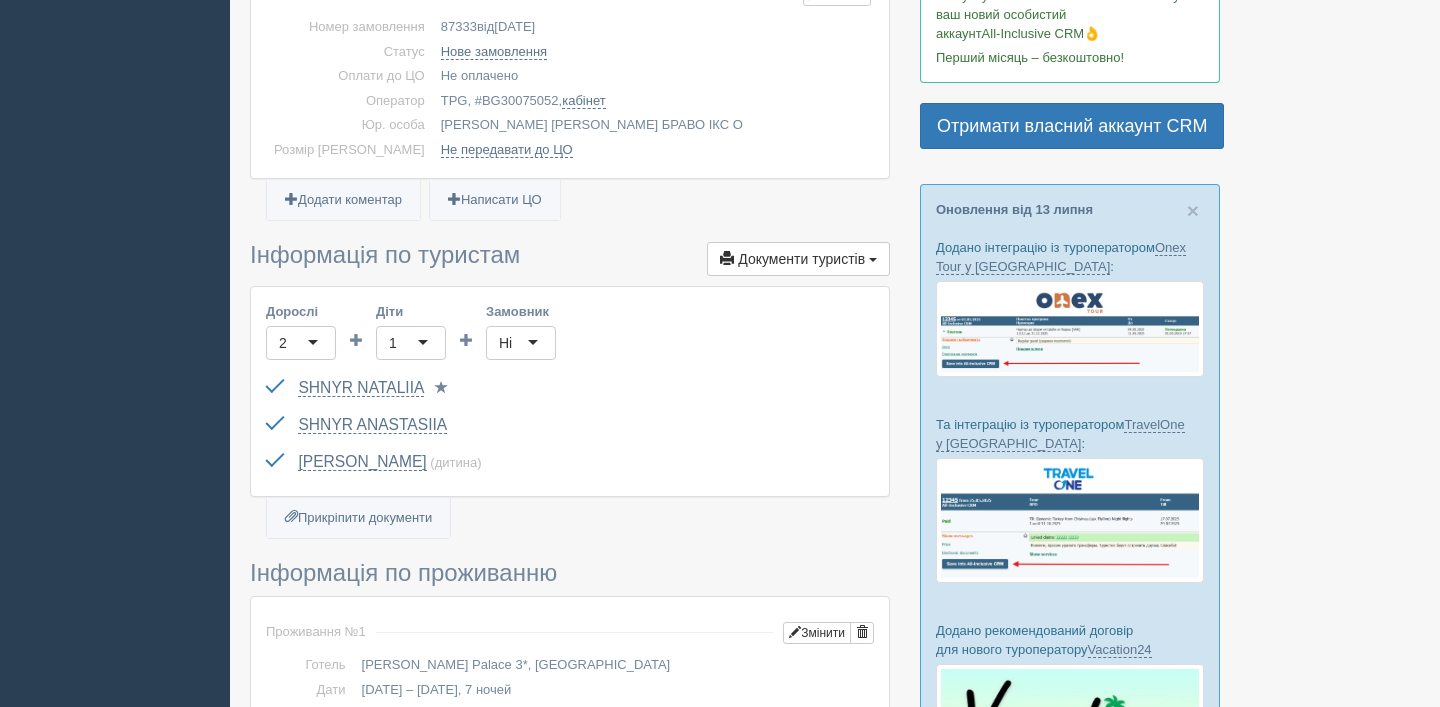 scroll, scrollTop: 86, scrollLeft: 0, axis: vertical 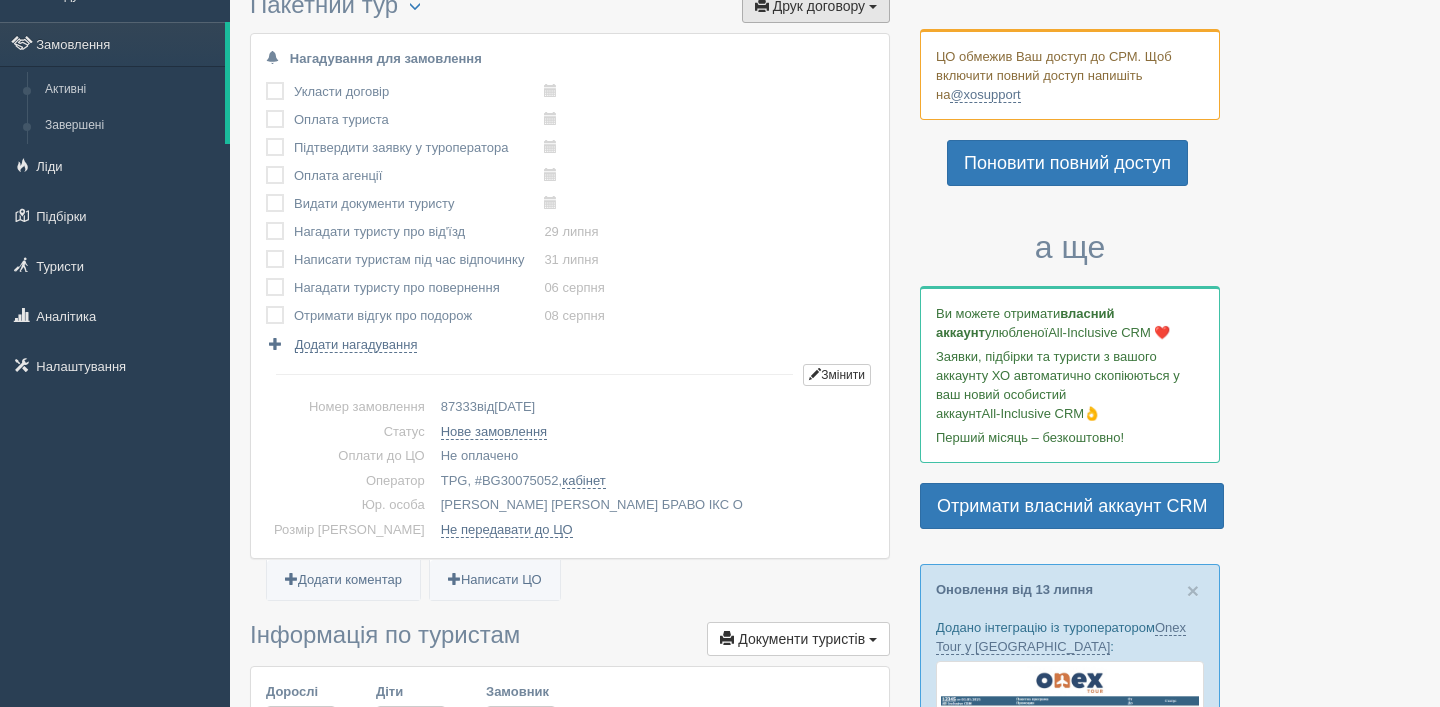 click on "Друк договору" at bounding box center (819, 6) 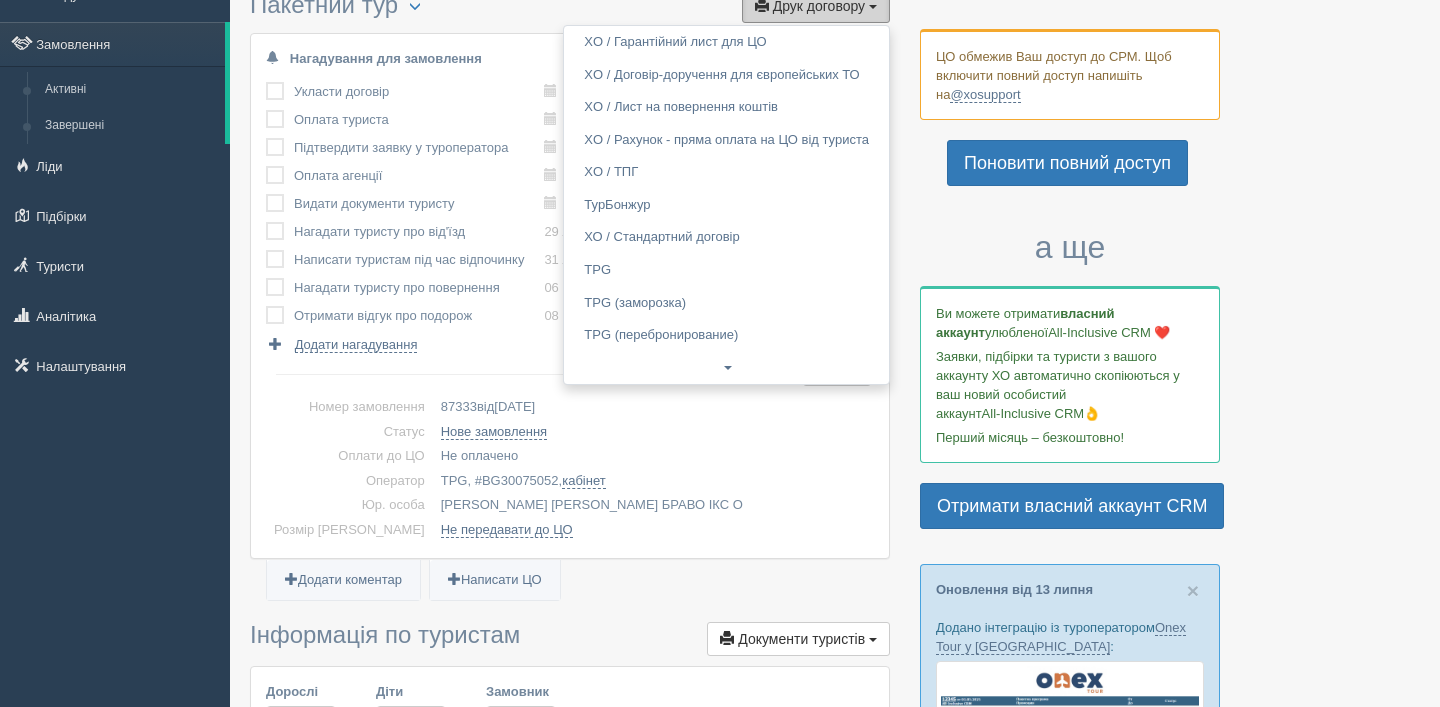 scroll, scrollTop: 75, scrollLeft: 0, axis: vertical 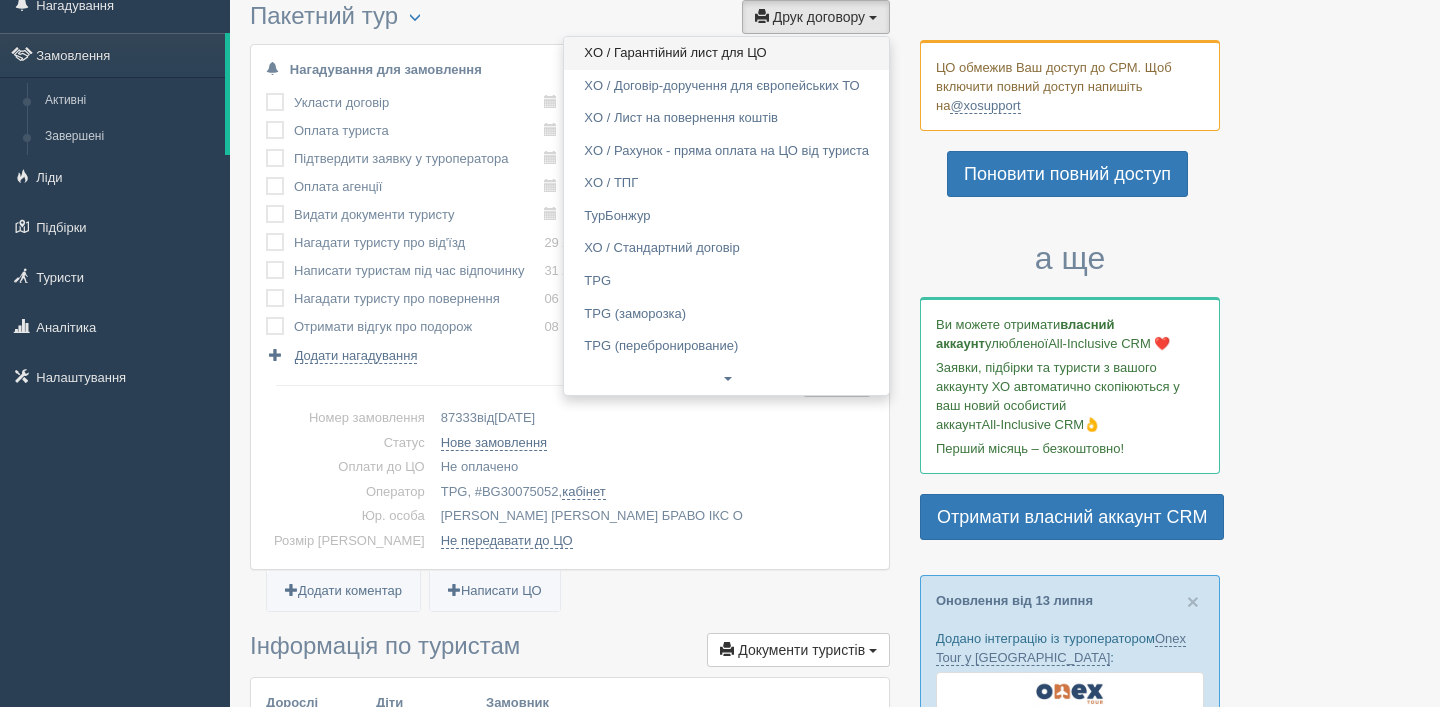 click on "XO / Гарантійний лист для ЦО" at bounding box center [726, 53] 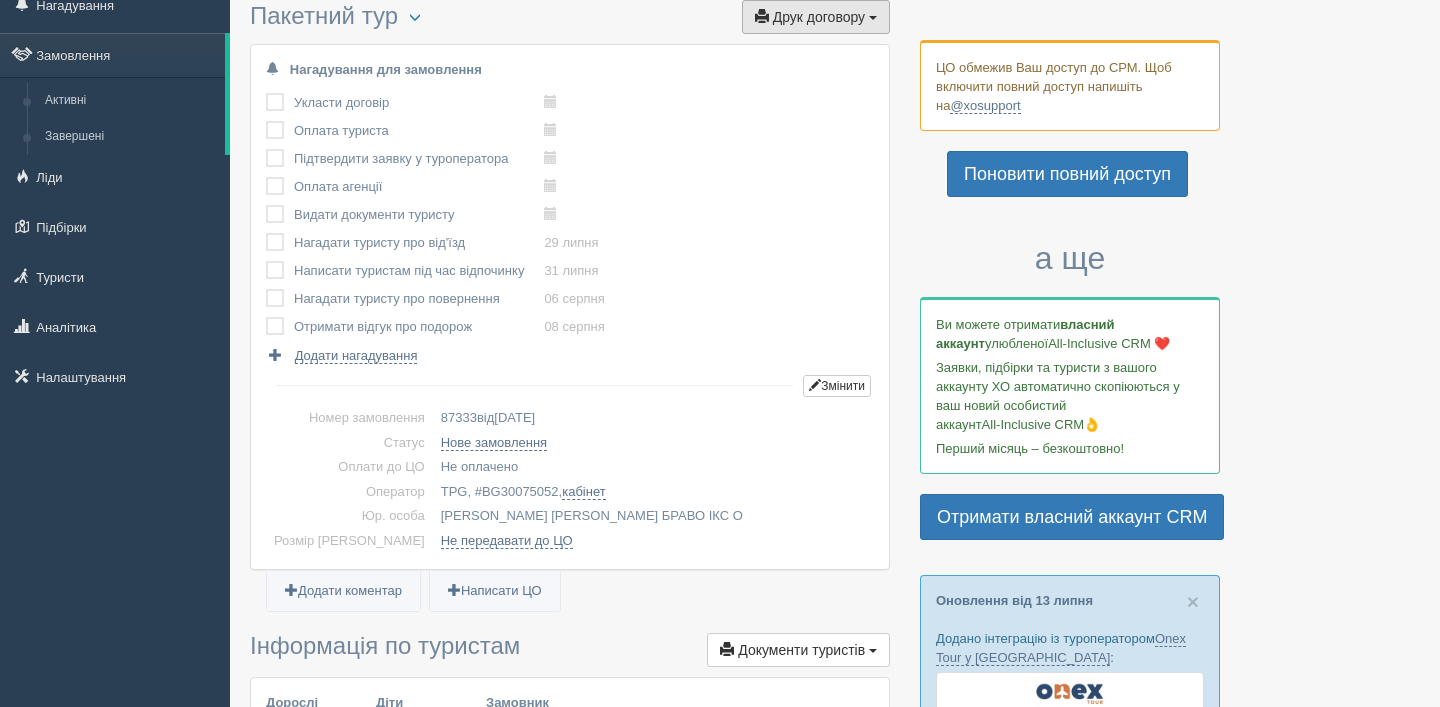 click on "Друк договору
Друк" at bounding box center [816, 17] 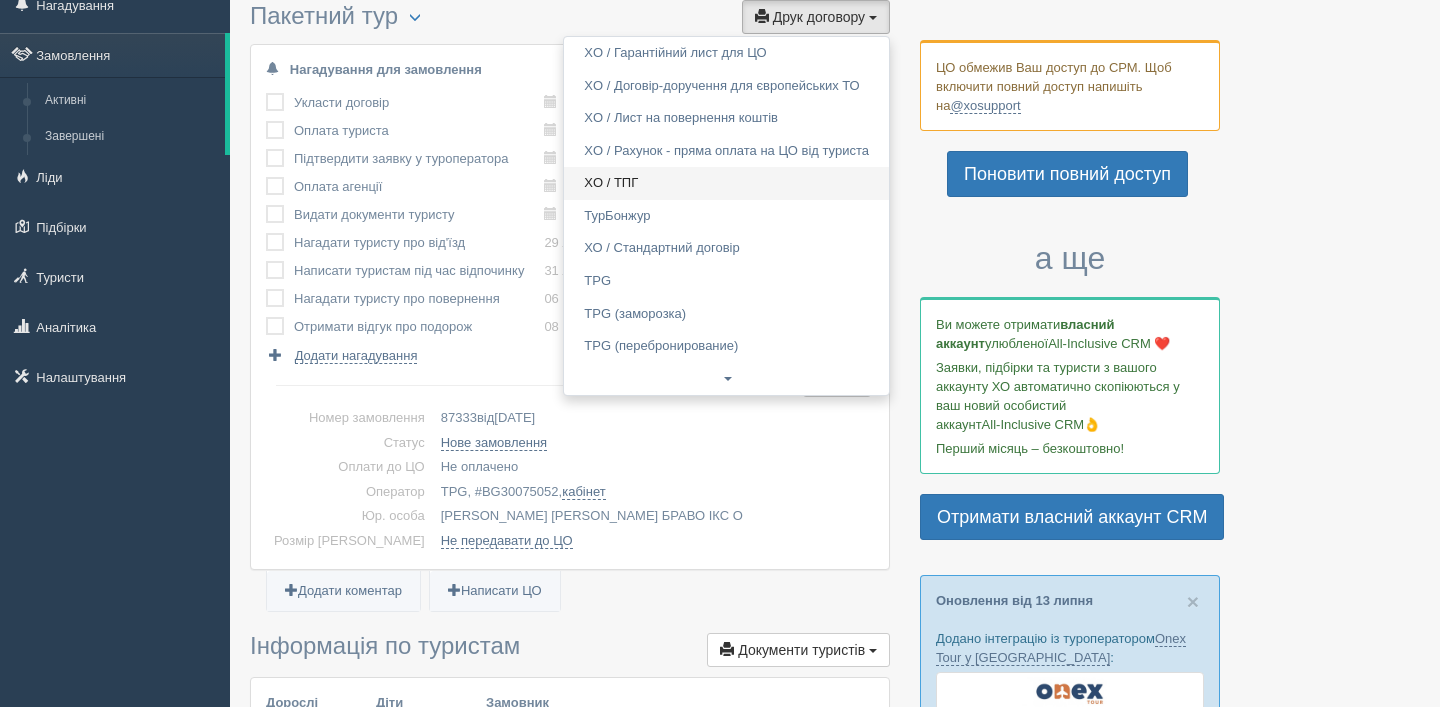 click on "XO / ТПГ" at bounding box center [726, 183] 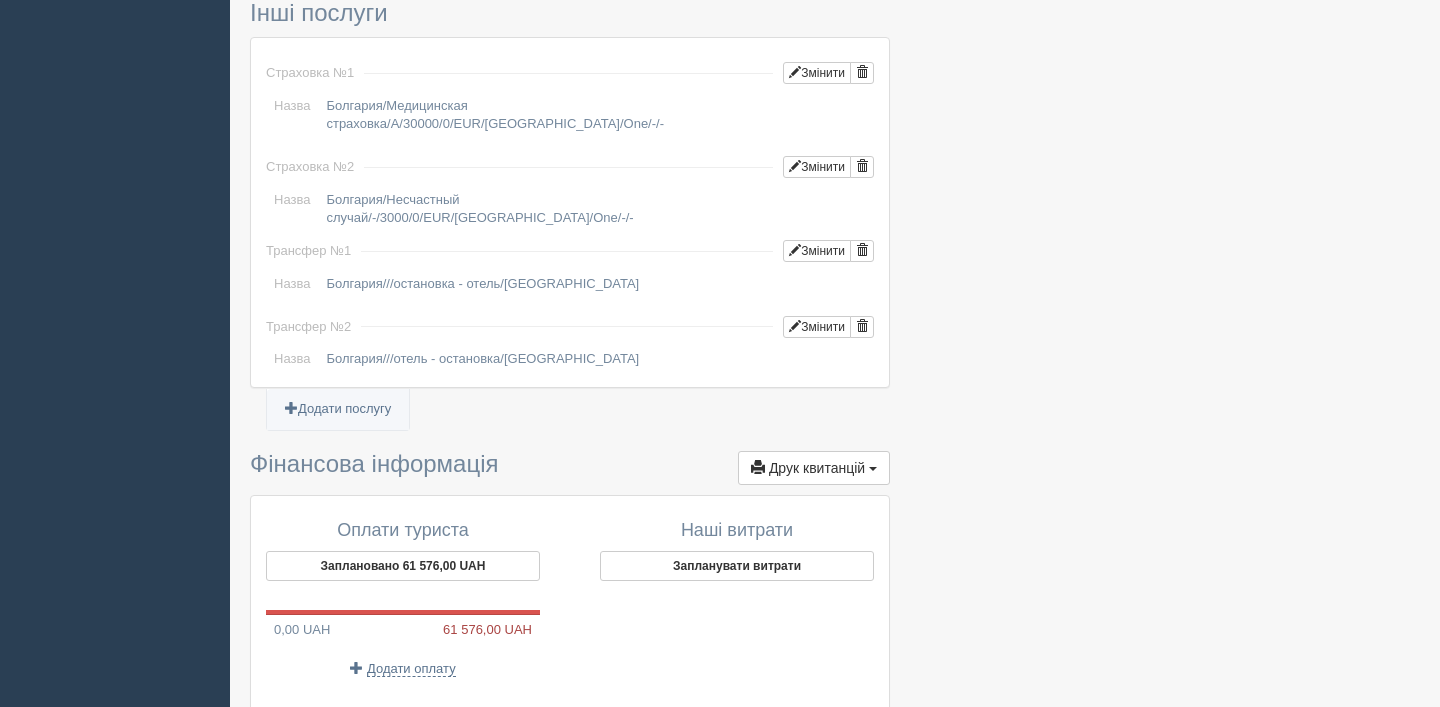 scroll, scrollTop: 1894, scrollLeft: 0, axis: vertical 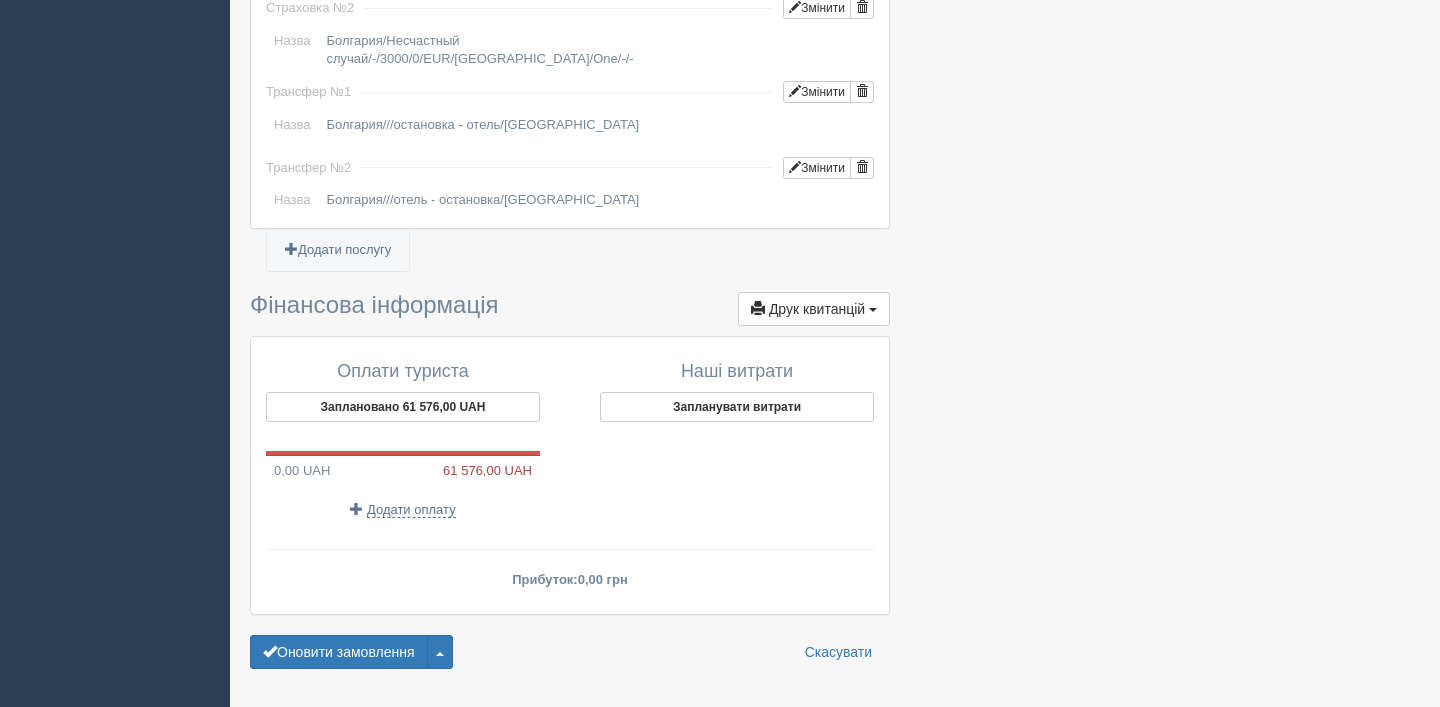 click on "Оплати туриста
Заплановано 61 576,00 UAH
0,00 UAH
61 576,00 UAH
Додати оплату" at bounding box center [413, 440] 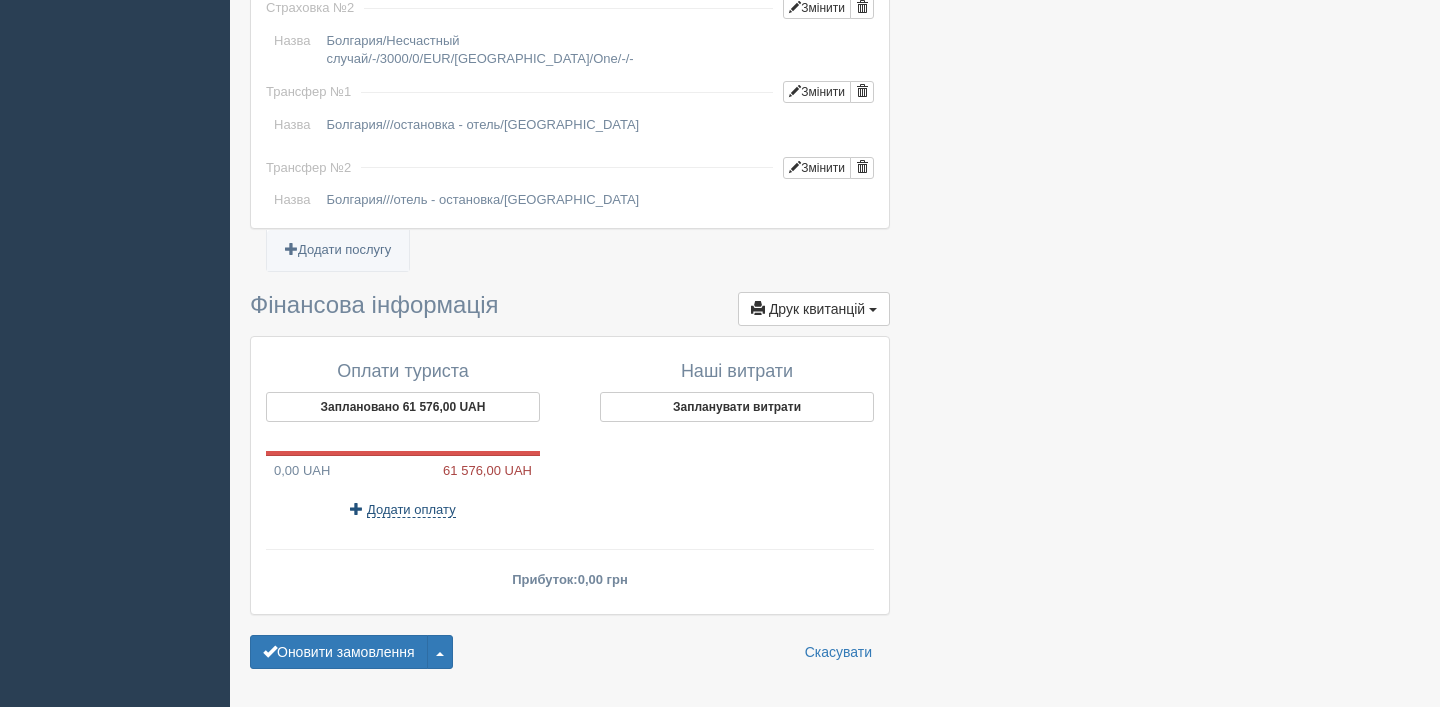 click on "Додати оплату" at bounding box center [411, 510] 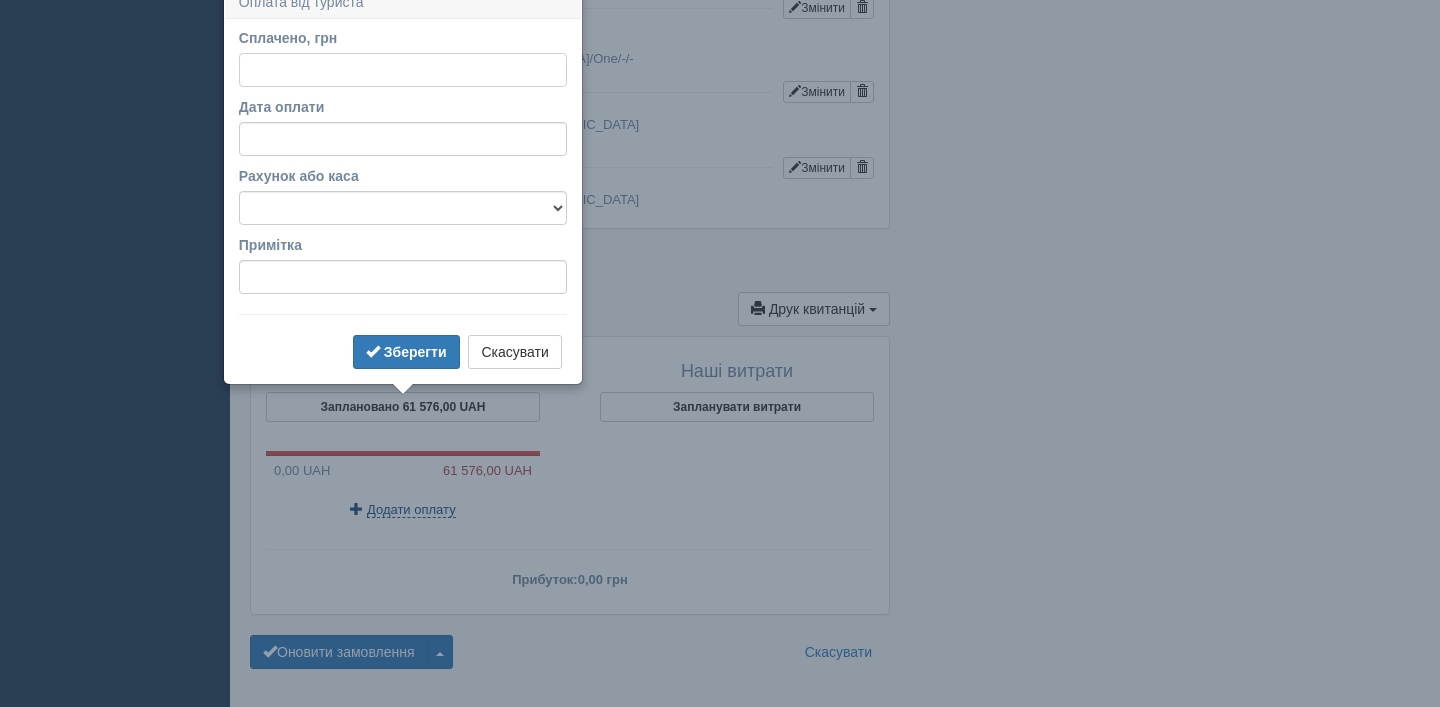 scroll, scrollTop: 1879, scrollLeft: 0, axis: vertical 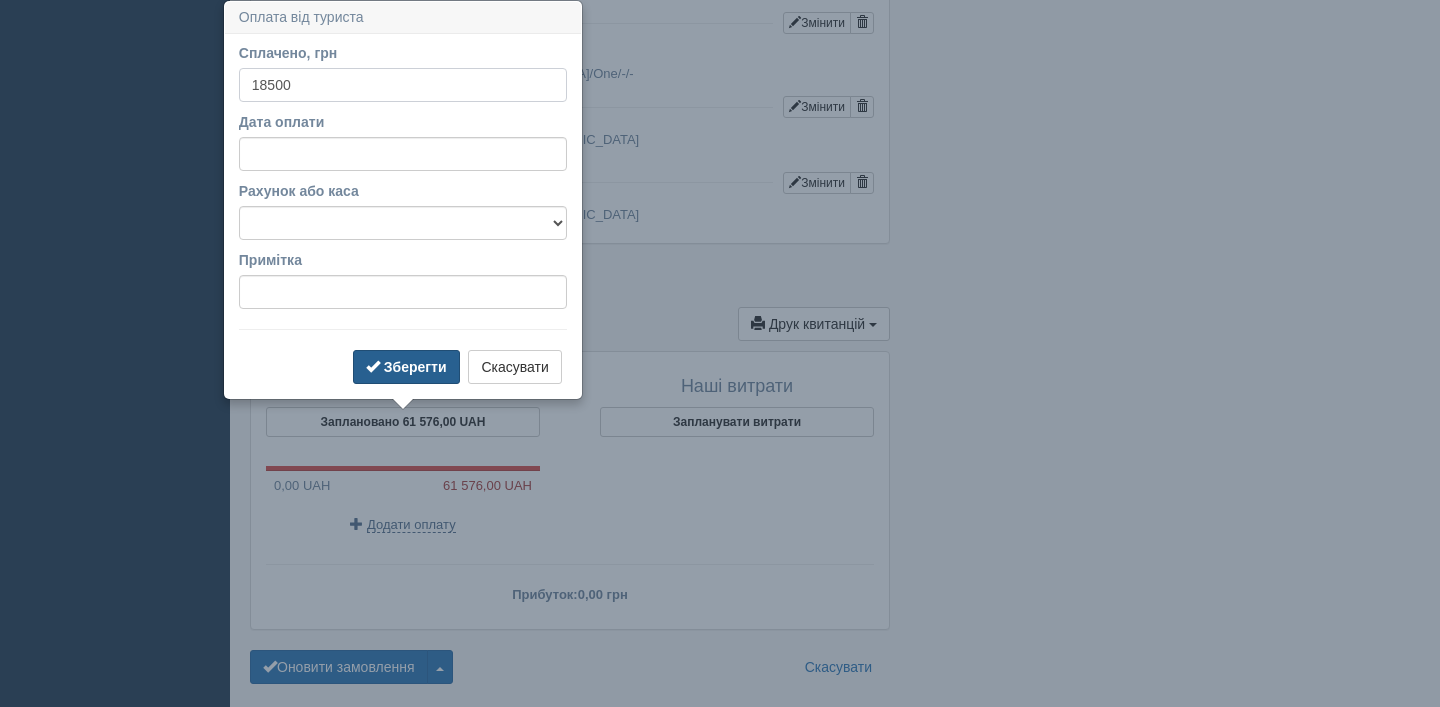 type on "18500" 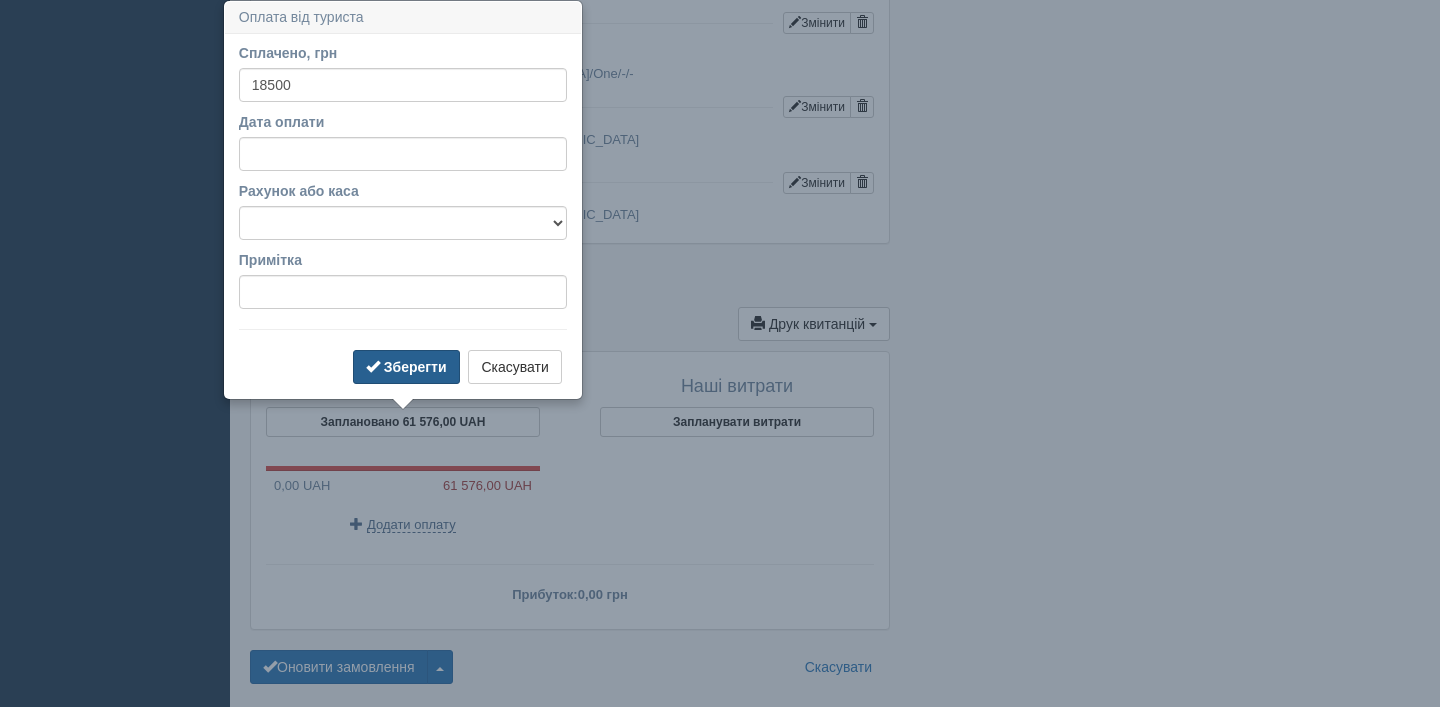 click on "Зберегти" at bounding box center [415, 367] 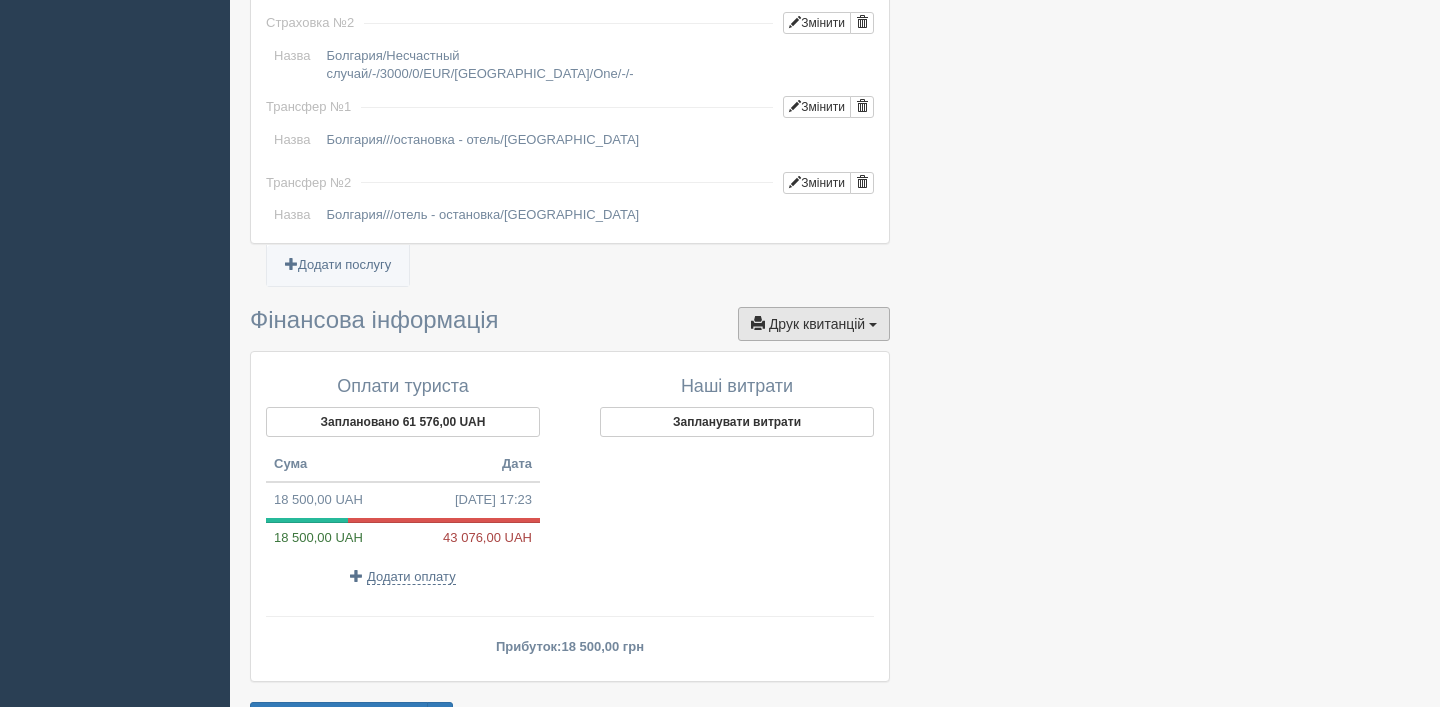 click on "Друк квитанцій" at bounding box center (817, 324) 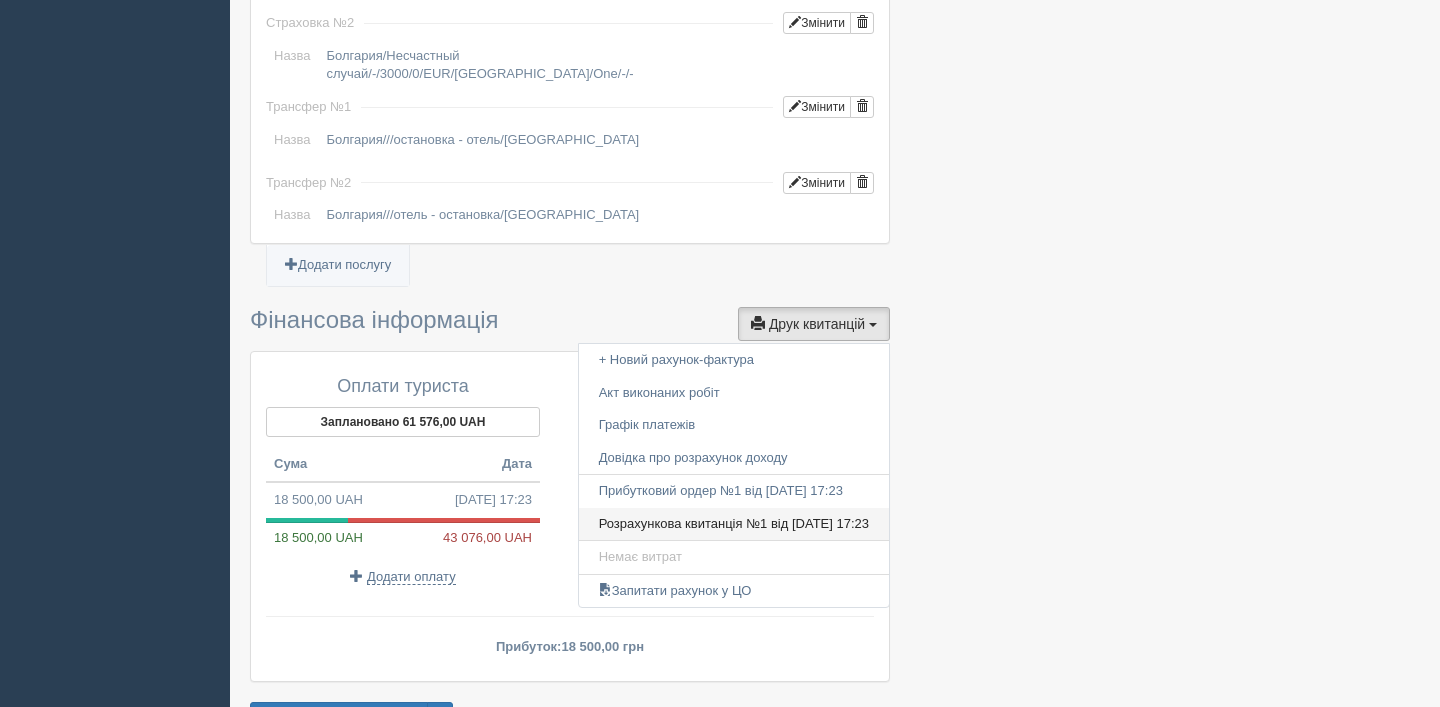 click on "Розрахункова квитанція №1 від 15.07.2025 17:23" at bounding box center (734, 524) 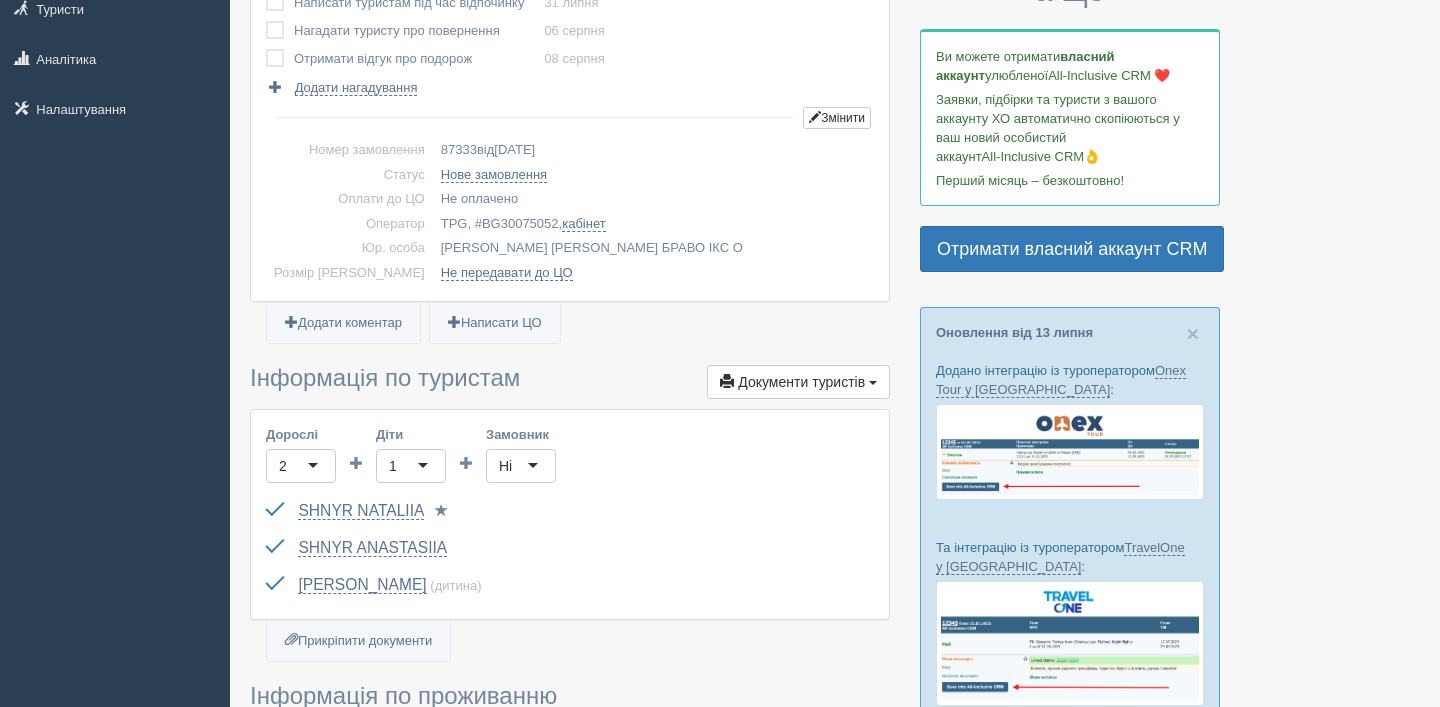 scroll, scrollTop: 338, scrollLeft: 0, axis: vertical 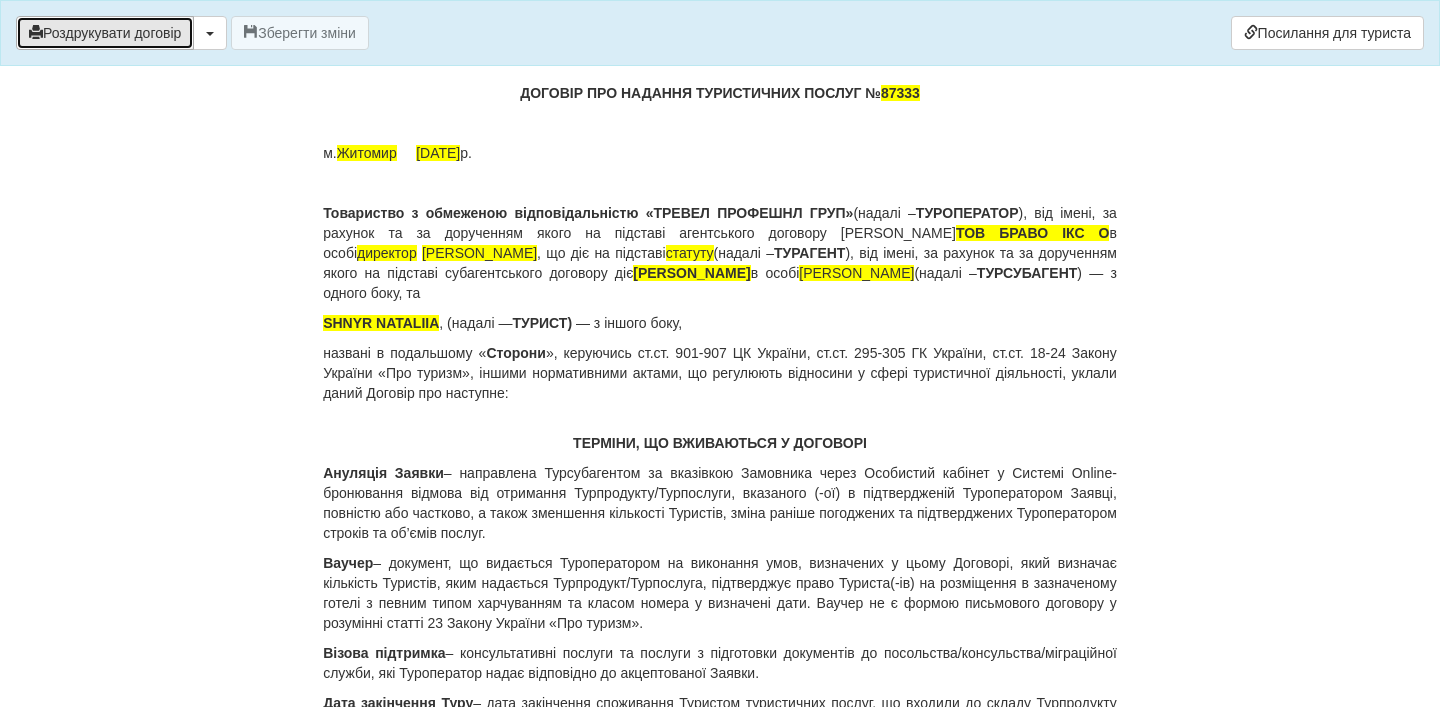 click on "Роздрукувати договір" at bounding box center [105, 33] 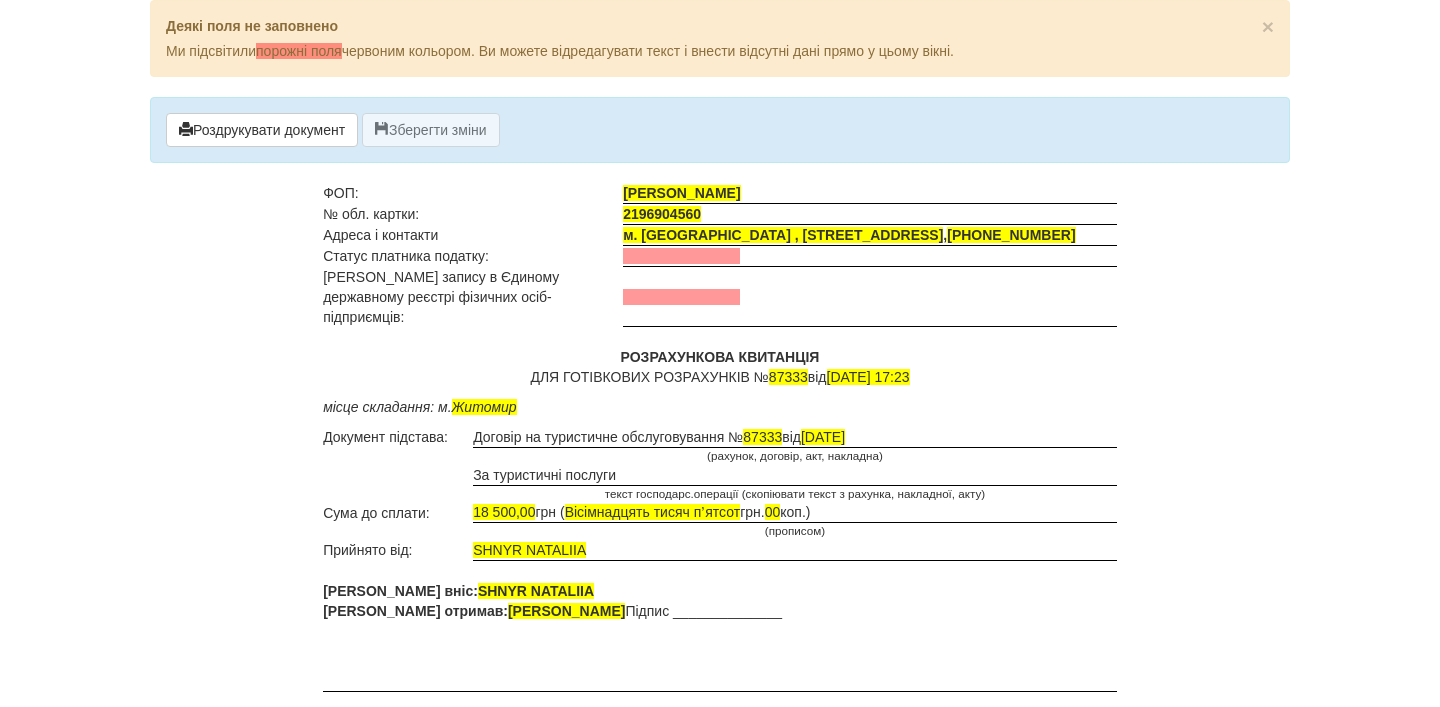 scroll, scrollTop: 0, scrollLeft: 0, axis: both 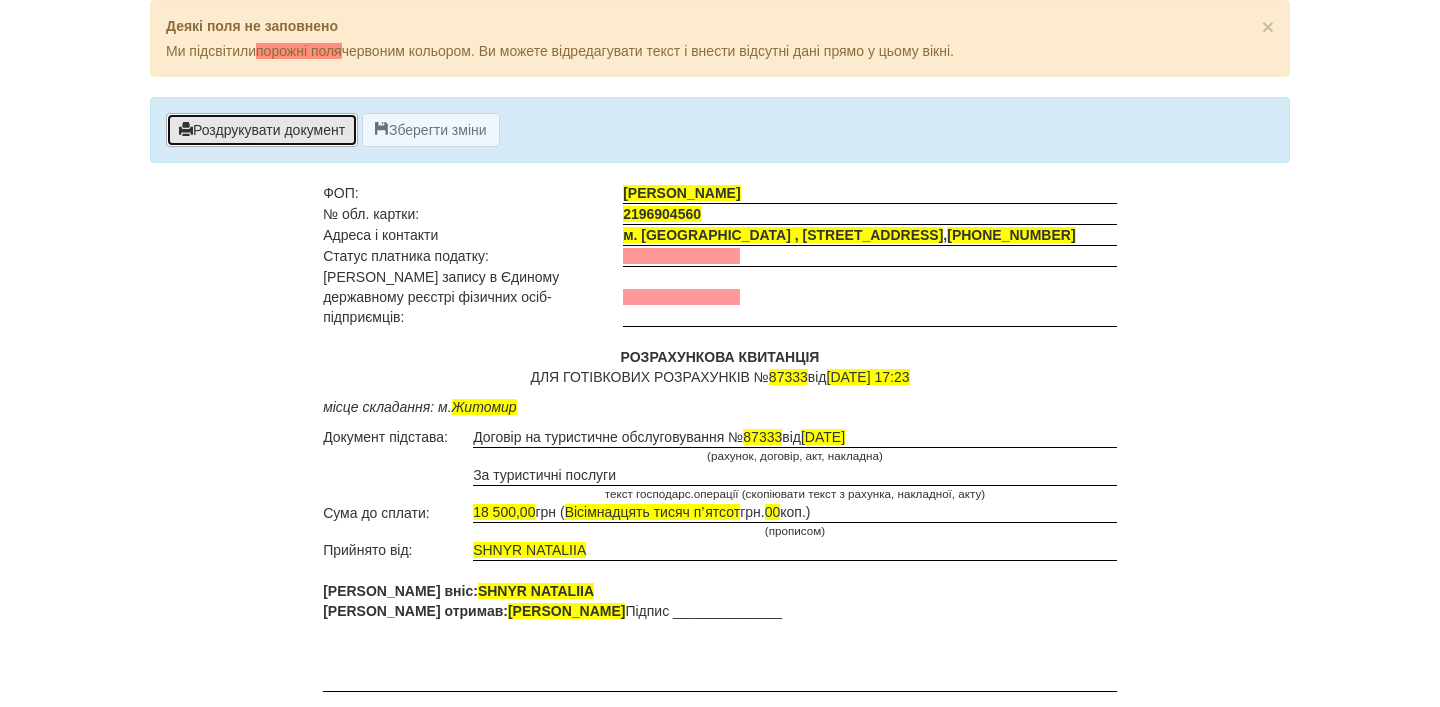 click on "Роздрукувати документ" at bounding box center [262, 130] 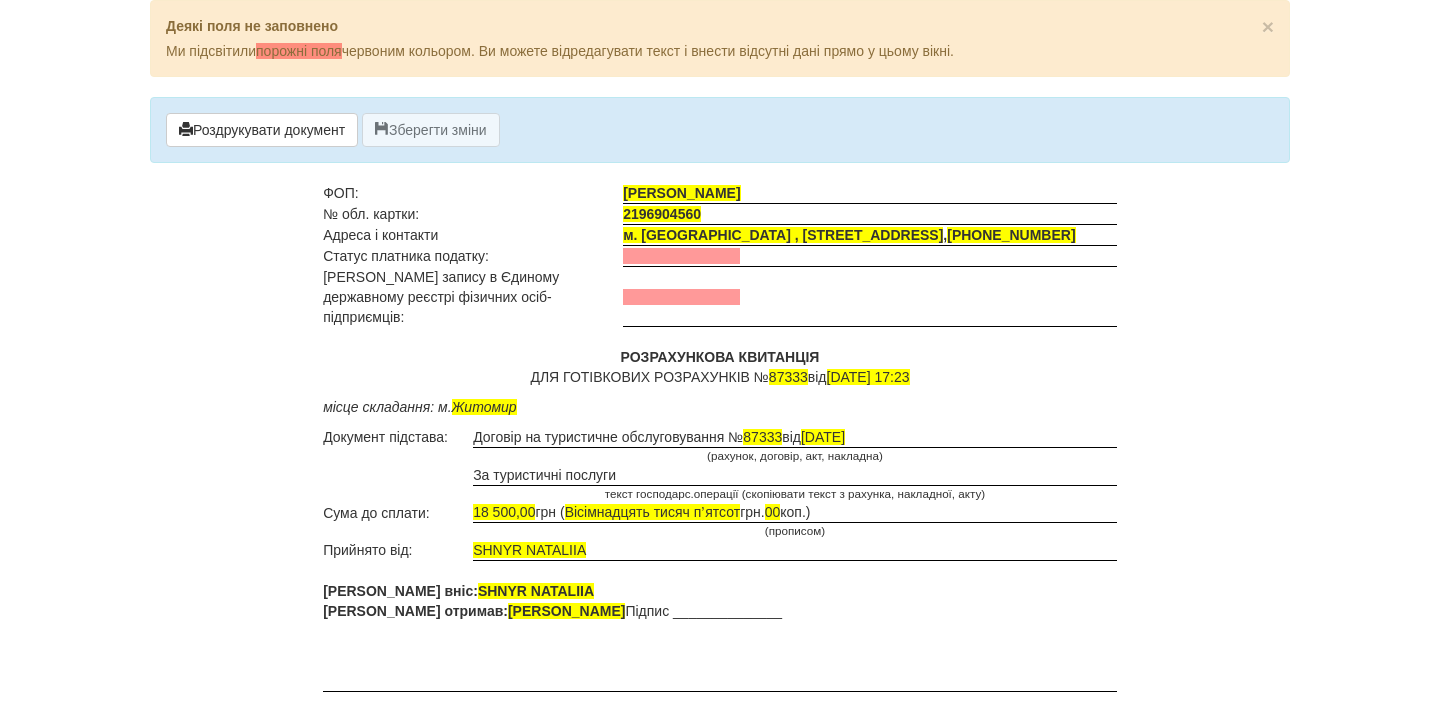 scroll, scrollTop: 86, scrollLeft: 0, axis: vertical 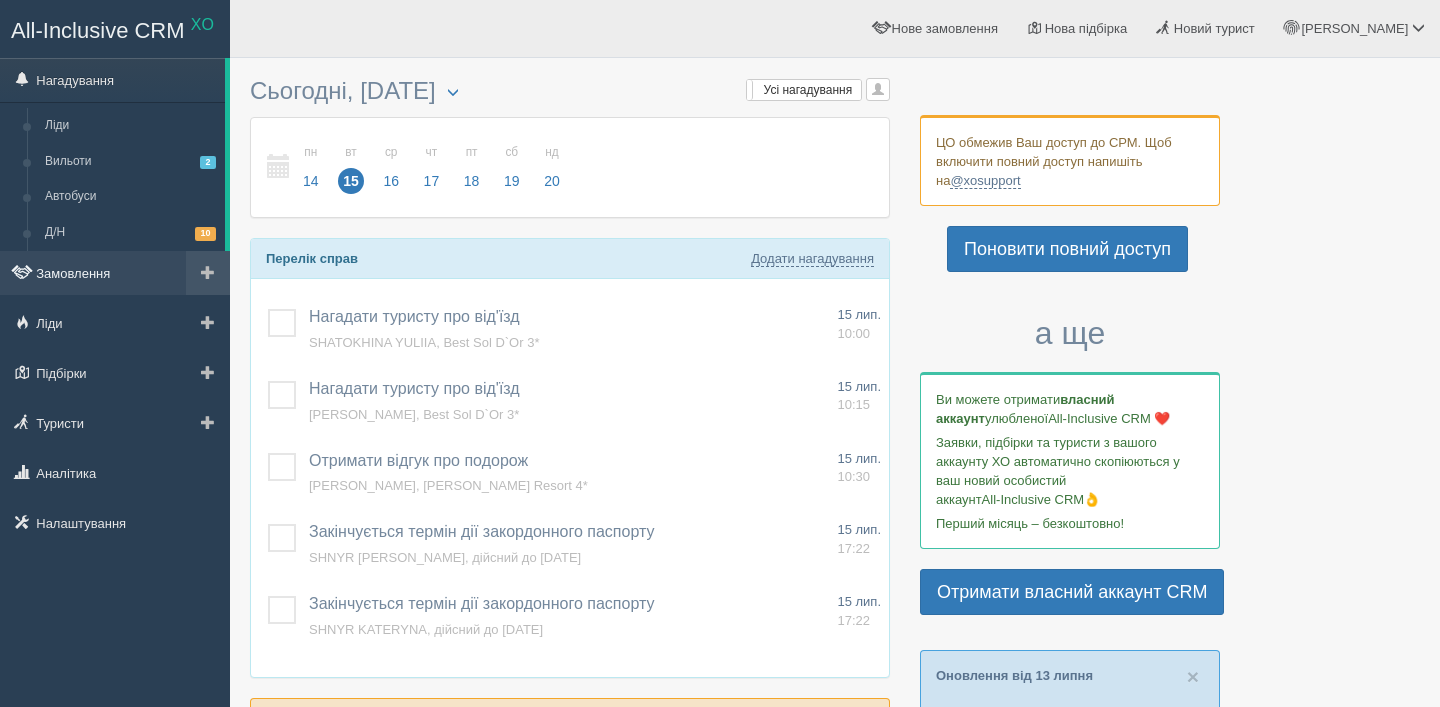 click on "Замовлення" at bounding box center (115, 273) 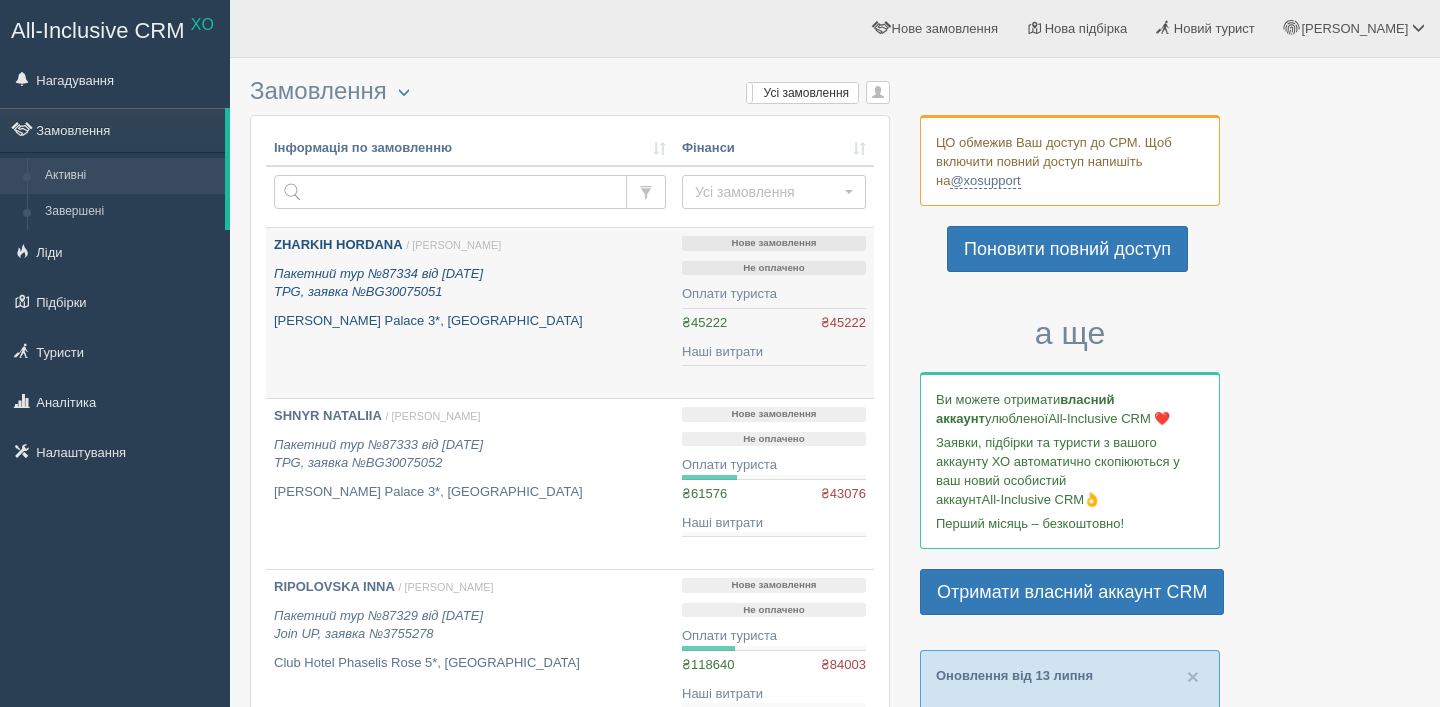 scroll, scrollTop: 0, scrollLeft: 0, axis: both 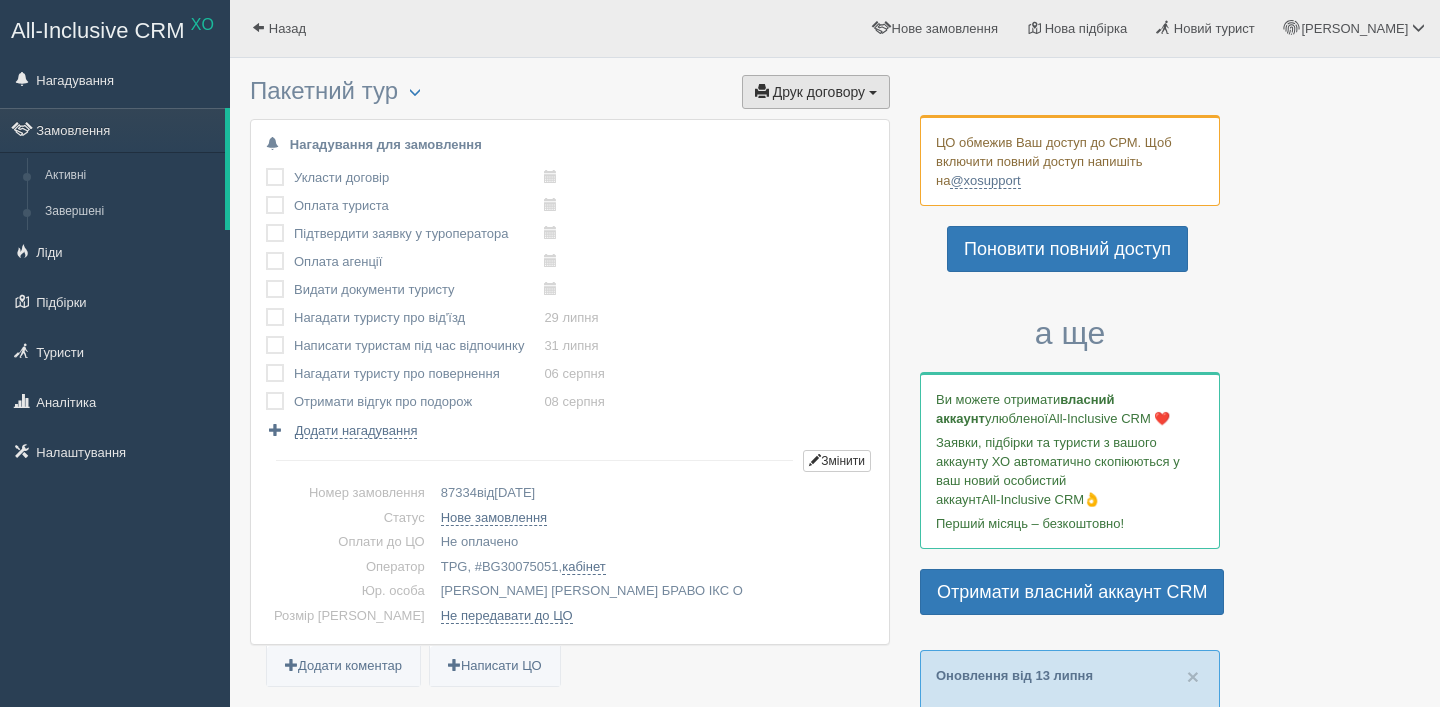 click on "Друк договору" at bounding box center (819, 92) 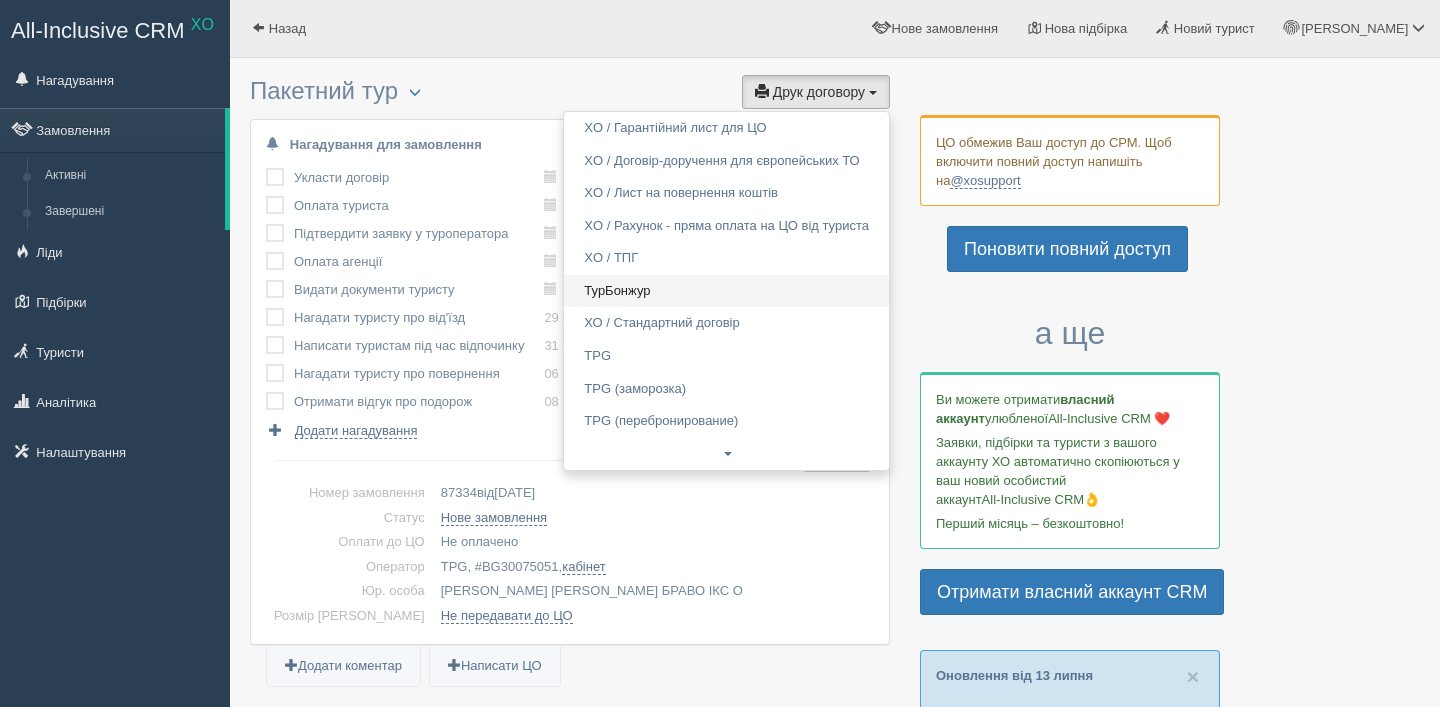 click on "ТурБонжур" at bounding box center [726, 291] 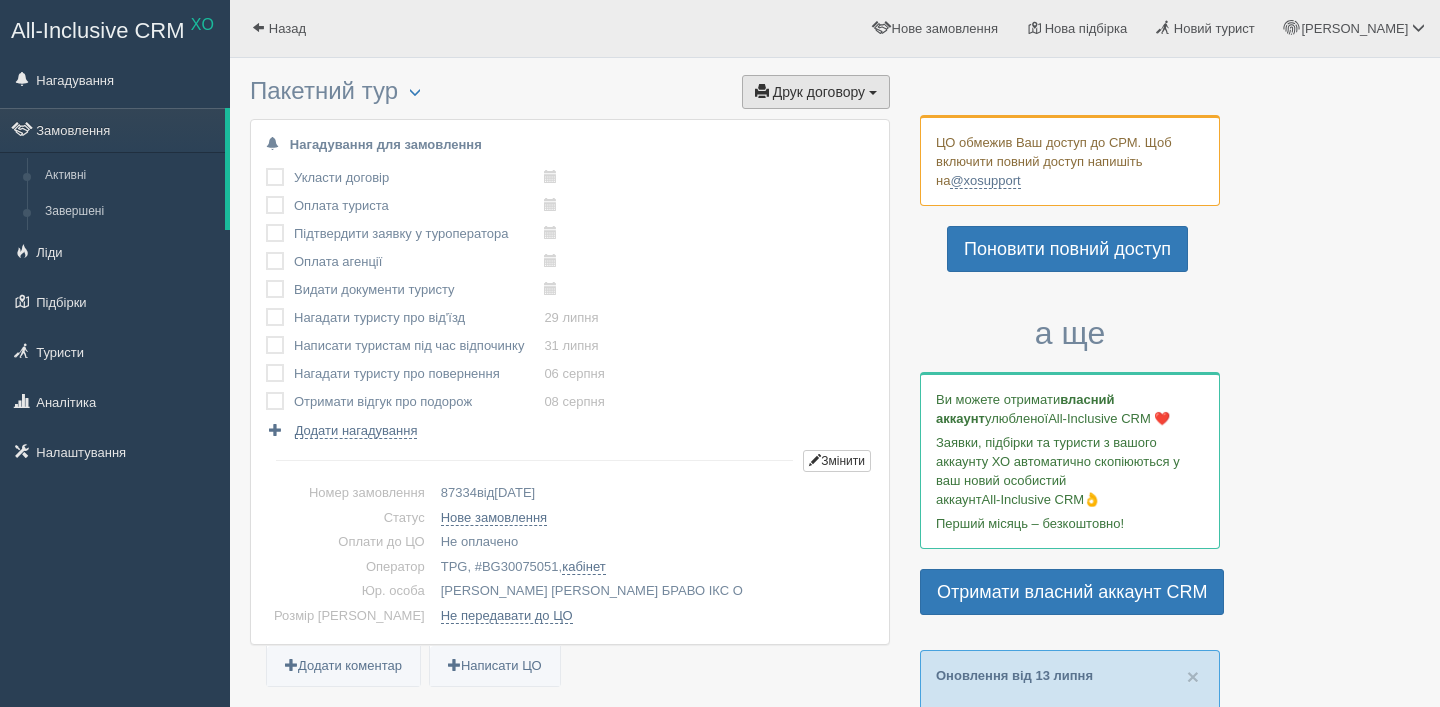 click on "Друк договору" at bounding box center (819, 92) 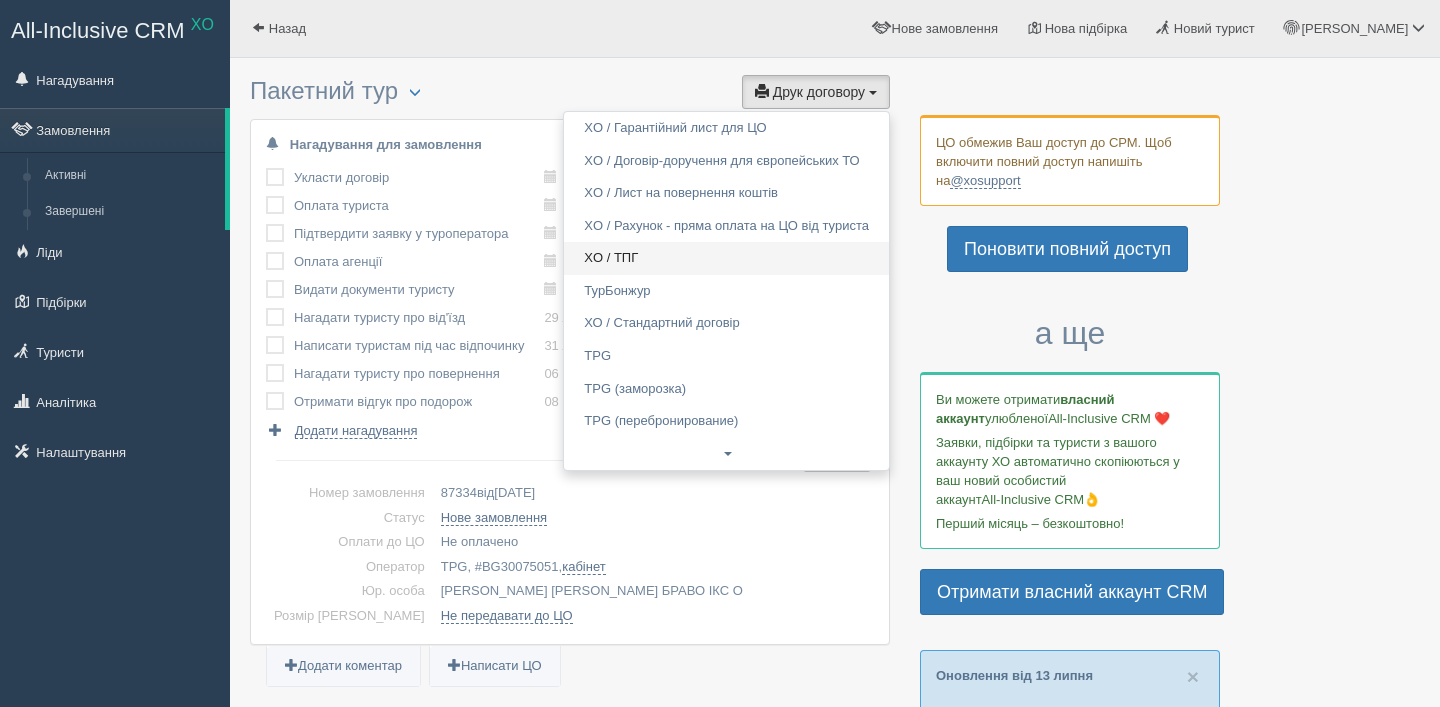 click on "XO / ТПГ" at bounding box center [726, 258] 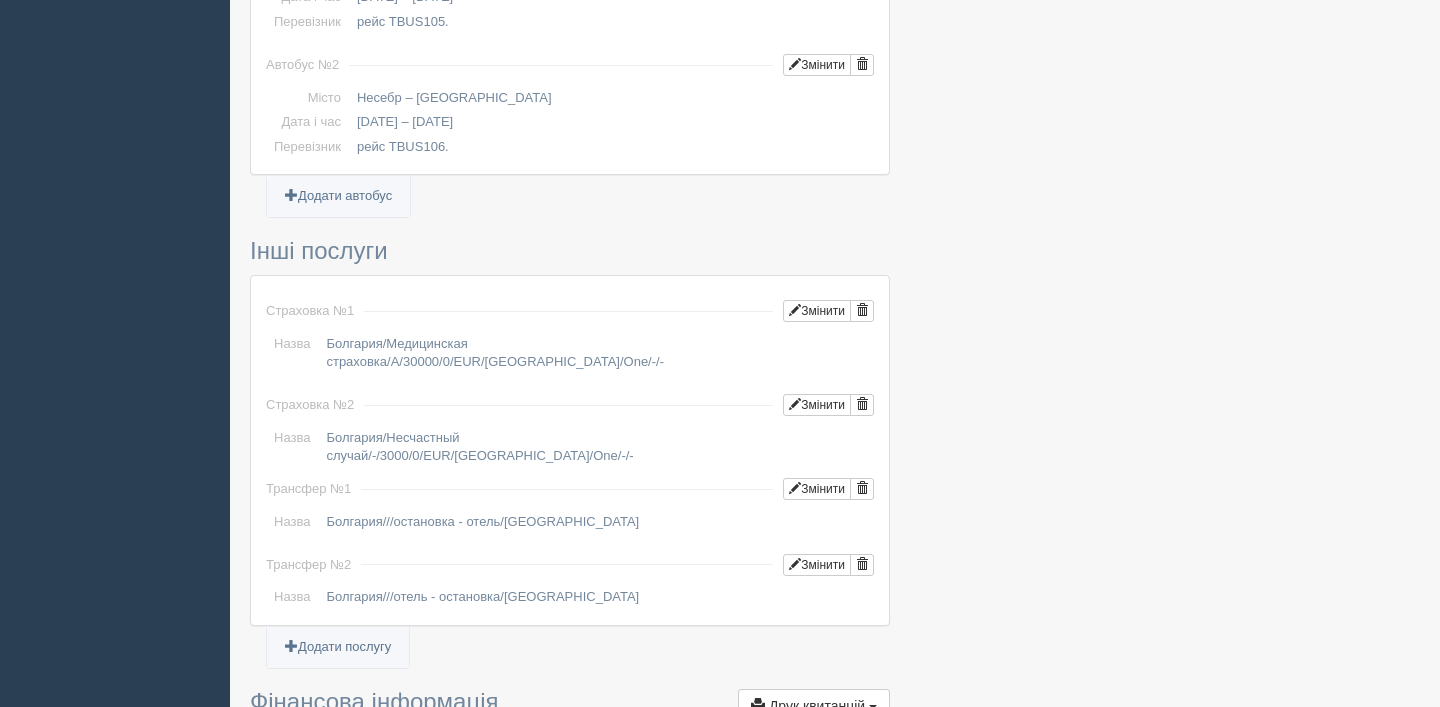 scroll, scrollTop: 1752, scrollLeft: 0, axis: vertical 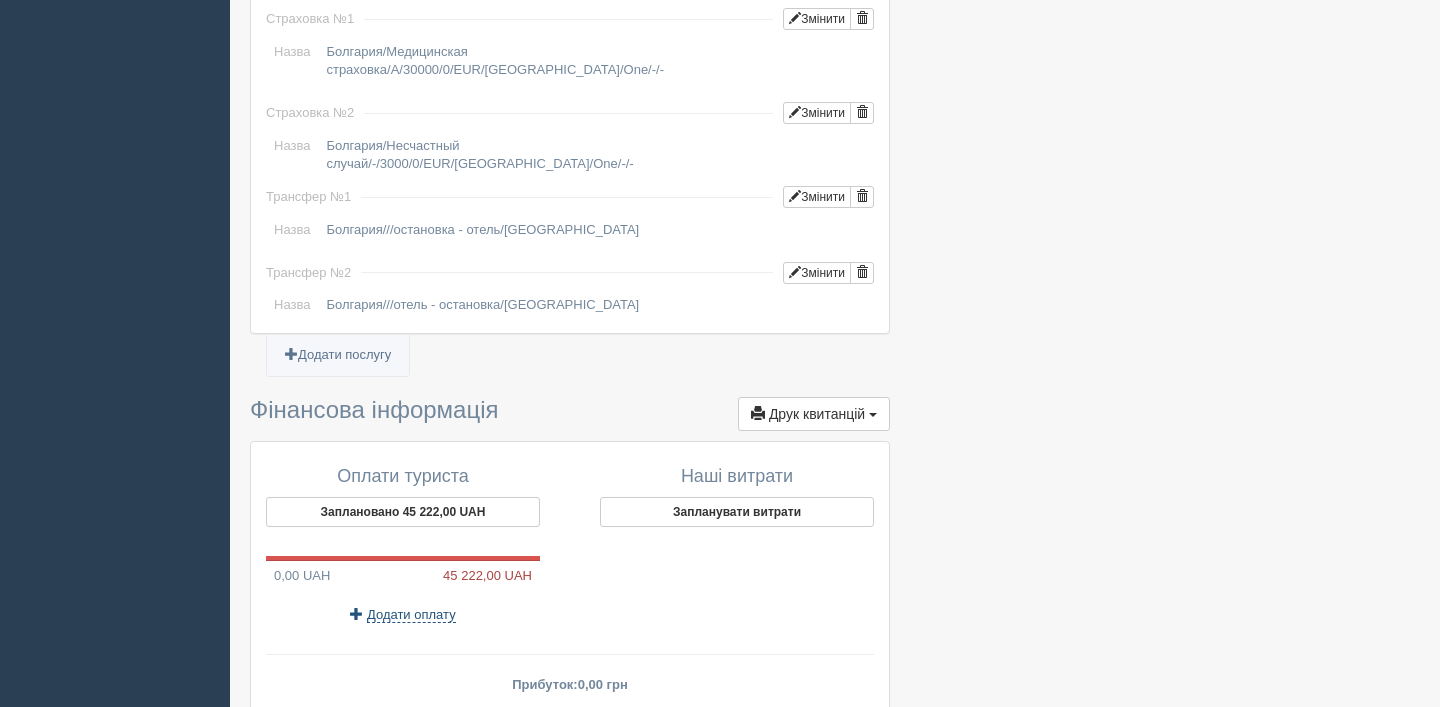 click on "Додати оплату" at bounding box center (411, 615) 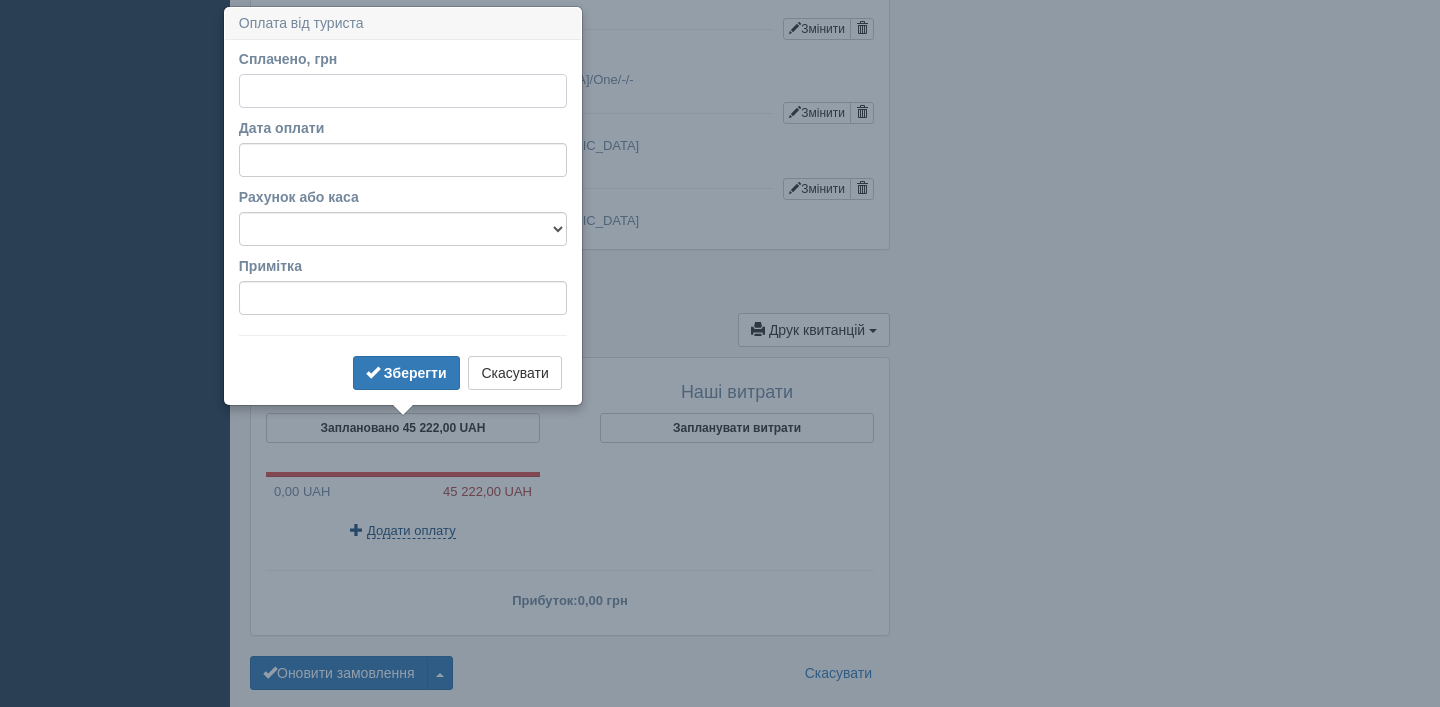 scroll, scrollTop: 1842, scrollLeft: 0, axis: vertical 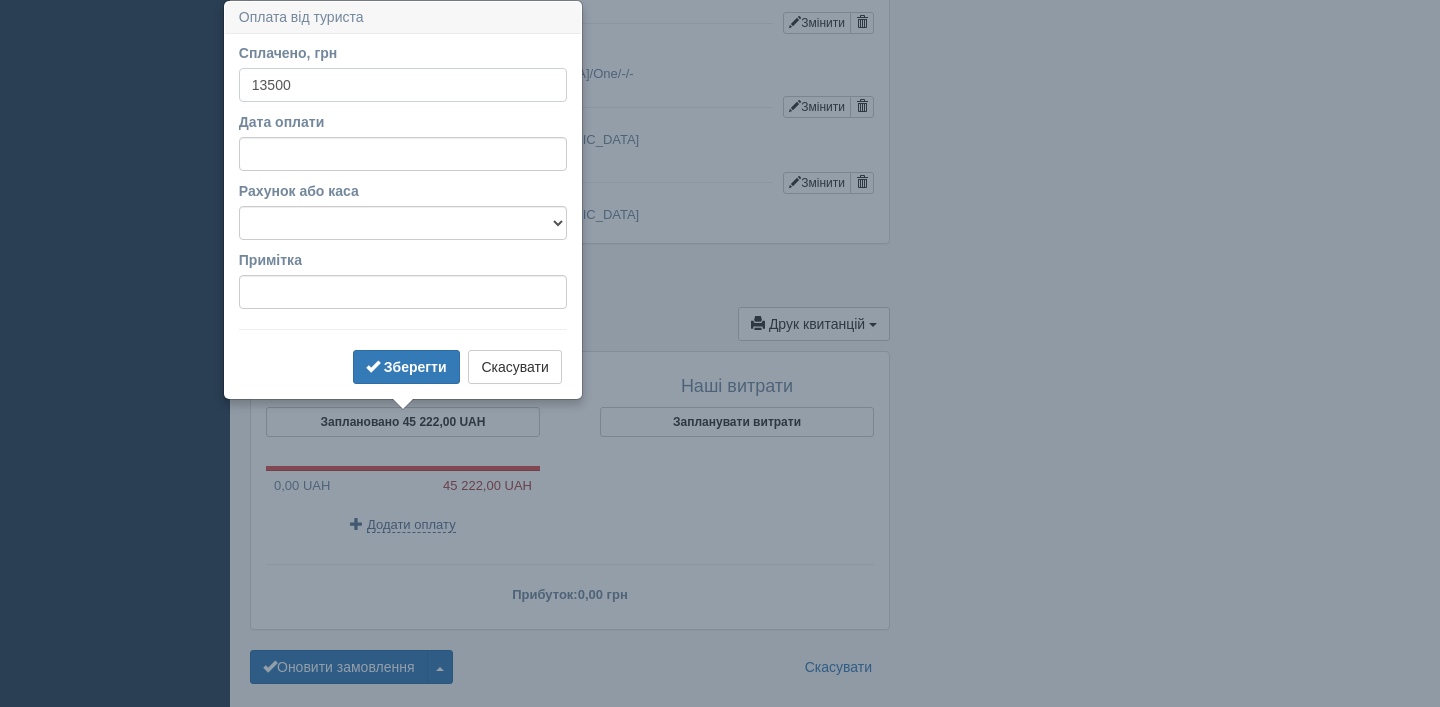 type on "13500" 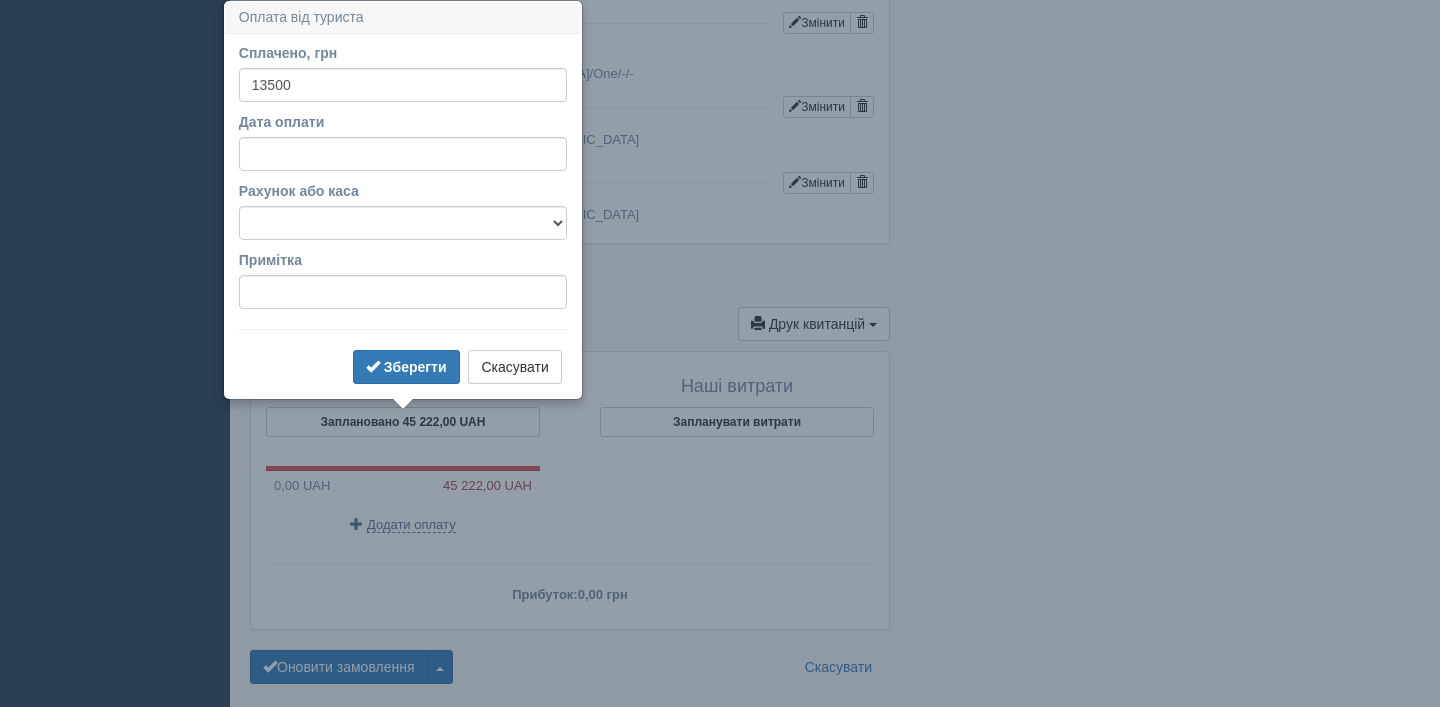 click on "Зберегти
Скасувати" at bounding box center (403, 369) 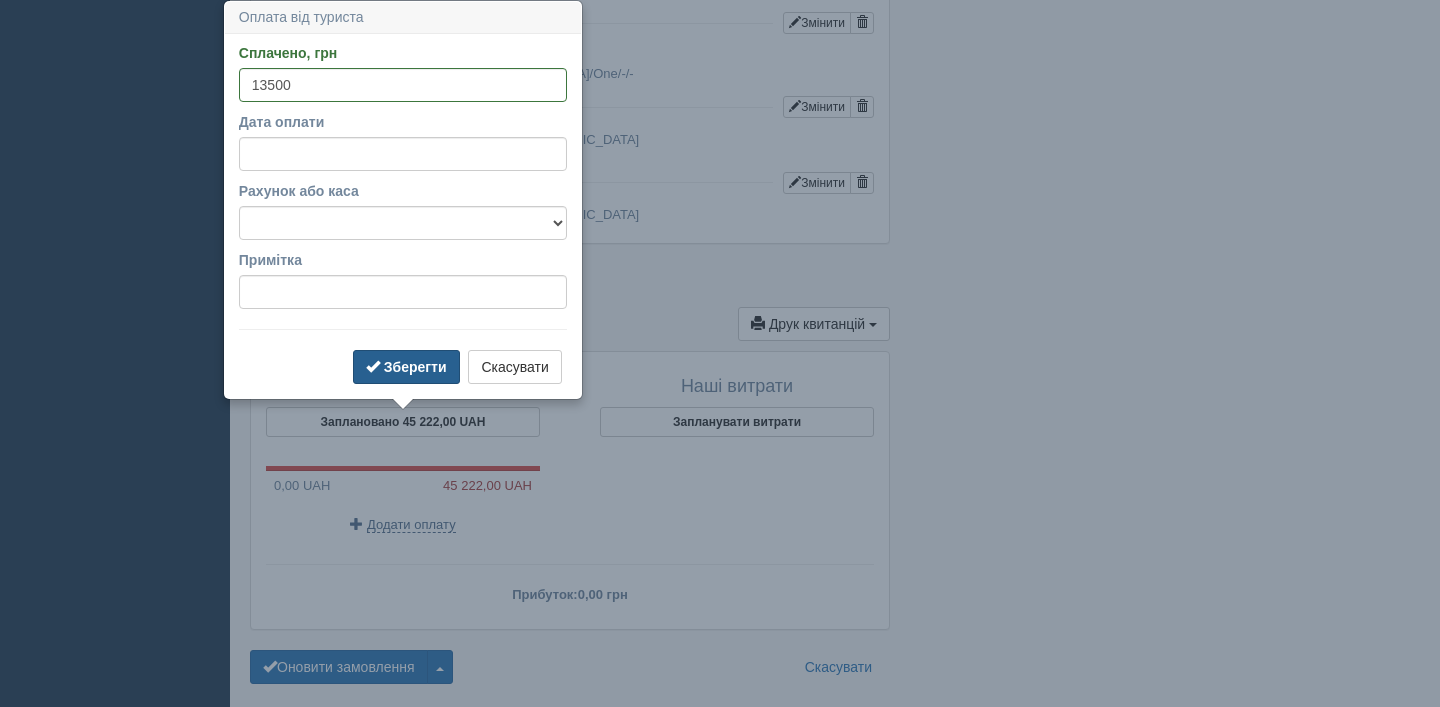 click on "Зберегти" at bounding box center (415, 367) 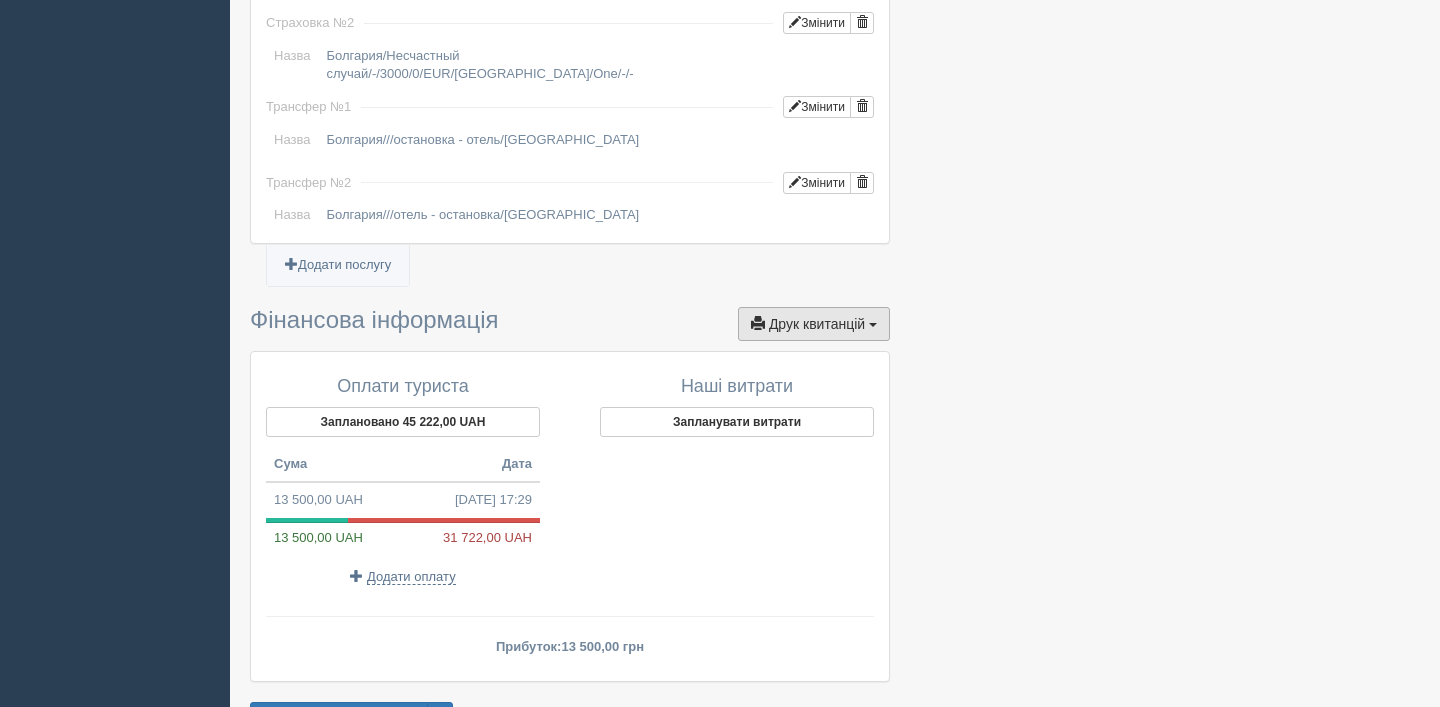 click on "Друк квитанцій" at bounding box center [817, 324] 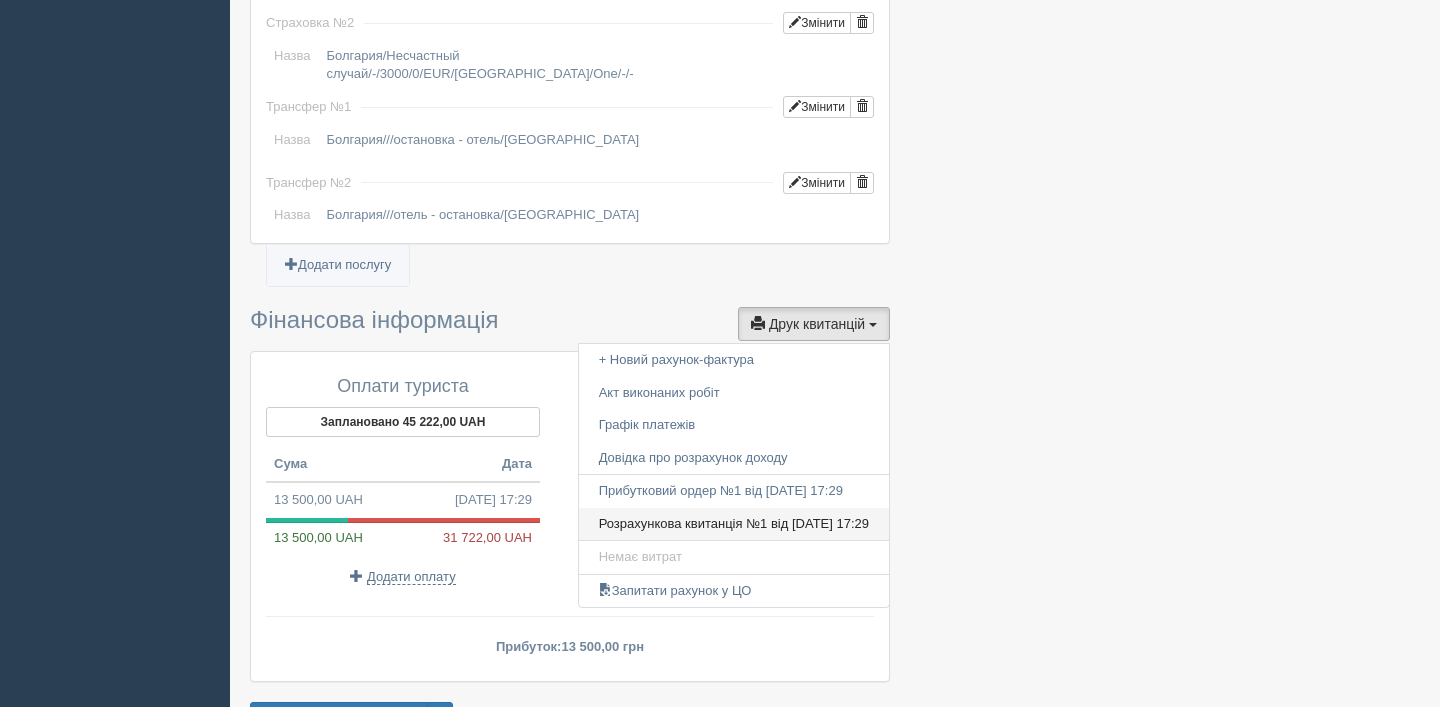click on "Розрахункова квитанція №1 від 15.07.2025 17:29" at bounding box center [734, 524] 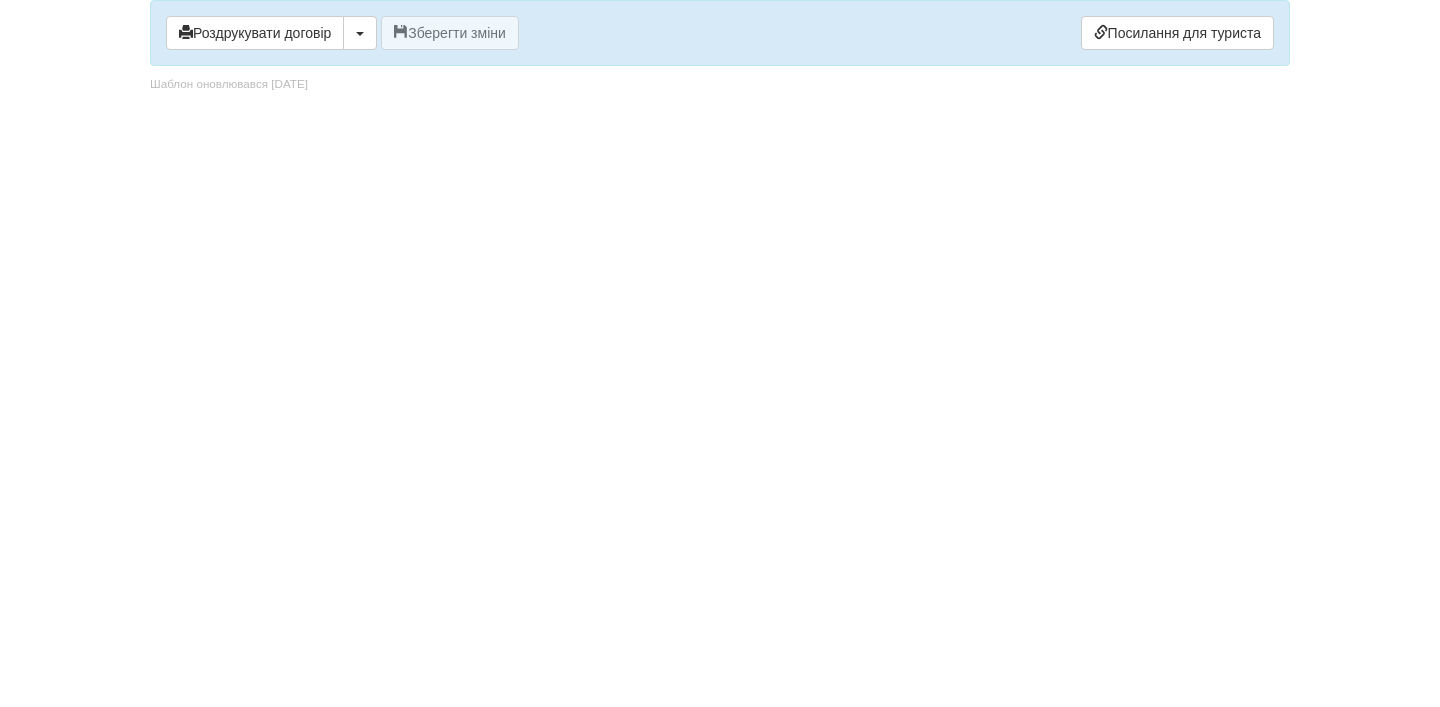 scroll, scrollTop: 0, scrollLeft: 0, axis: both 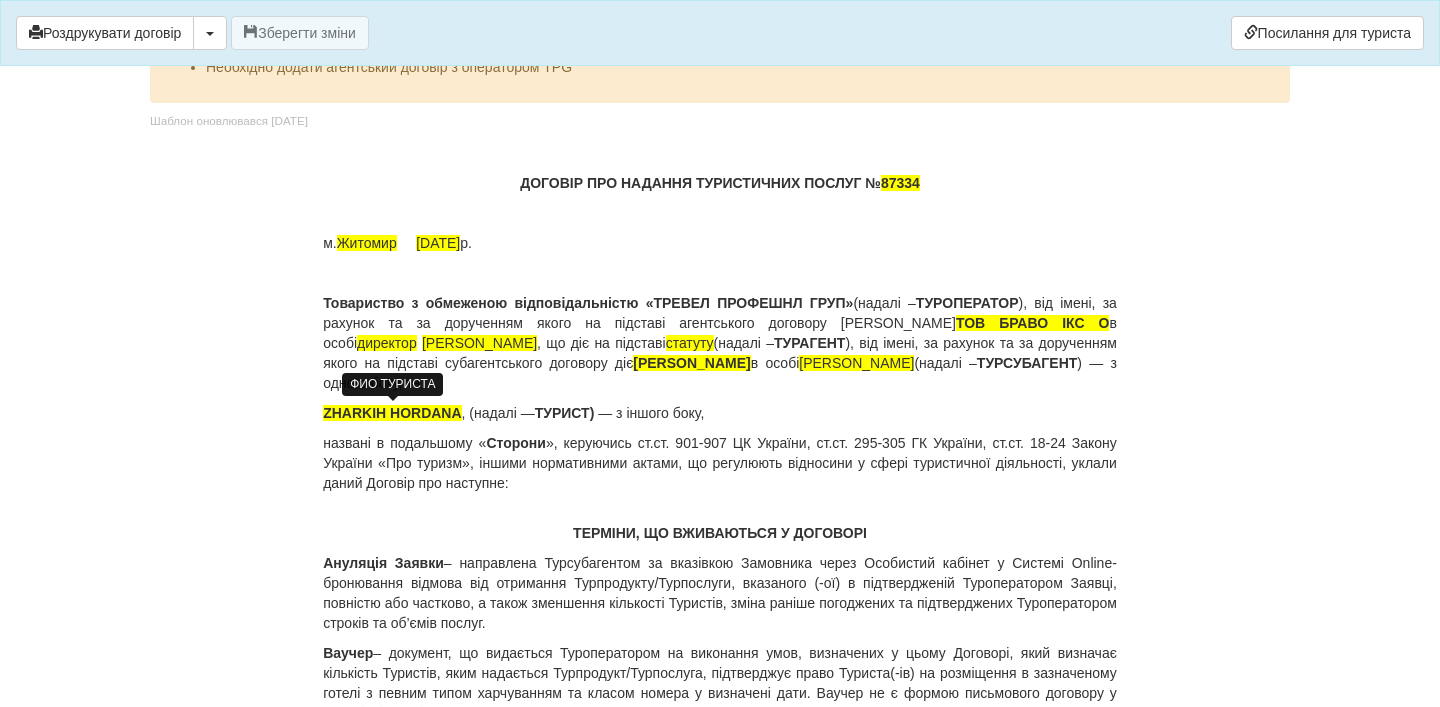 click on "ZHARKIH HORDANA" at bounding box center [392, 413] 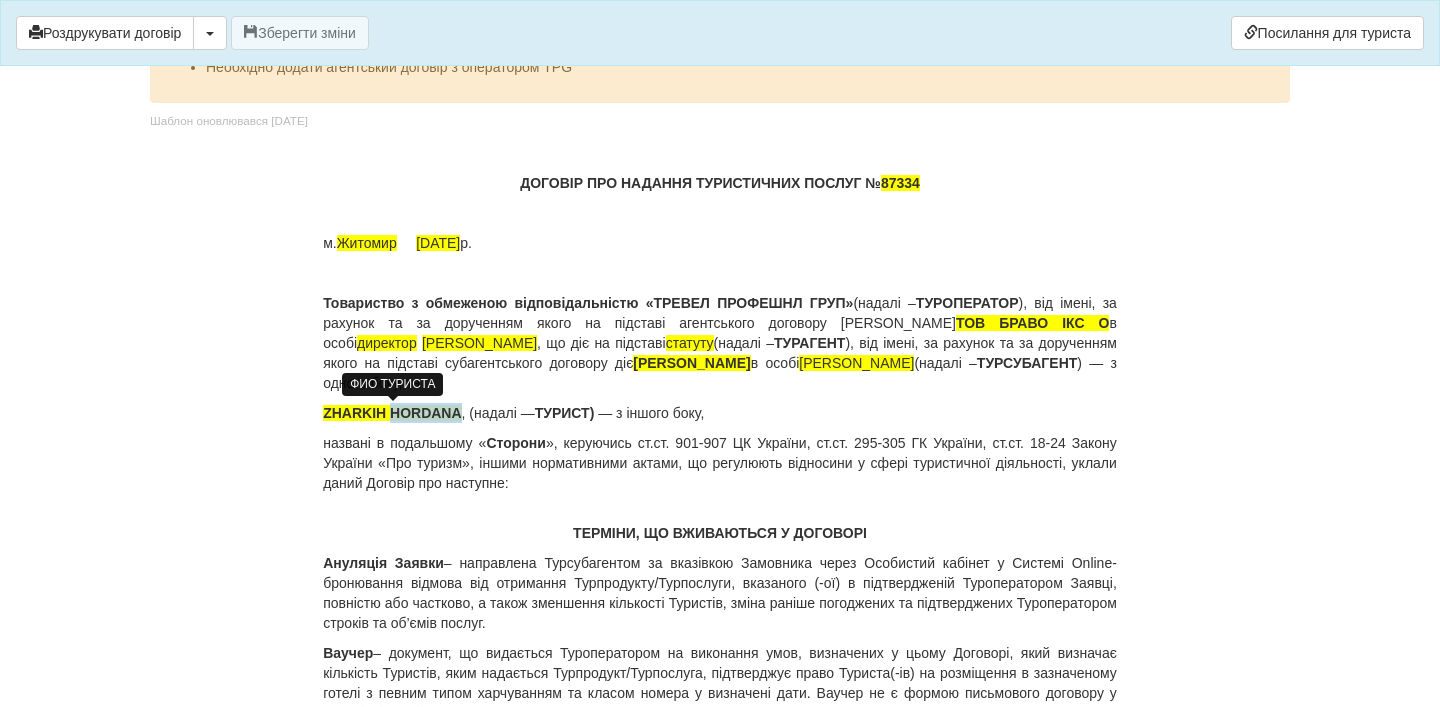 click on "ZHARKIH HORDANA" at bounding box center (392, 413) 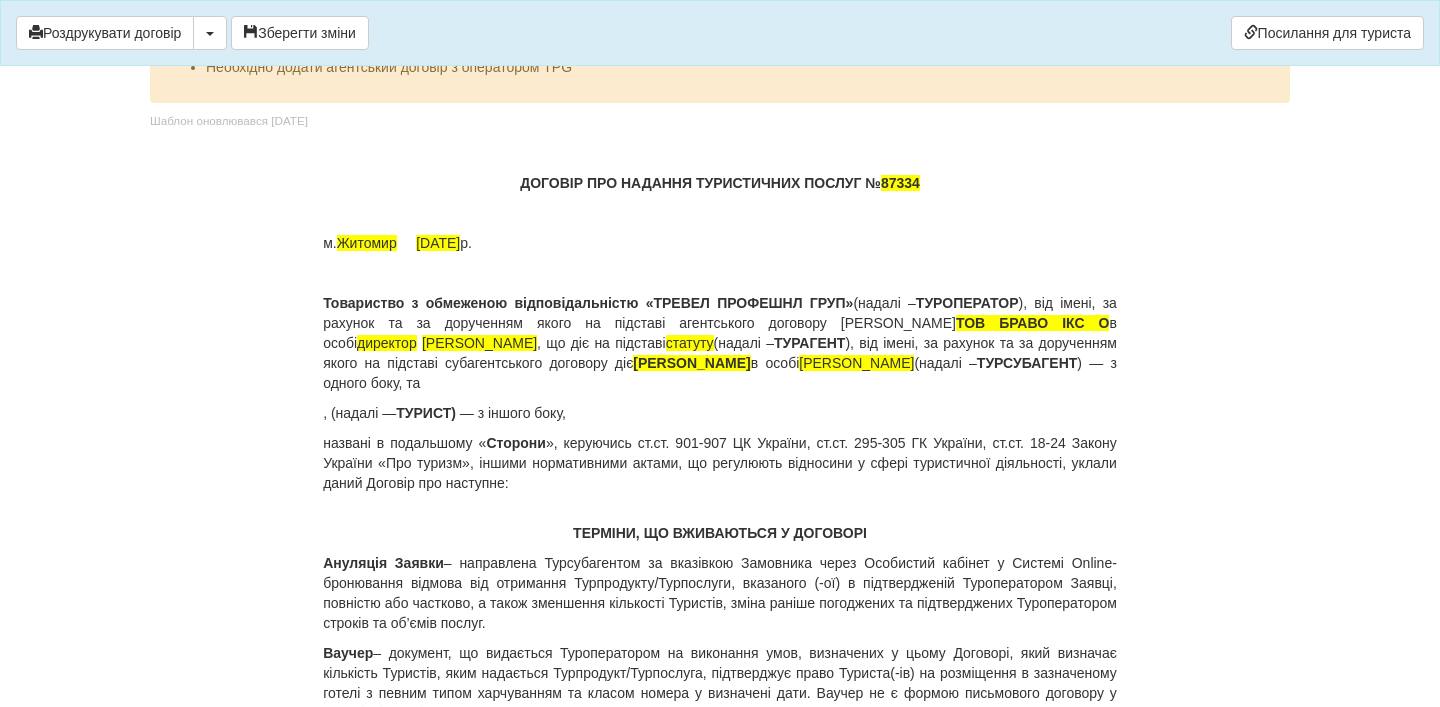click on ", (надалі —  ТУРИСТ)   —   з іншого боку," at bounding box center [720, 413] 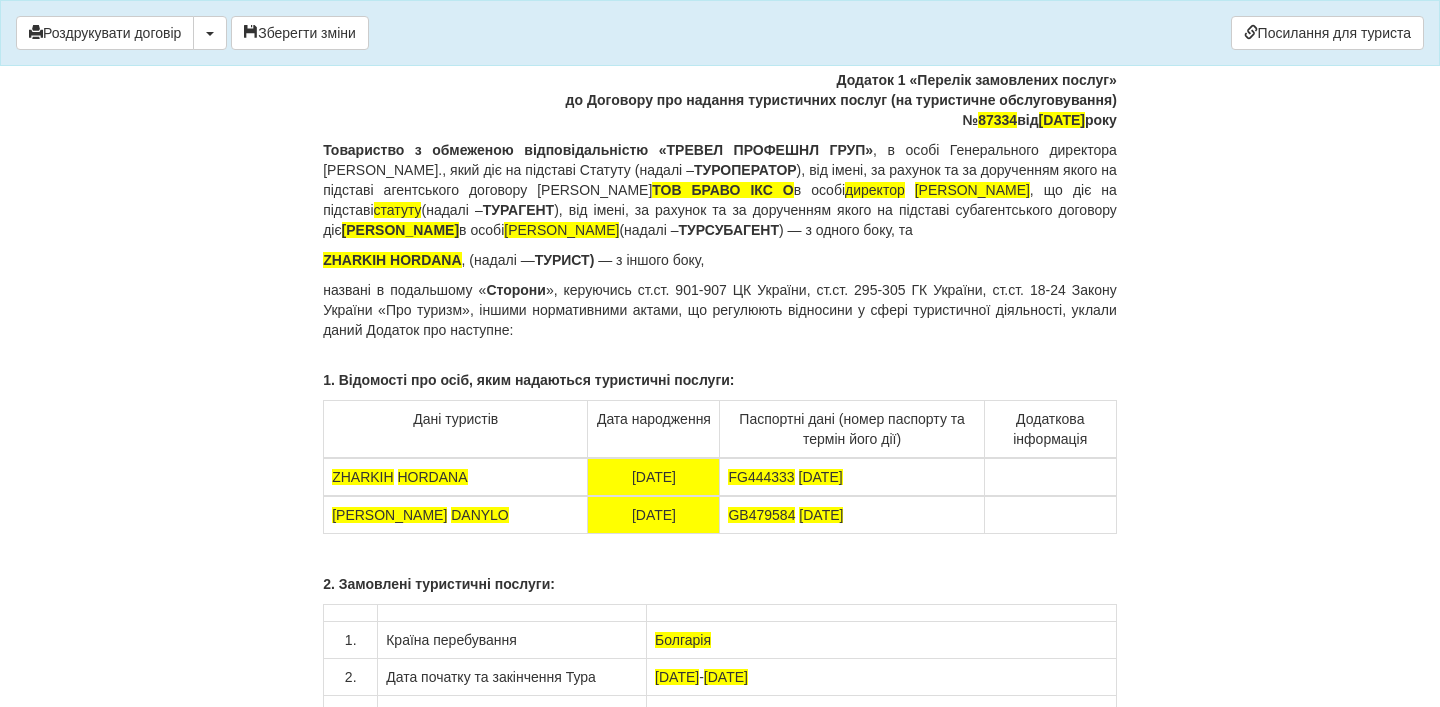 scroll, scrollTop: 14969, scrollLeft: 0, axis: vertical 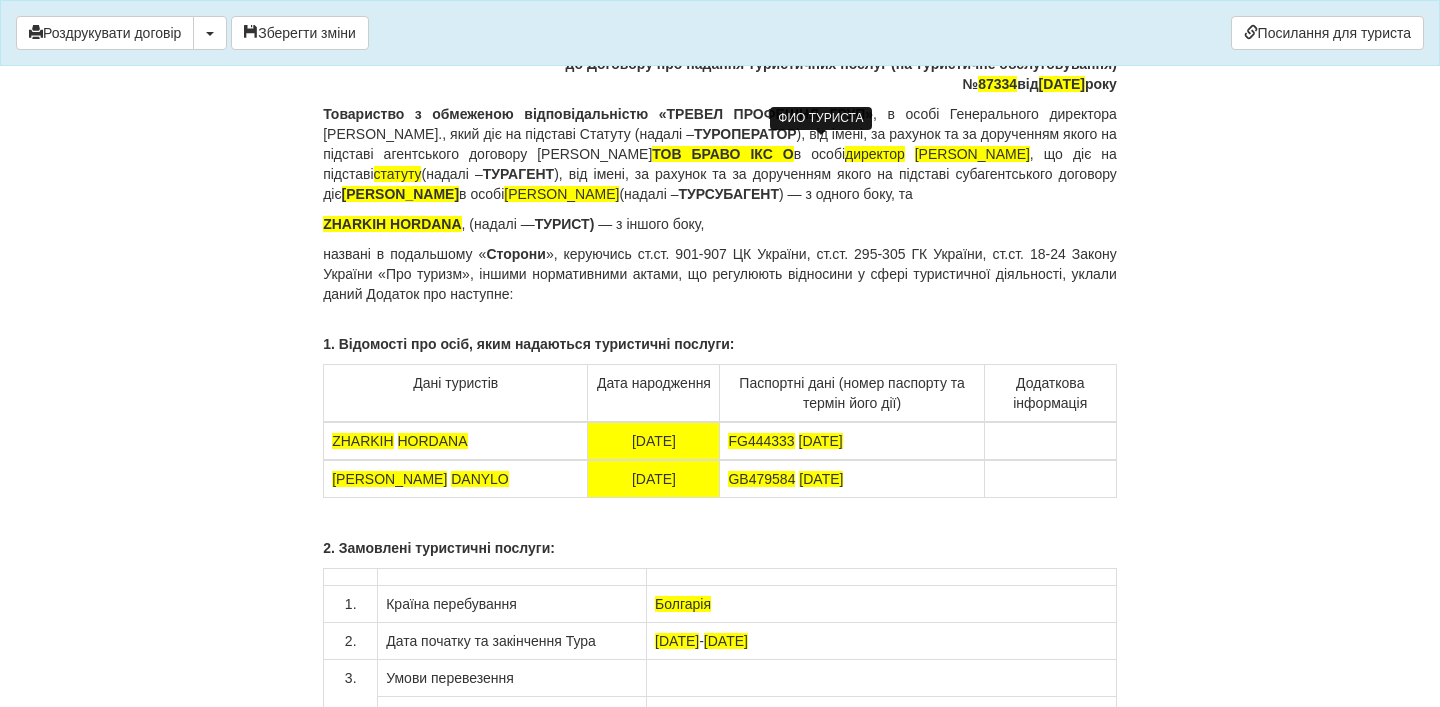 drag, startPoint x: 886, startPoint y: 142, endPoint x: 758, endPoint y: 147, distance: 128.09763 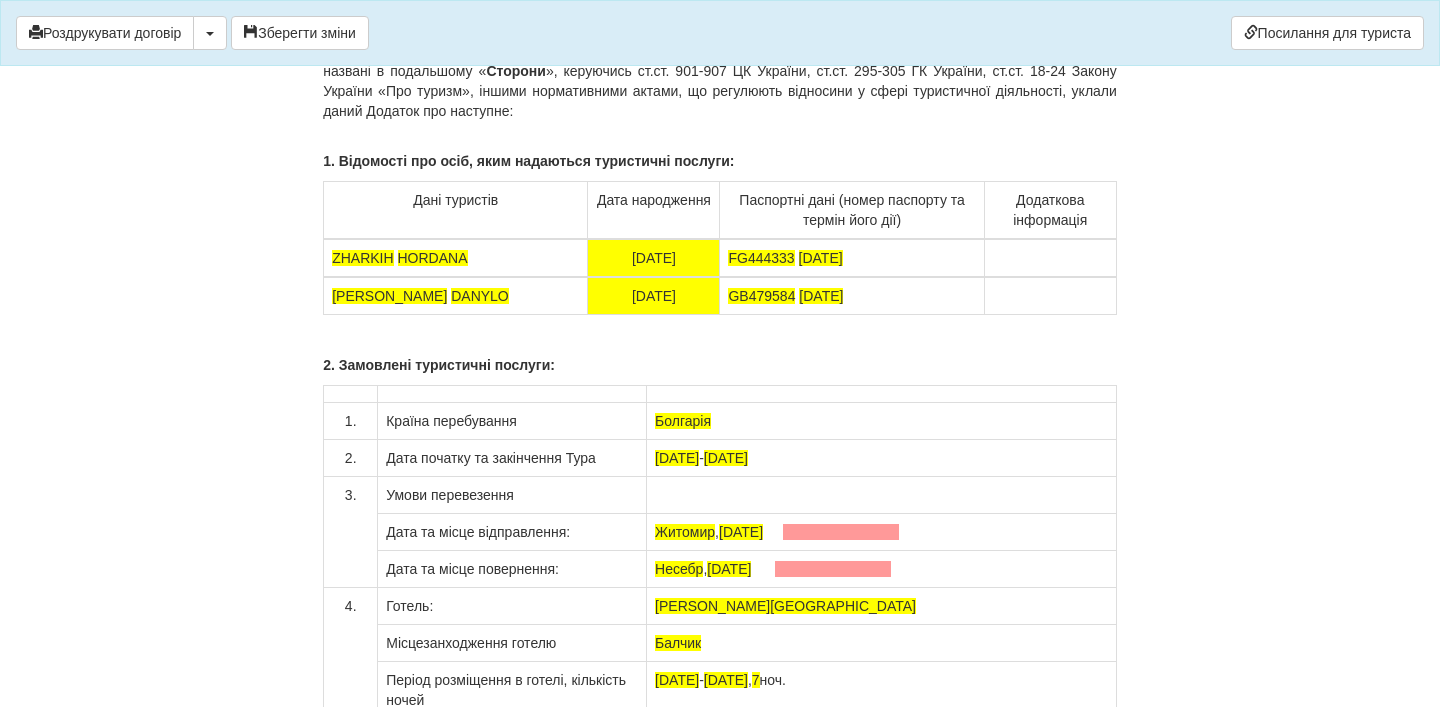scroll, scrollTop: 15390, scrollLeft: 0, axis: vertical 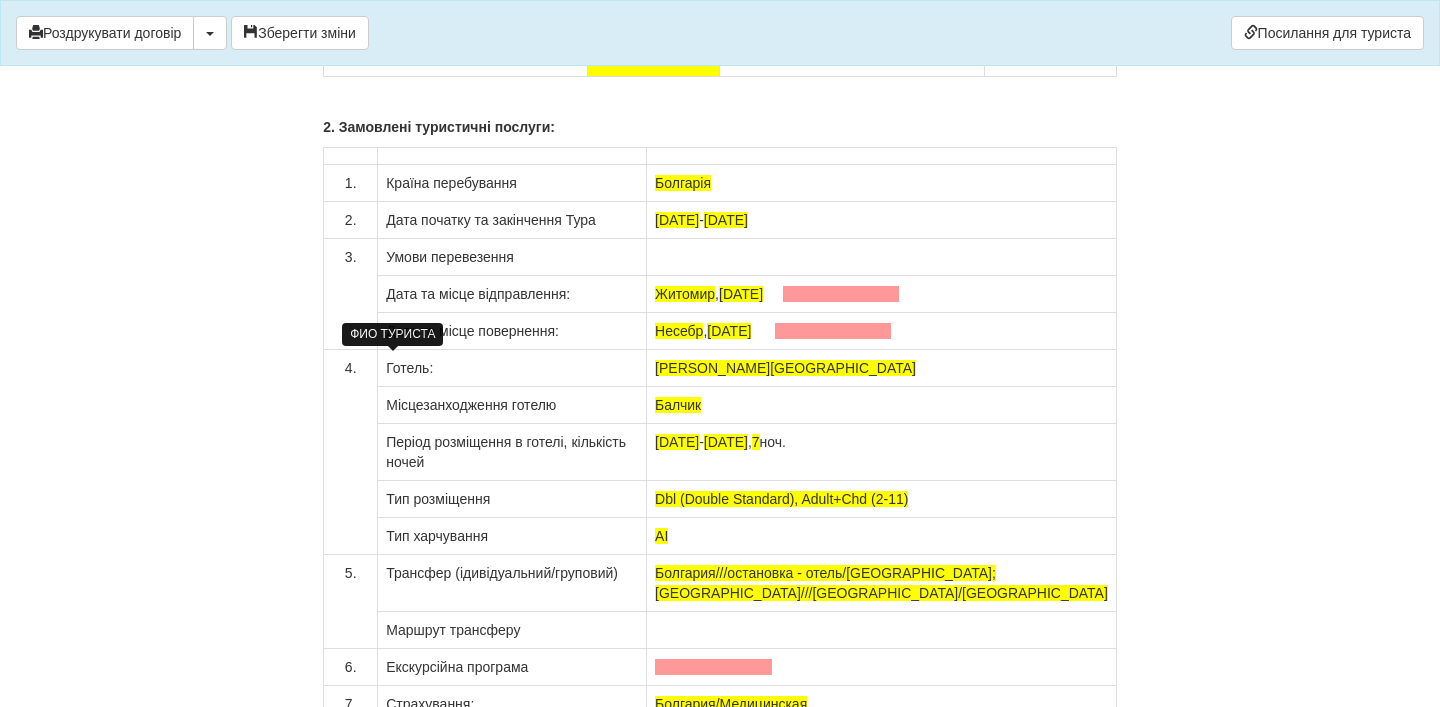 click on "ZHARKIH HORDANA" at bounding box center (392, -197) 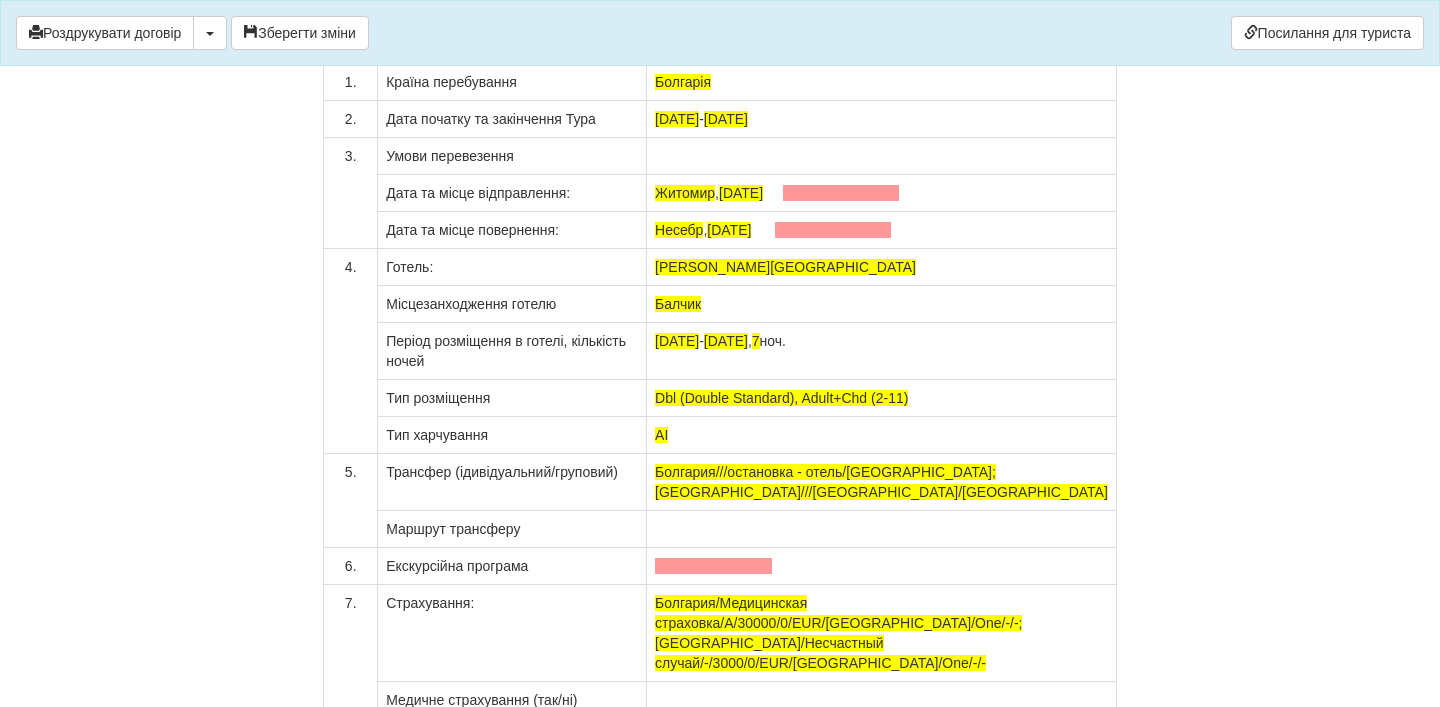 scroll, scrollTop: 15492, scrollLeft: 0, axis: vertical 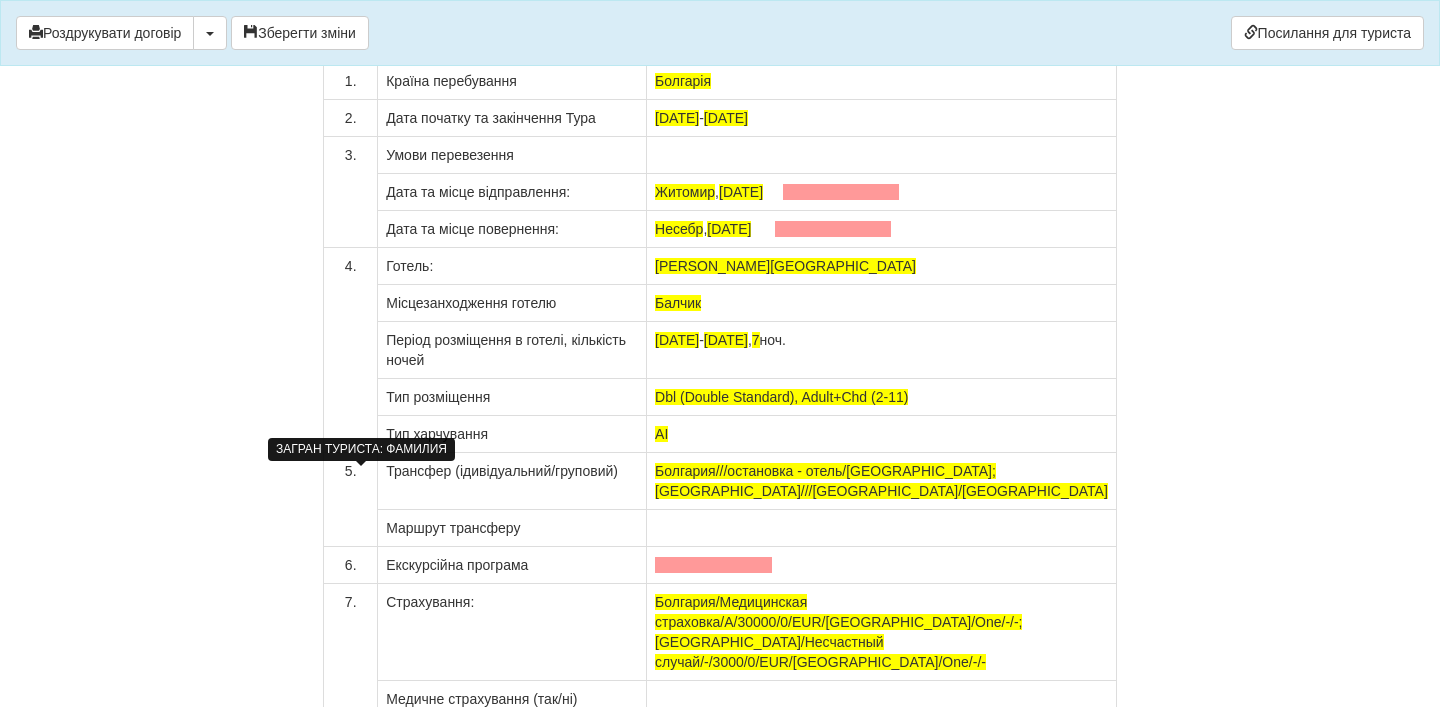 drag, startPoint x: 465, startPoint y: 484, endPoint x: 333, endPoint y: 479, distance: 132.09467 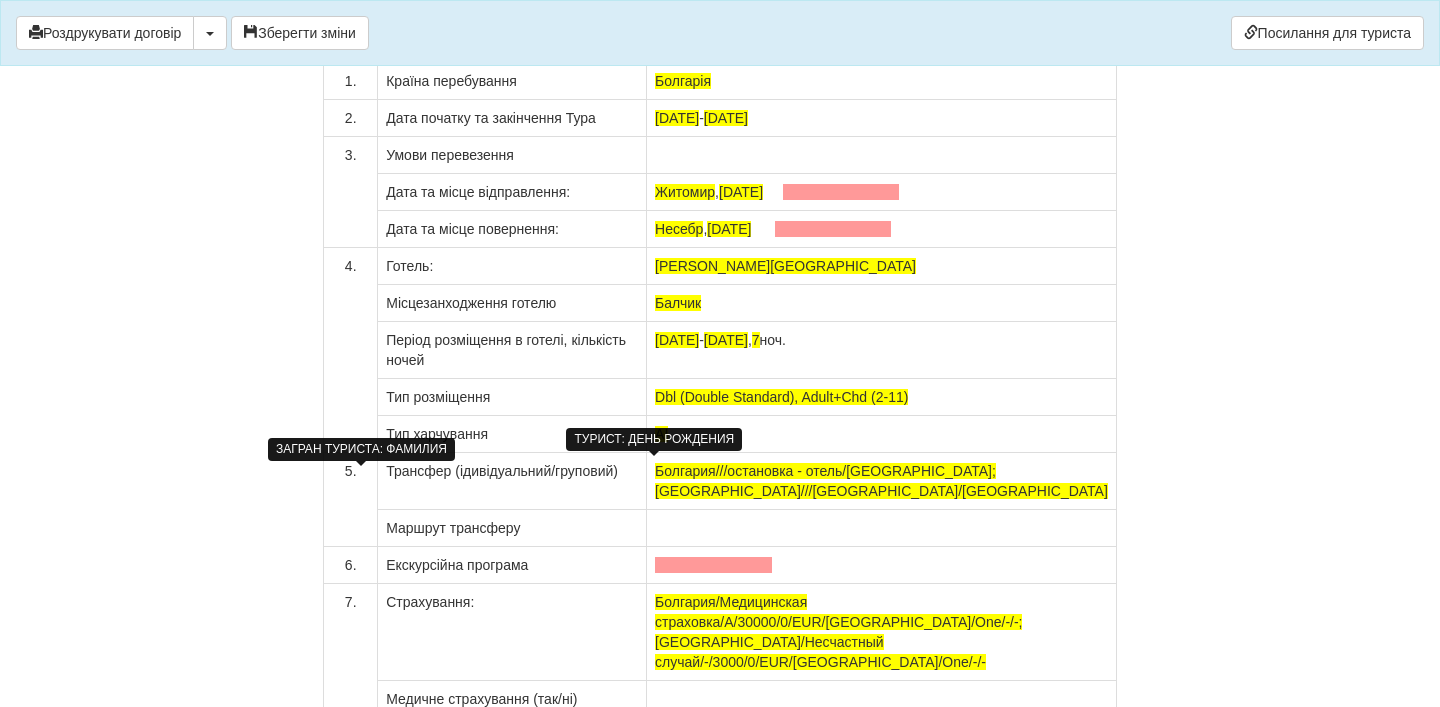 drag, startPoint x: 697, startPoint y: 474, endPoint x: 616, endPoint y: 473, distance: 81.00617 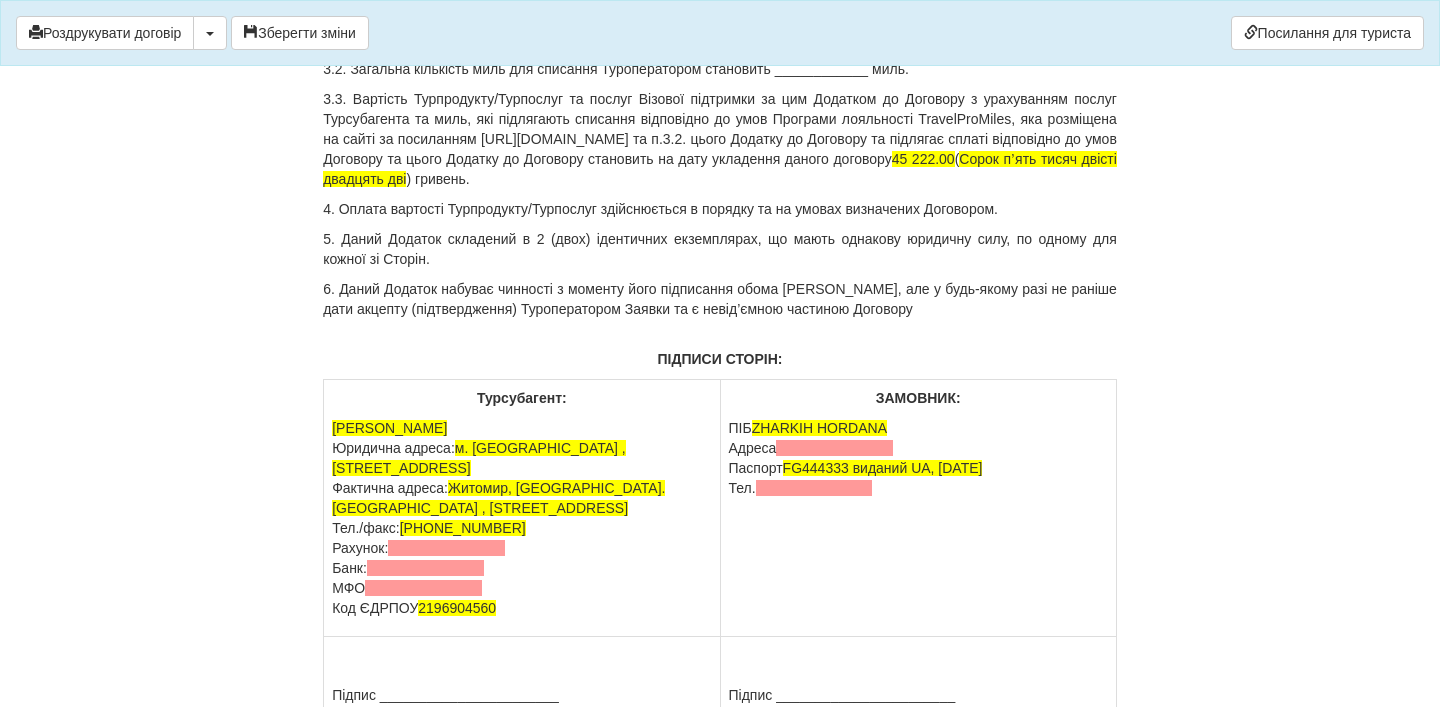 scroll, scrollTop: 16760, scrollLeft: 0, axis: vertical 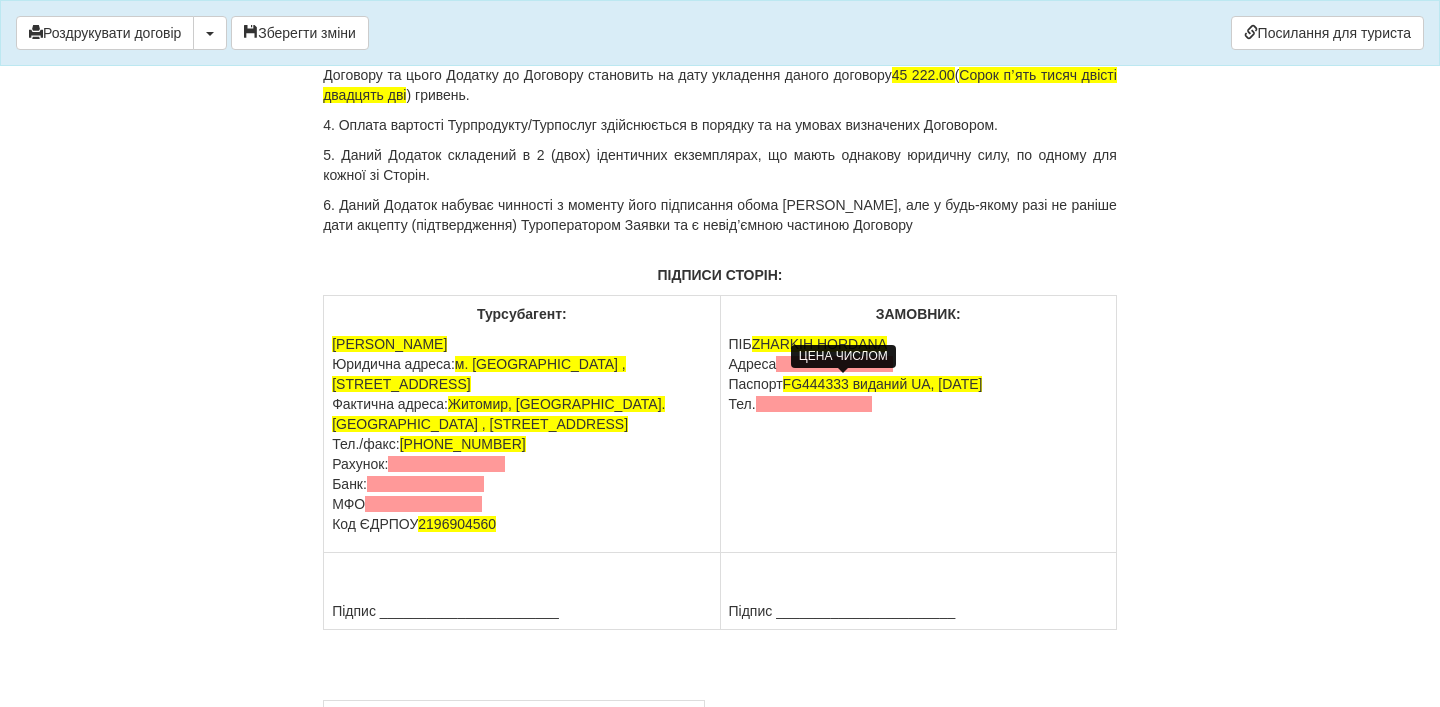 drag, startPoint x: 825, startPoint y: 385, endPoint x: 811, endPoint y: 381, distance: 14.56022 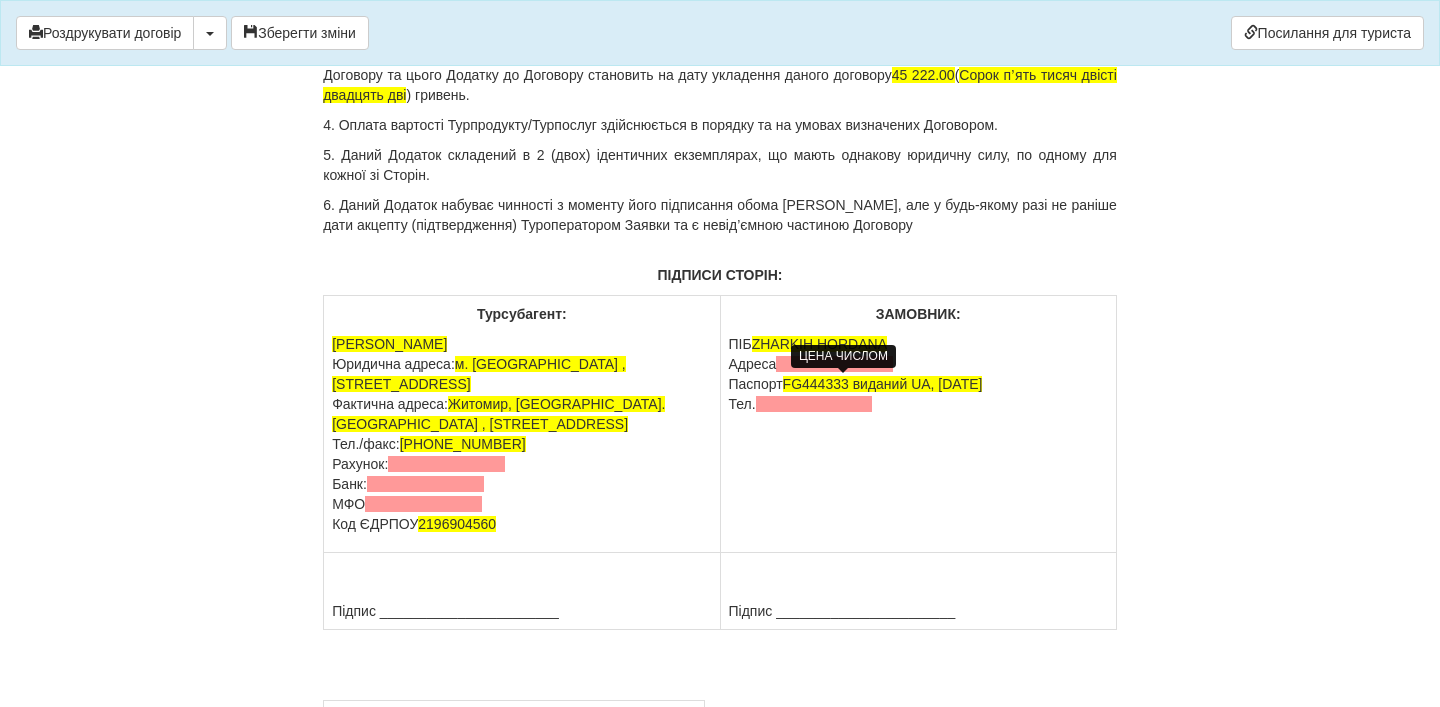 click on "52 222.00" at bounding box center (816, -95) 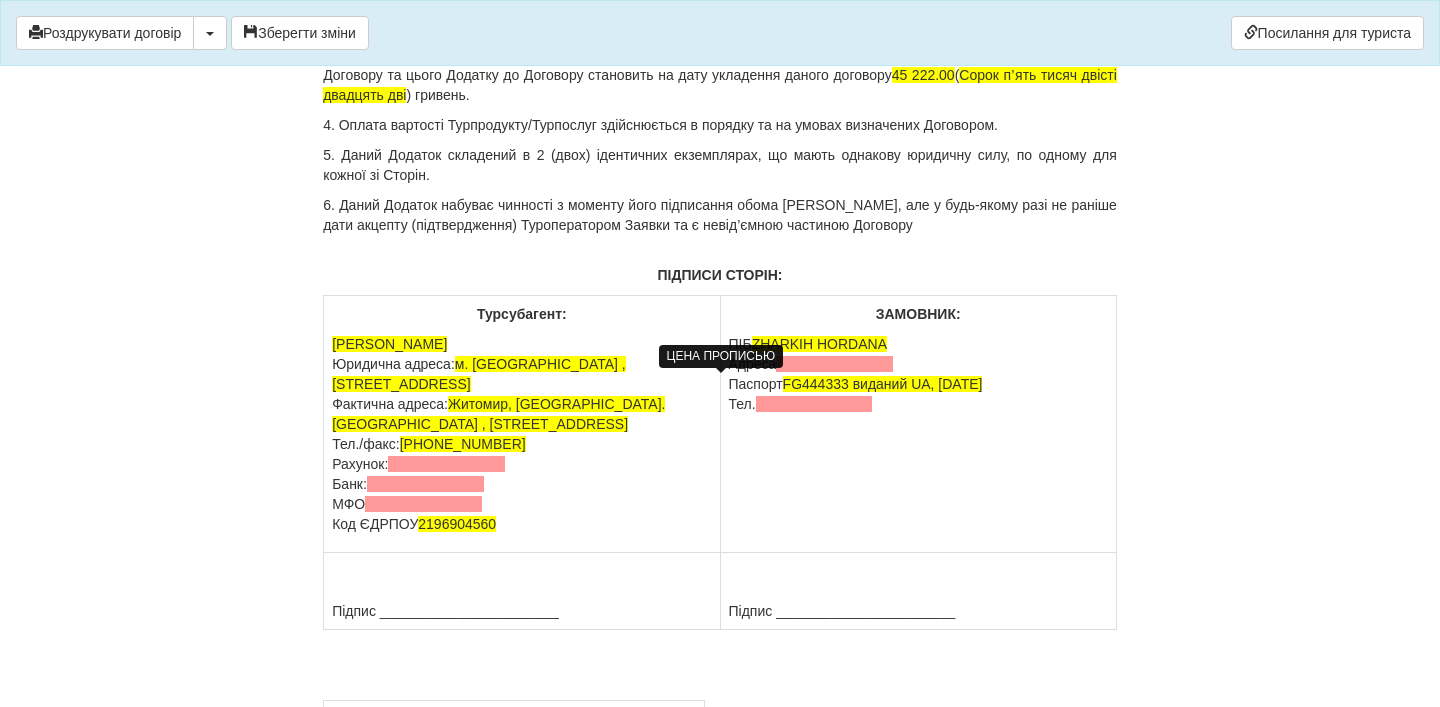 drag, startPoint x: 890, startPoint y: 380, endPoint x: 1115, endPoint y: 383, distance: 225.02 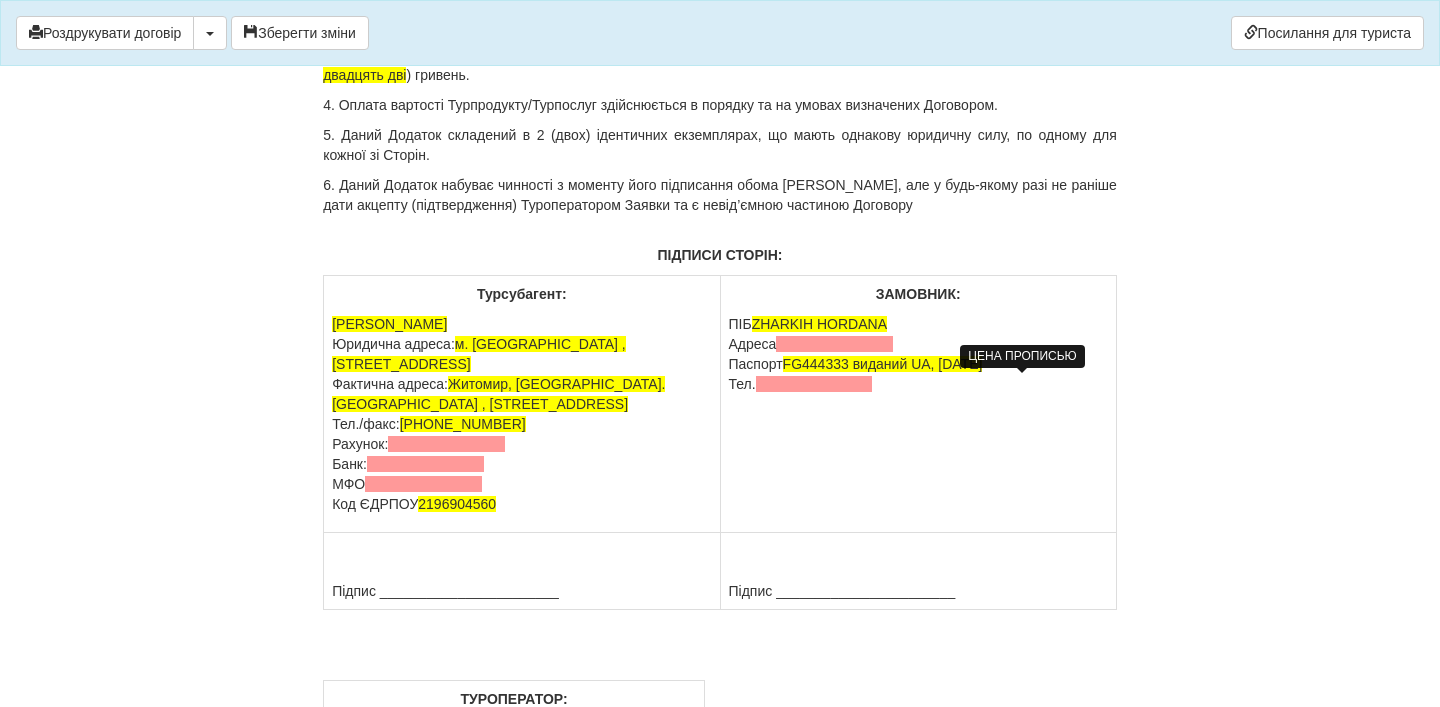 click on "дві" at bounding box center [959, -95] 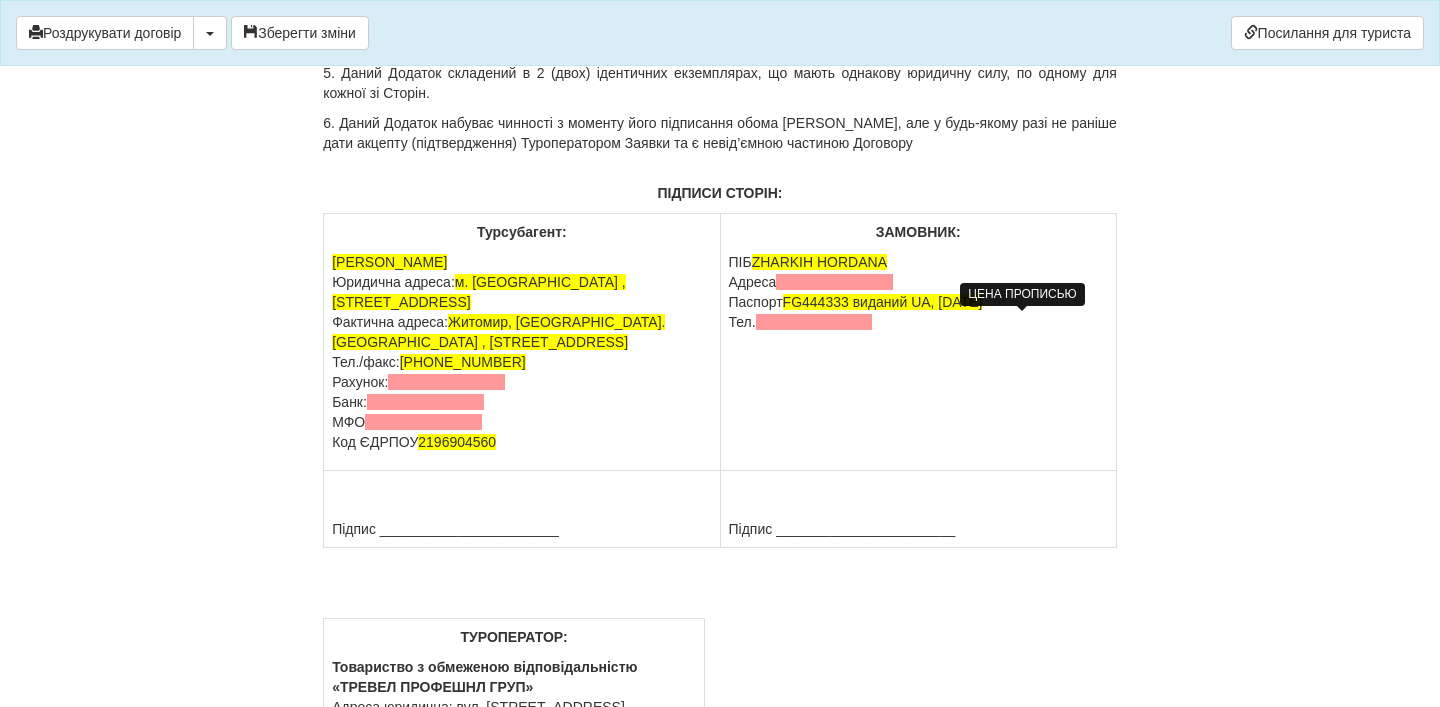 scroll, scrollTop: 16828, scrollLeft: 0, axis: vertical 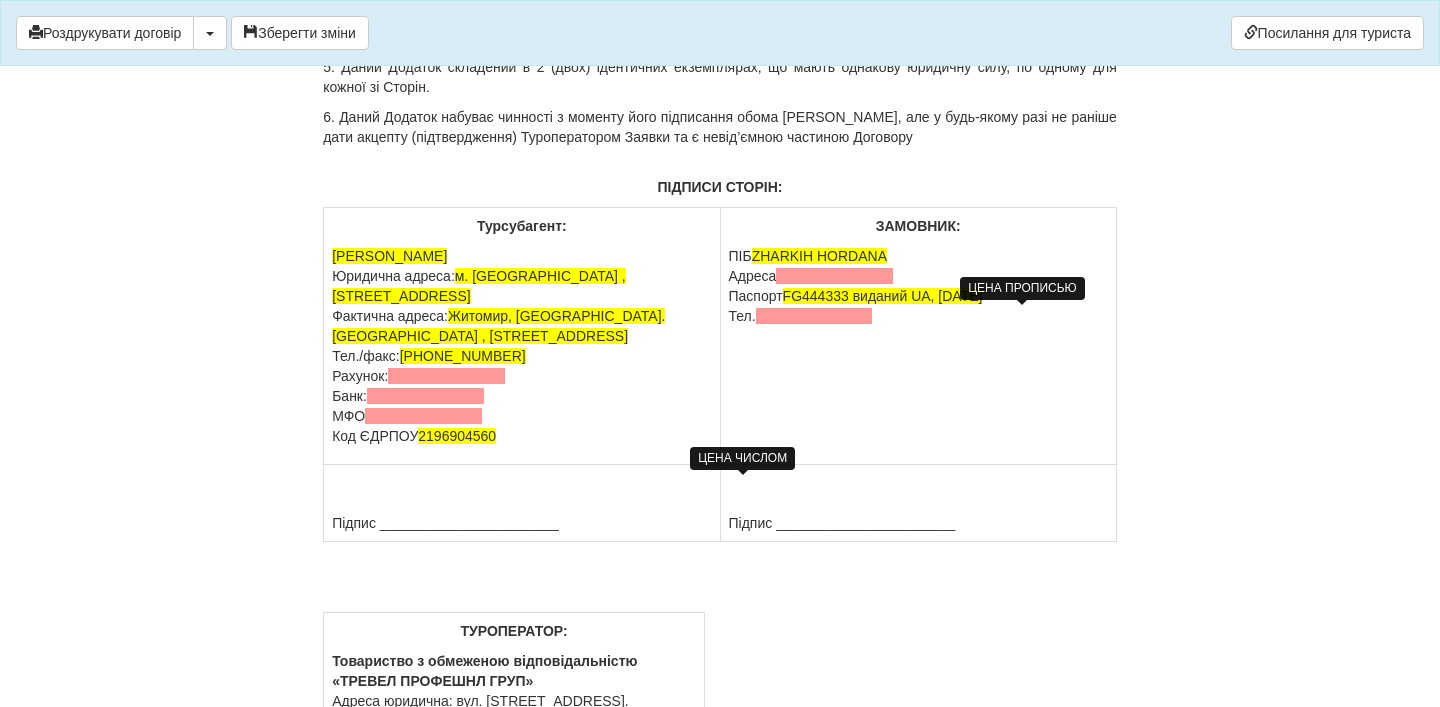 click on "45 222.00" at bounding box center (923, -13) 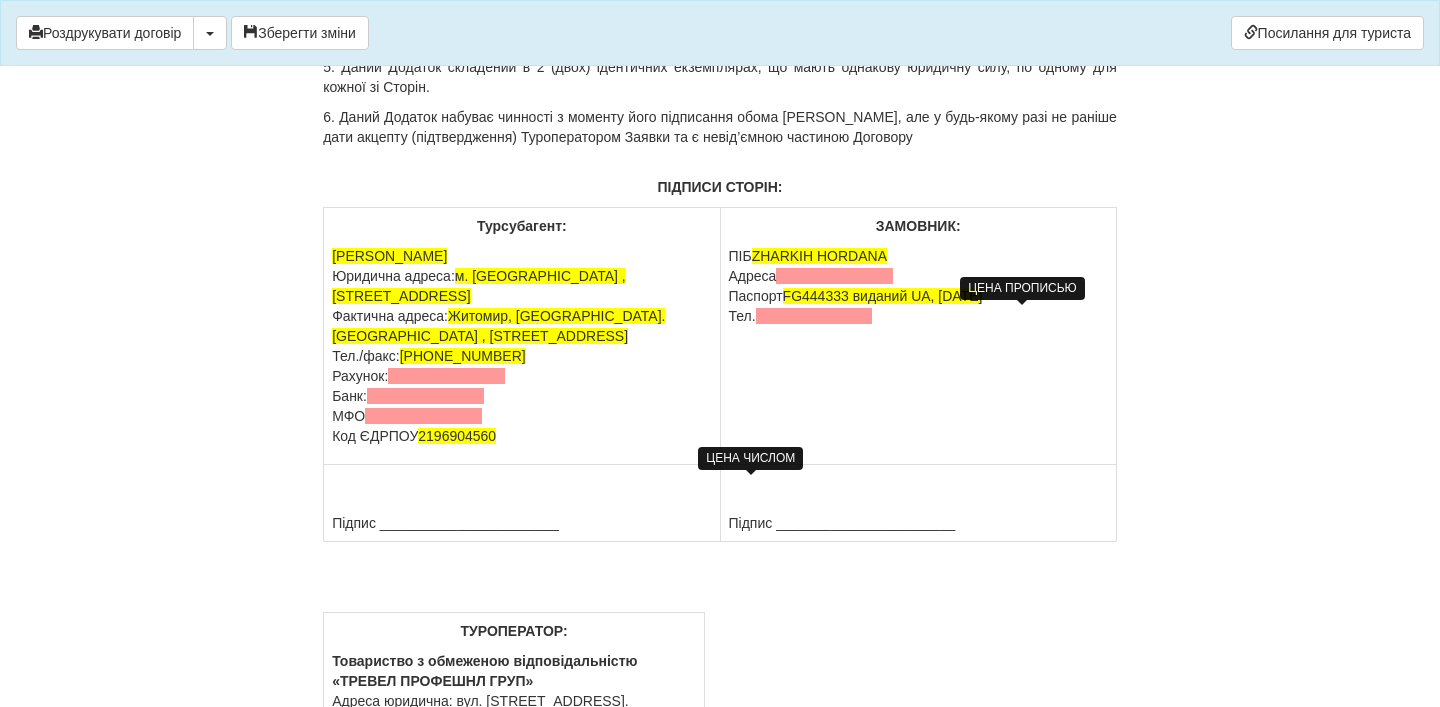 click on "222.00" at bounding box center (933, -13) 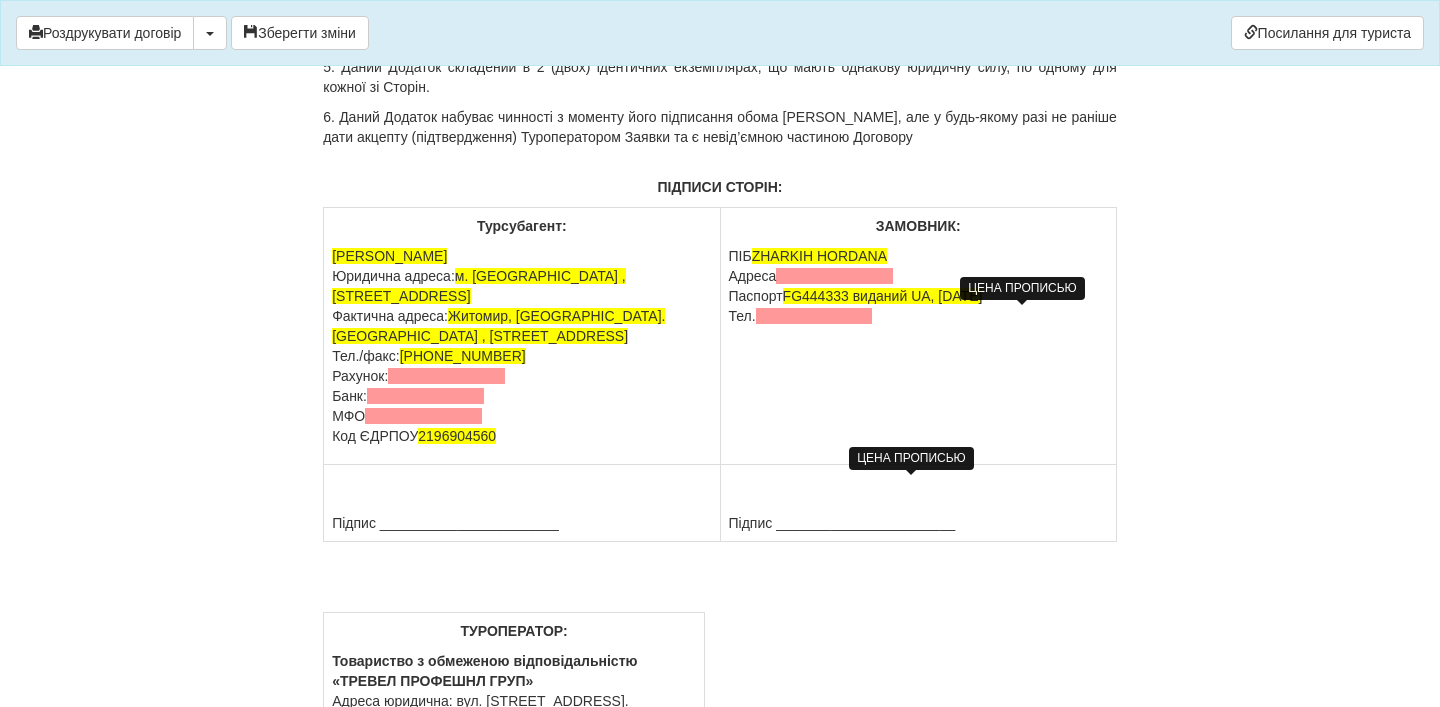 drag, startPoint x: 1037, startPoint y: 487, endPoint x: 790, endPoint y: 487, distance: 247 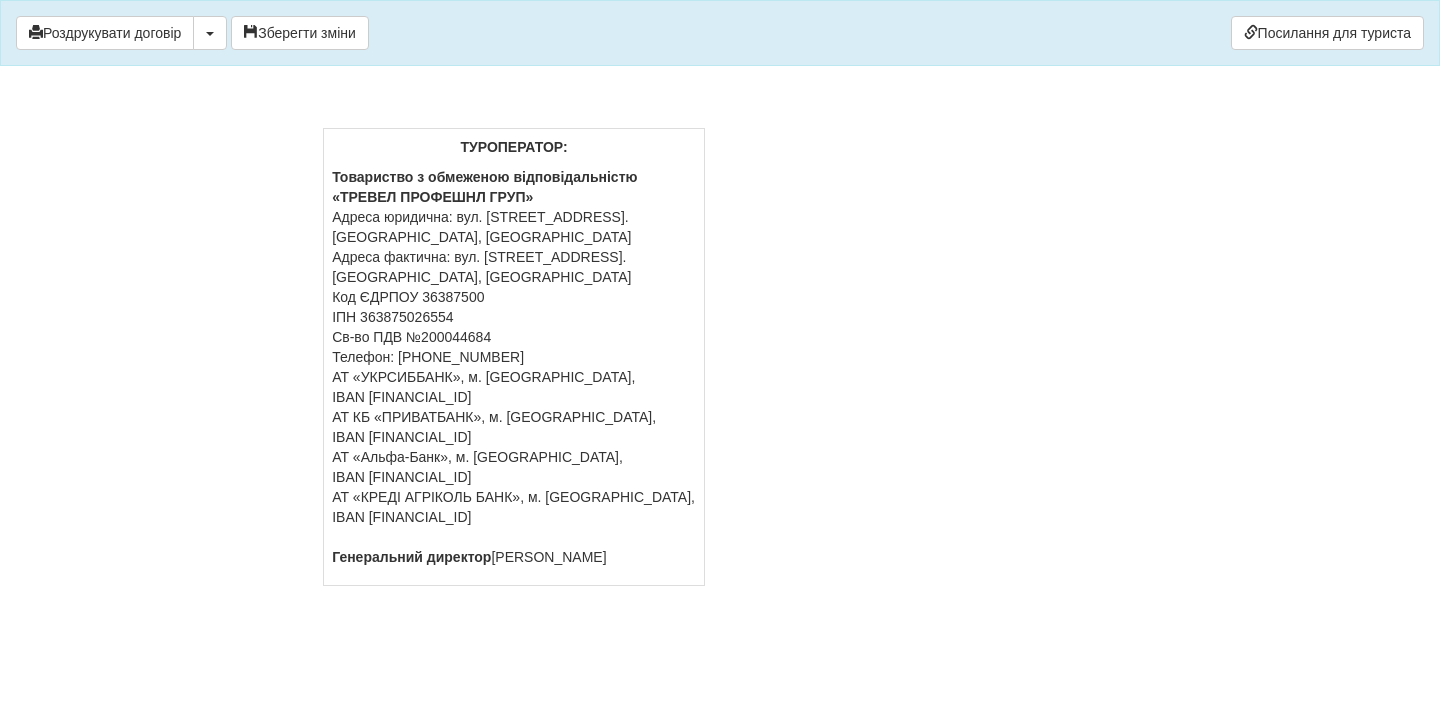 scroll, scrollTop: 17371, scrollLeft: 0, axis: vertical 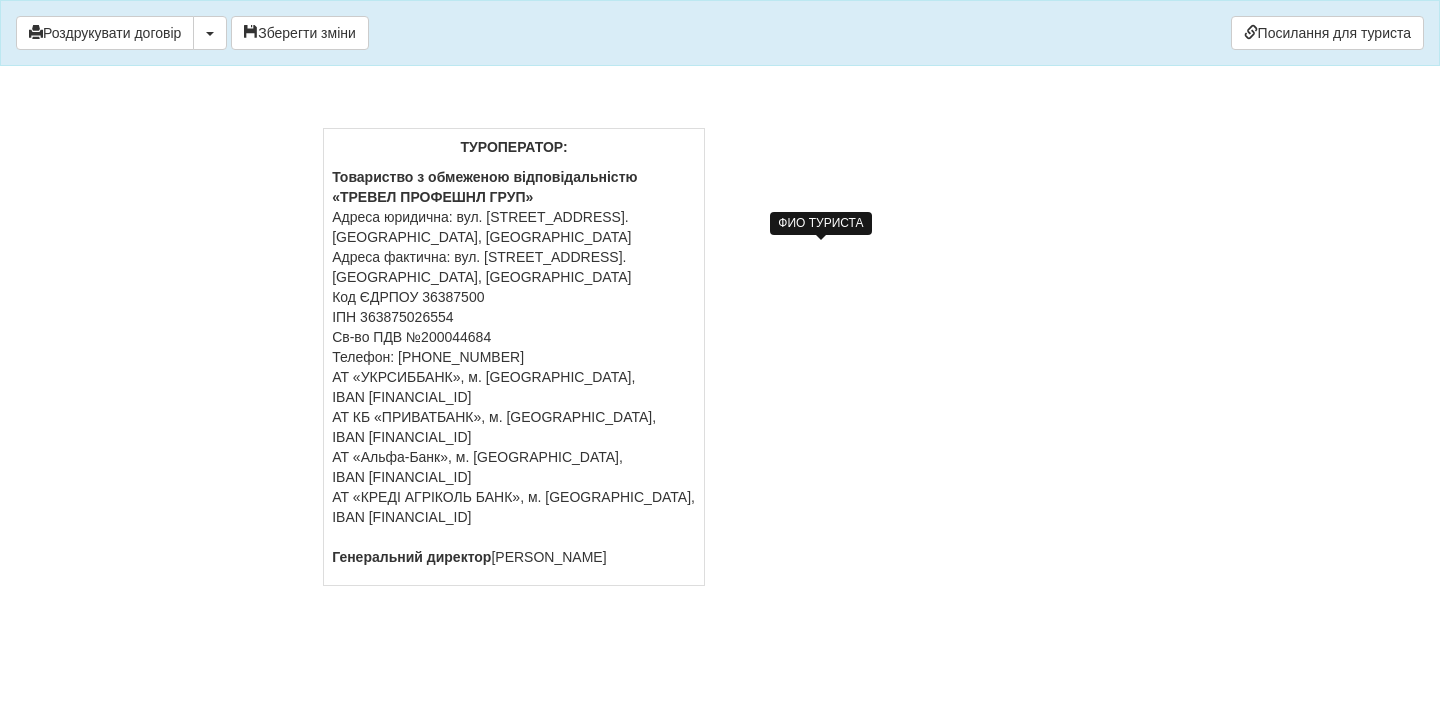 drag, startPoint x: 891, startPoint y: 190, endPoint x: 757, endPoint y: 196, distance: 134.13426 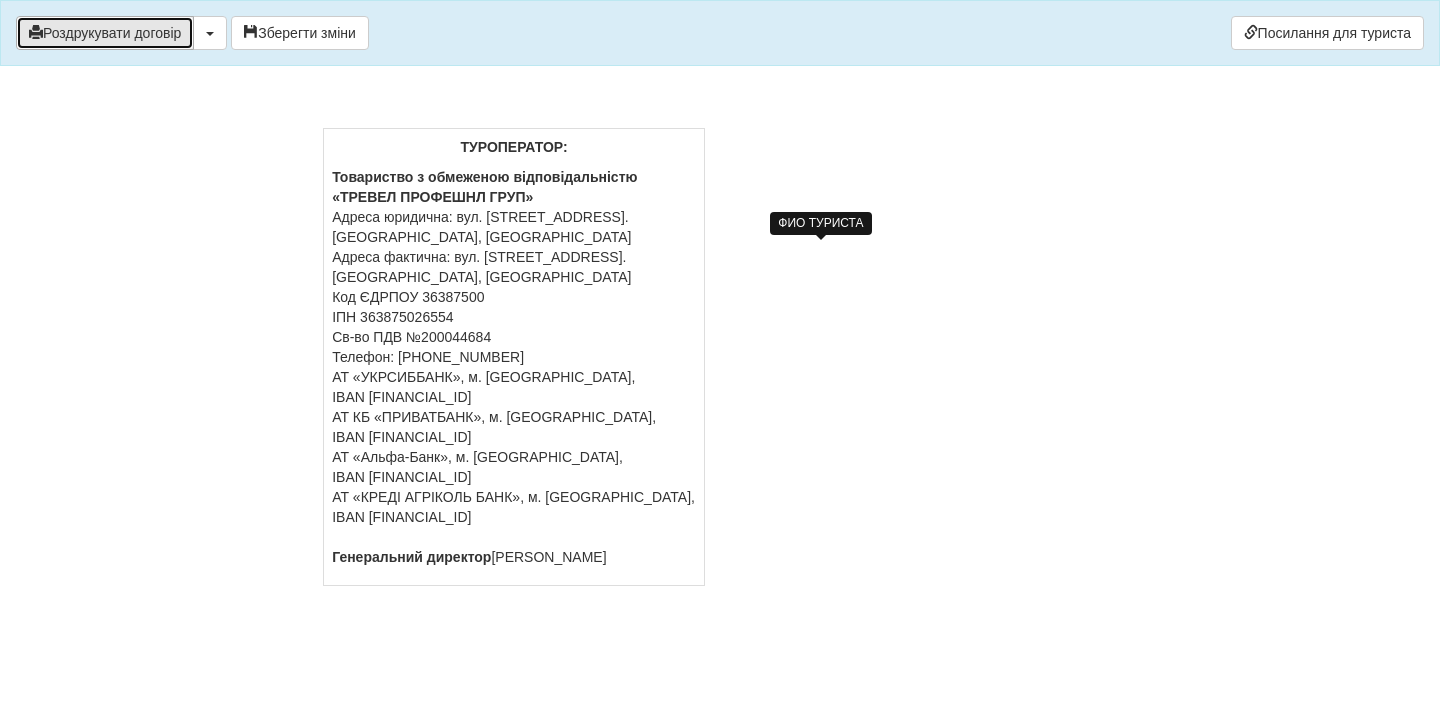 click on "Роздрукувати договір" at bounding box center (105, 33) 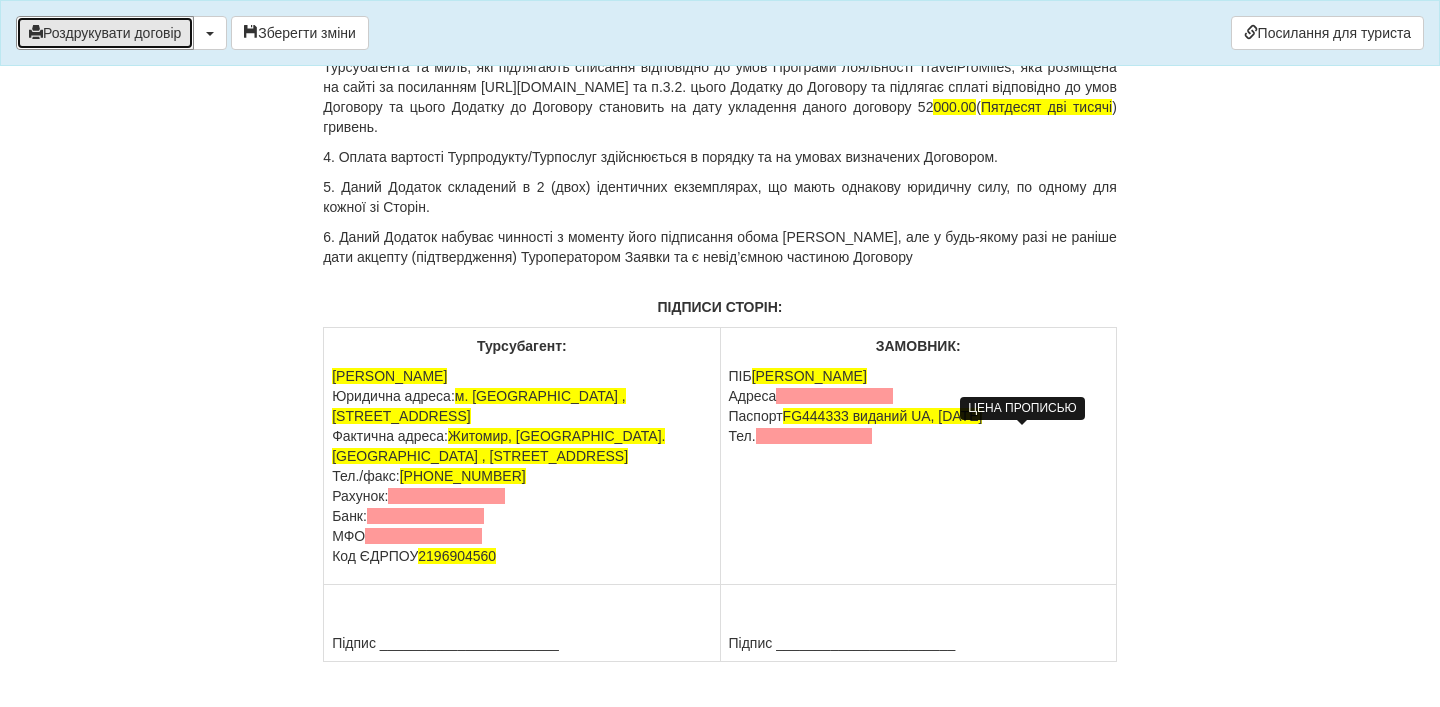 scroll, scrollTop: 15820, scrollLeft: 0, axis: vertical 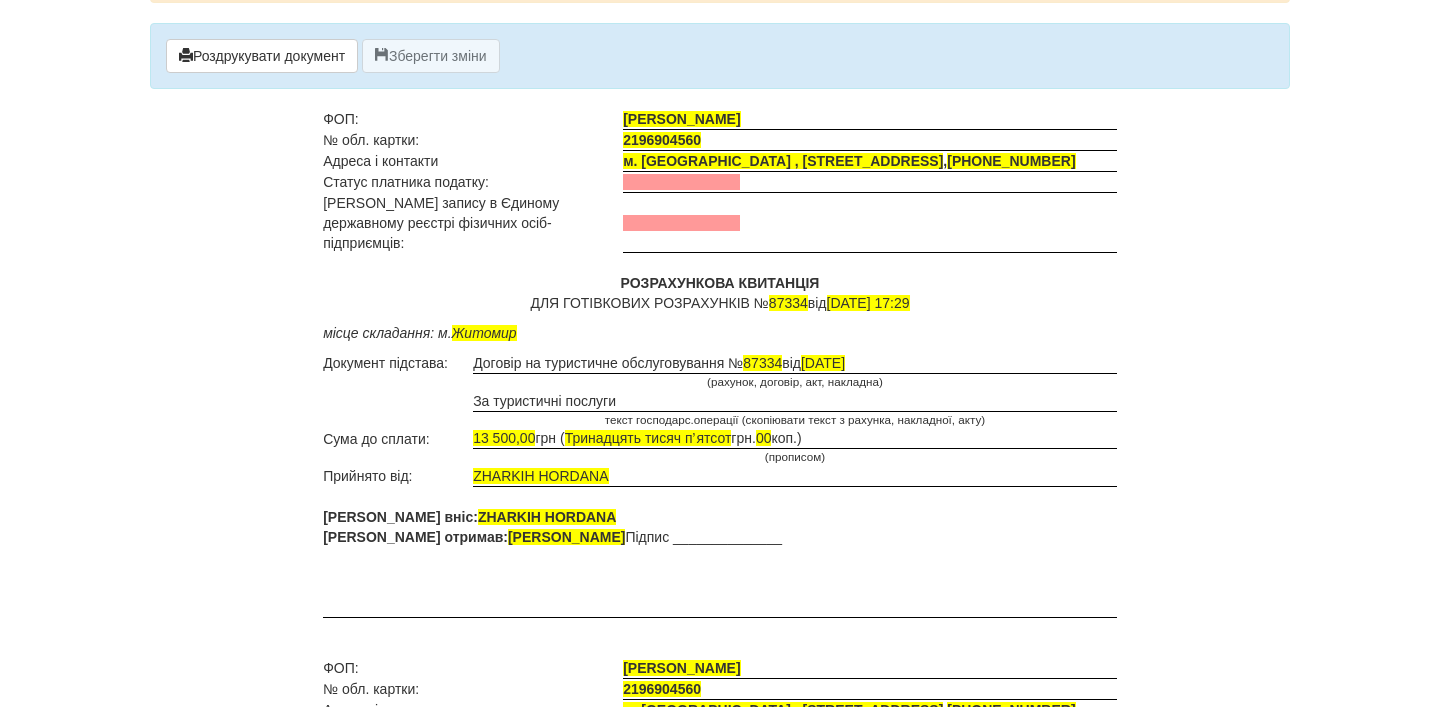 click on "Роздрукувати документ
Зберегти зміни" at bounding box center [720, 56] 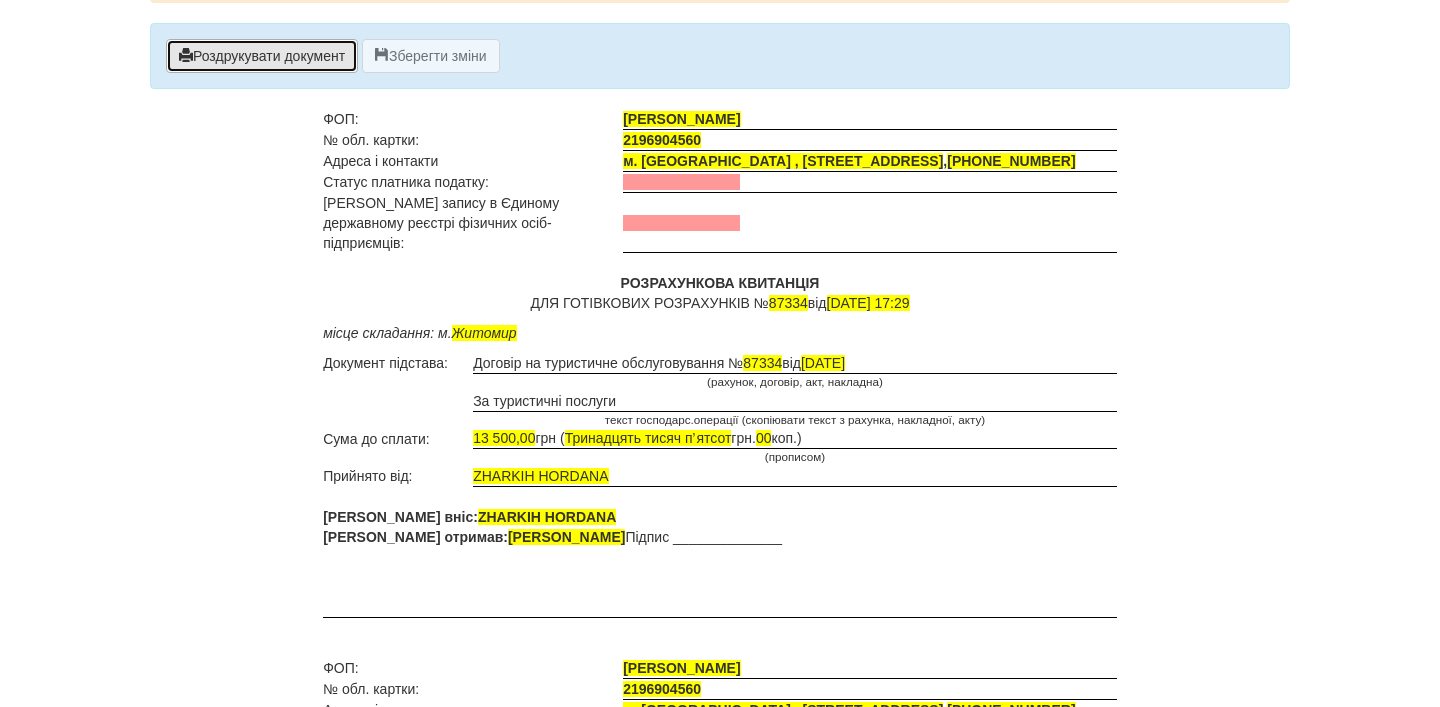 click on "Роздрукувати документ" at bounding box center (262, 56) 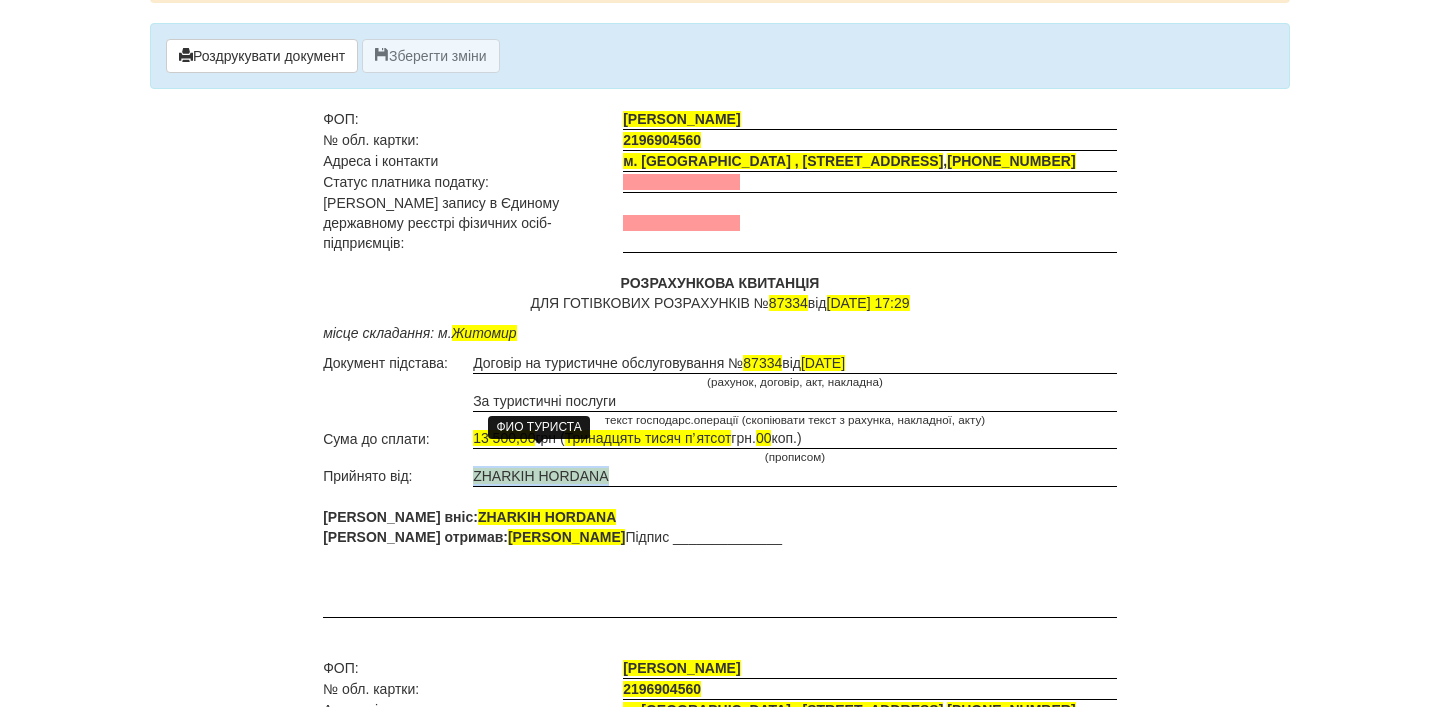 drag, startPoint x: 602, startPoint y: 455, endPoint x: 475, endPoint y: 448, distance: 127.192764 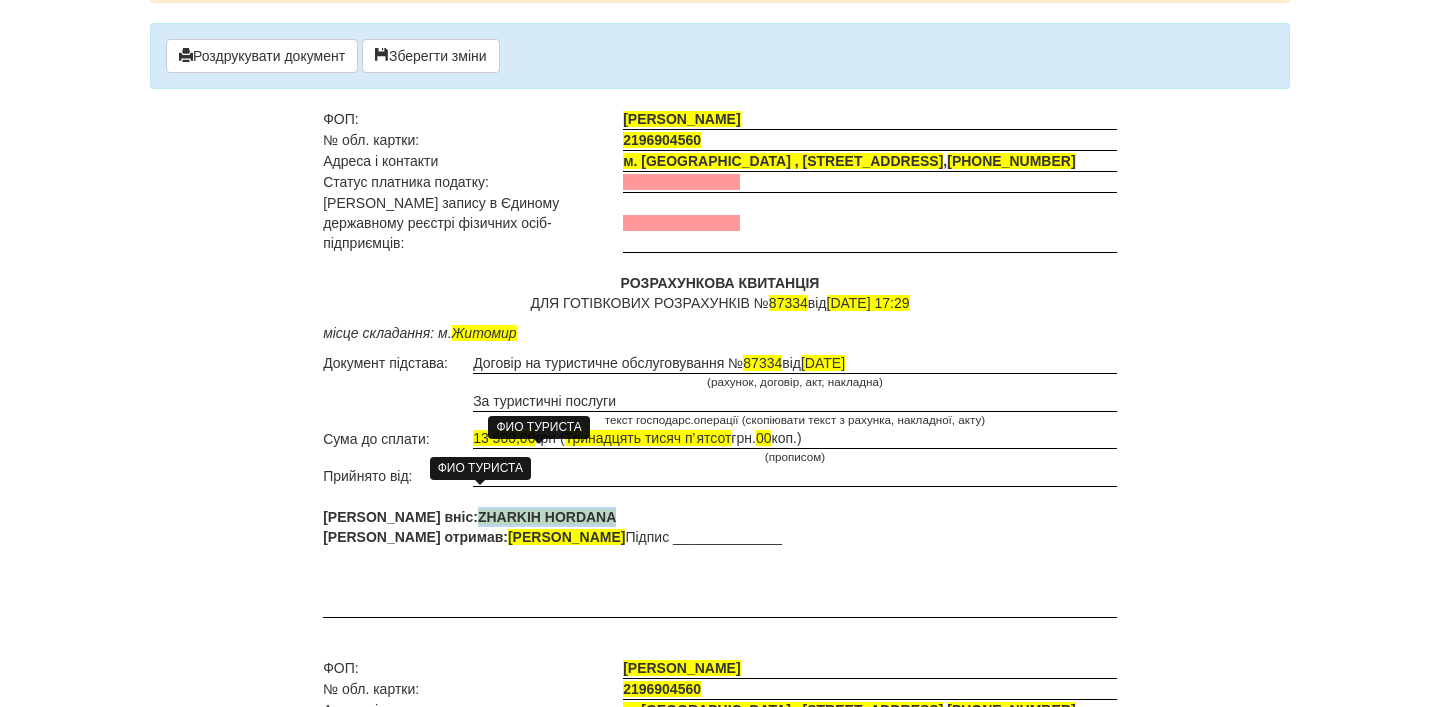 drag, startPoint x: 553, startPoint y: 491, endPoint x: 413, endPoint y: 492, distance: 140.00357 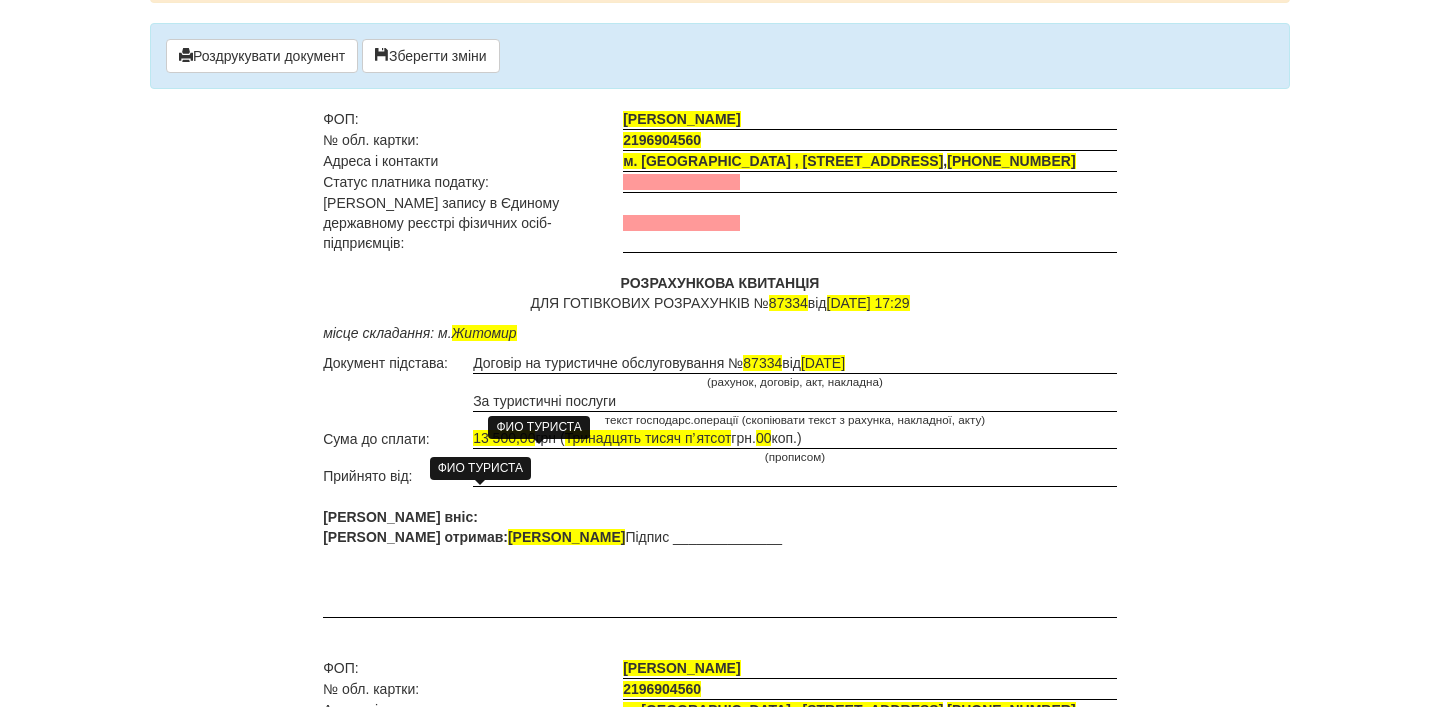 click on "ФИО ТУРИСТА" at bounding box center [480, 468] 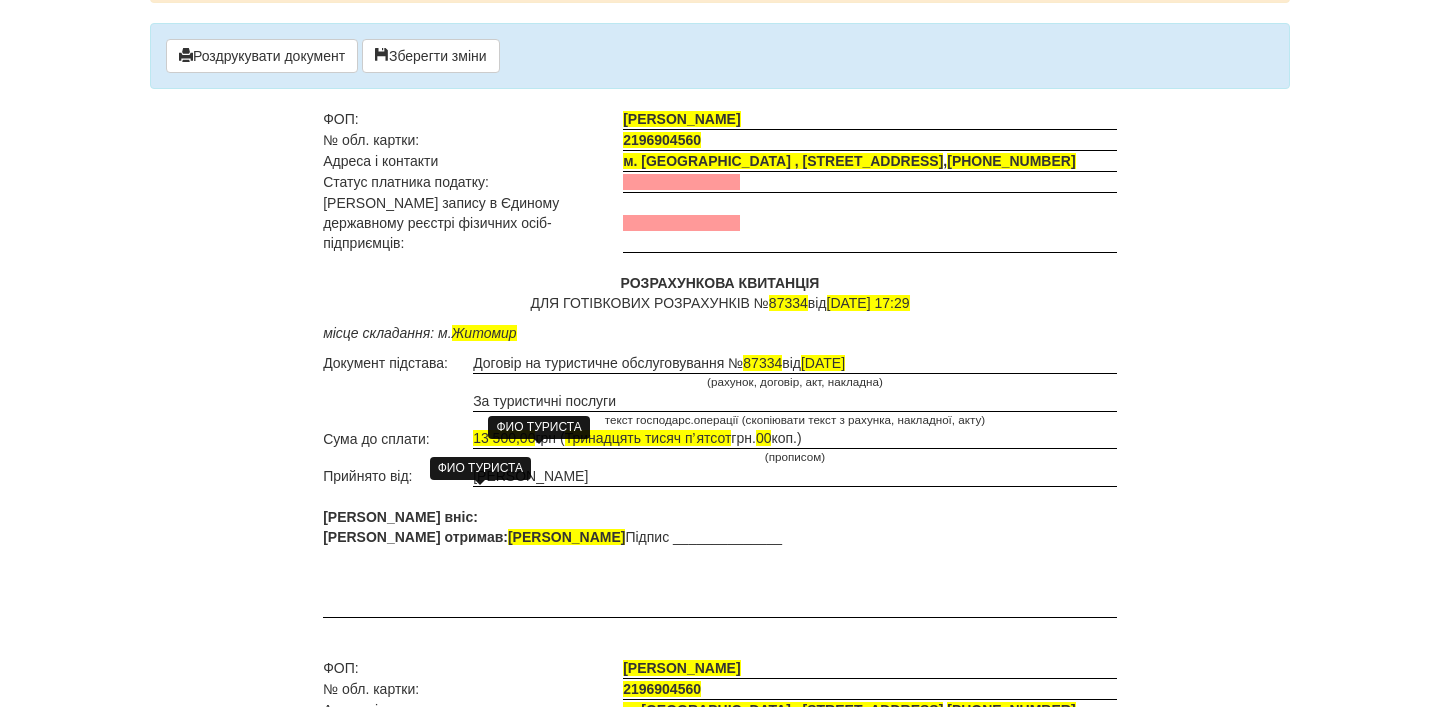 click on "[PERSON_NAME] отримав:  ФОП [PERSON_NAME]" at bounding box center (474, 537) 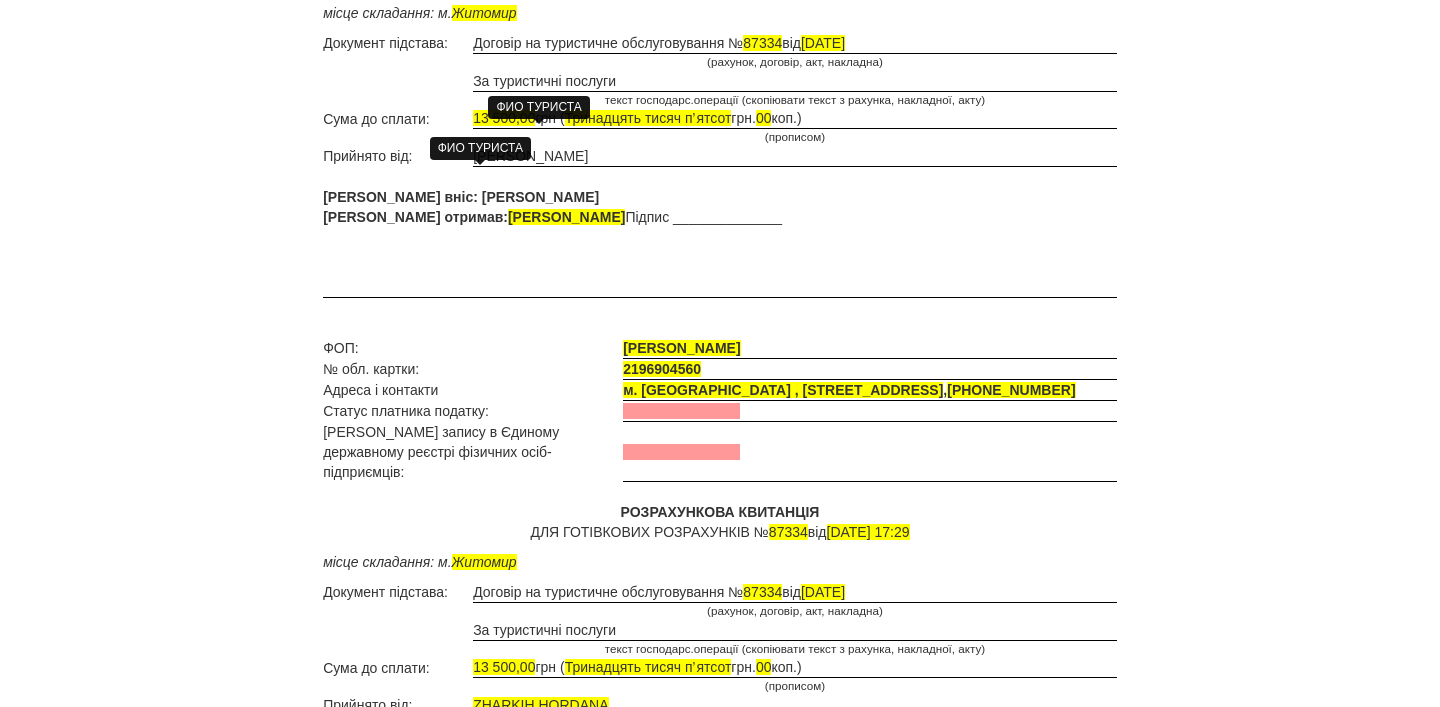 scroll, scrollTop: 433, scrollLeft: 0, axis: vertical 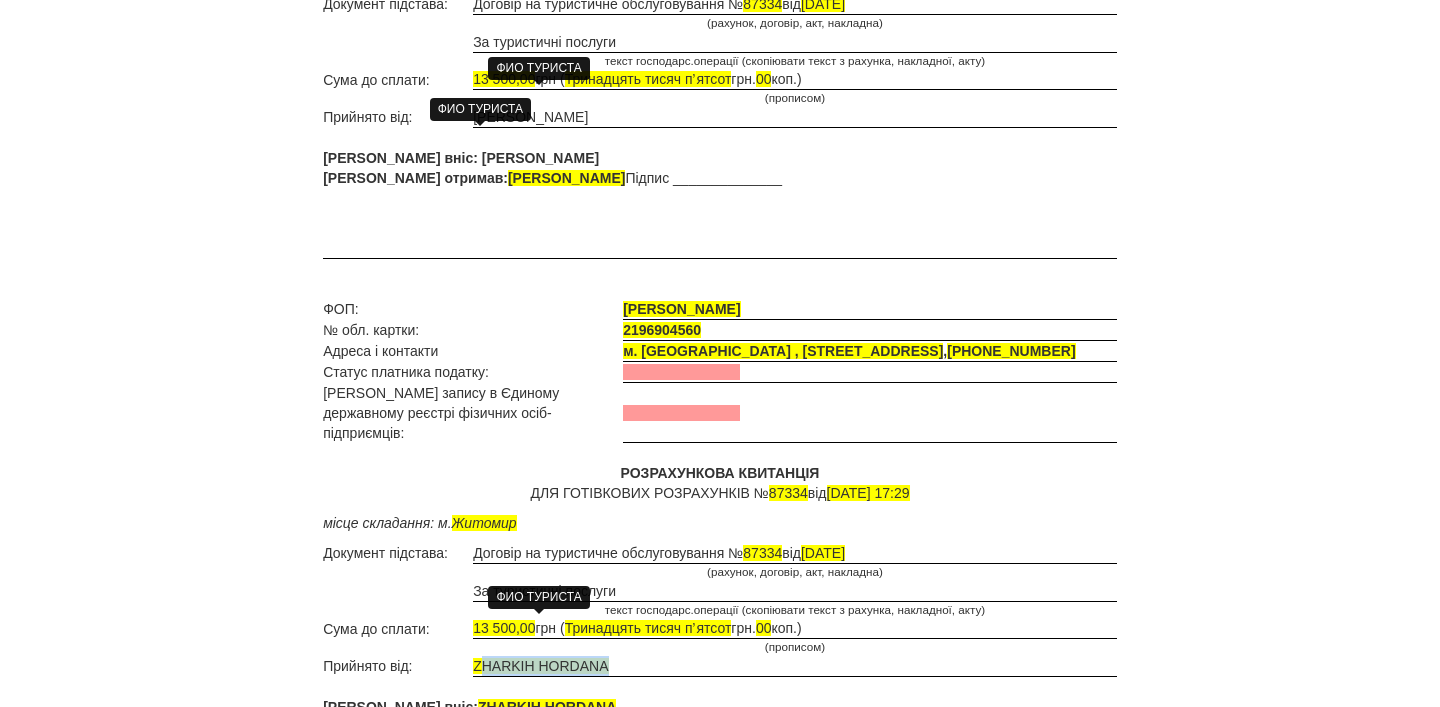 drag, startPoint x: 602, startPoint y: 623, endPoint x: 478, endPoint y: 617, distance: 124.14507 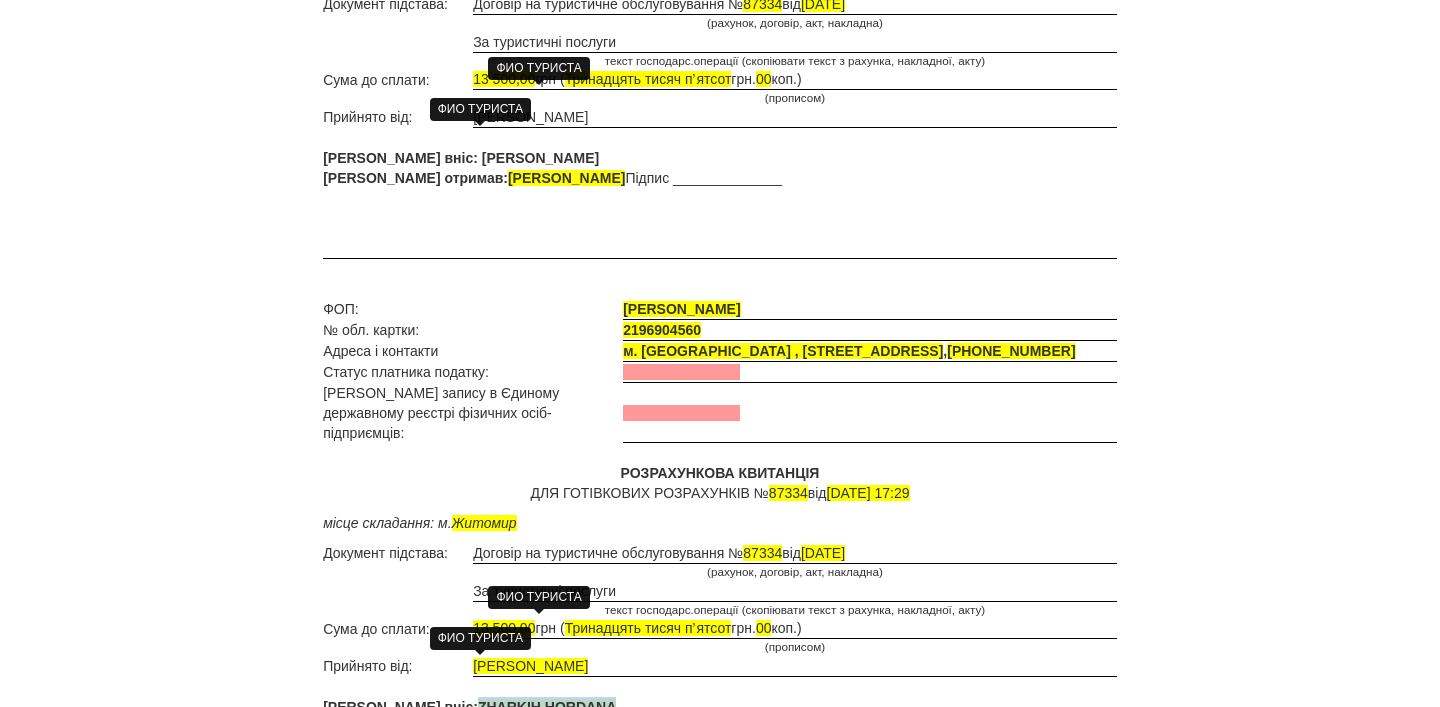 drag, startPoint x: 548, startPoint y: 661, endPoint x: 414, endPoint y: 661, distance: 134 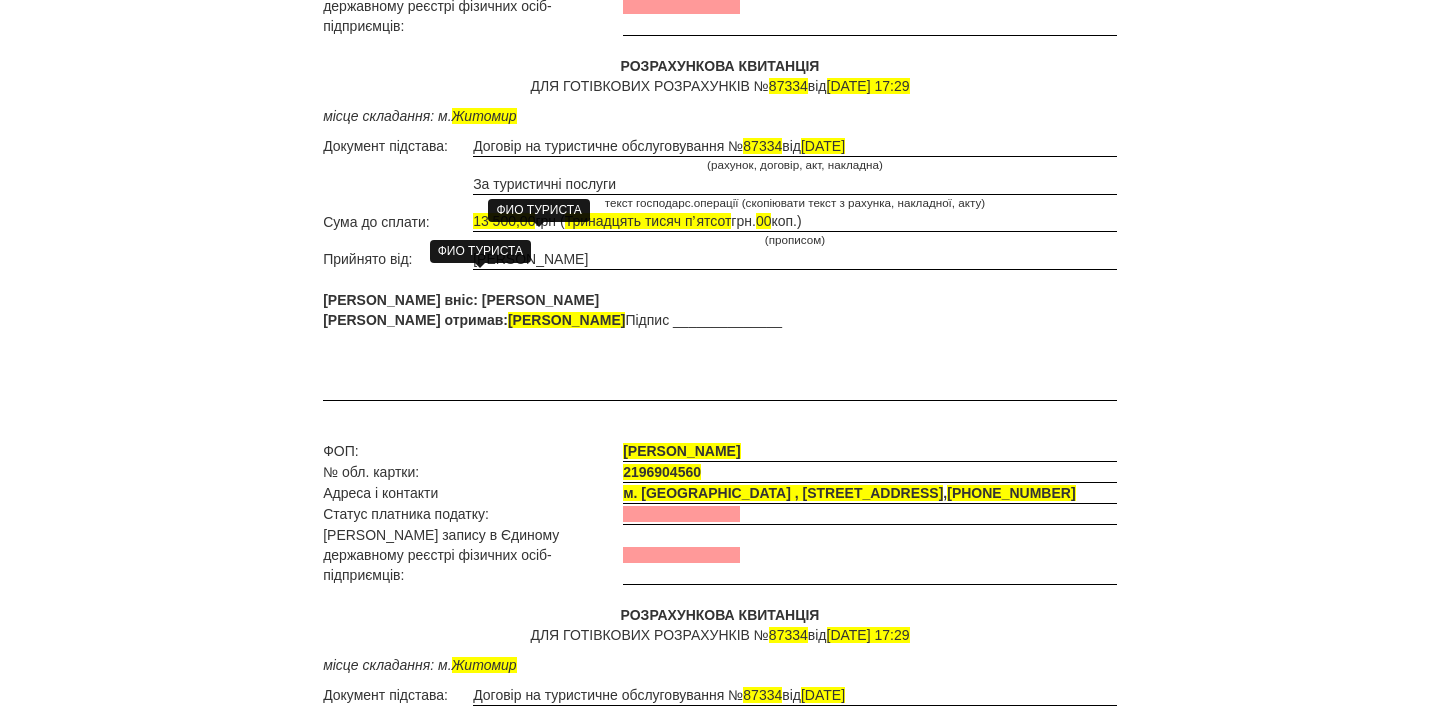 scroll, scrollTop: 0, scrollLeft: 0, axis: both 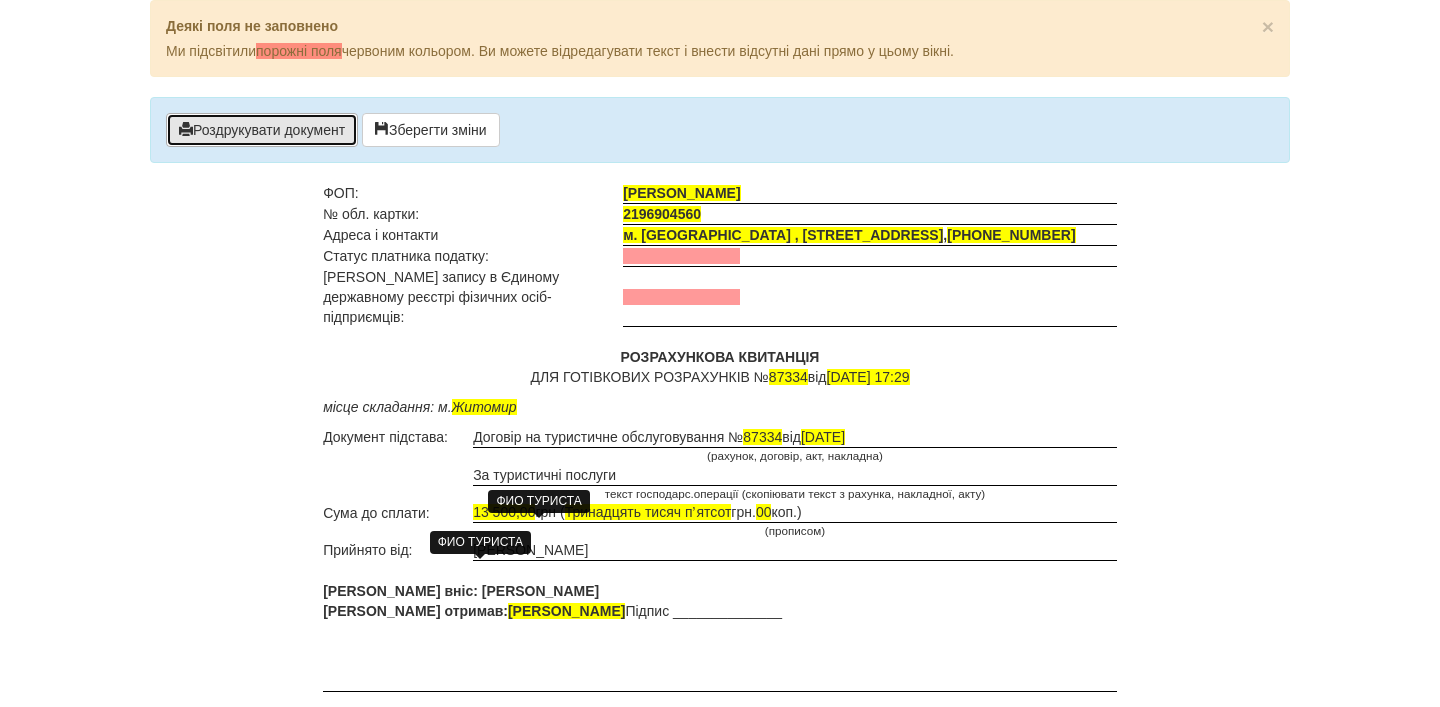 click on "Роздрукувати документ" at bounding box center (262, 130) 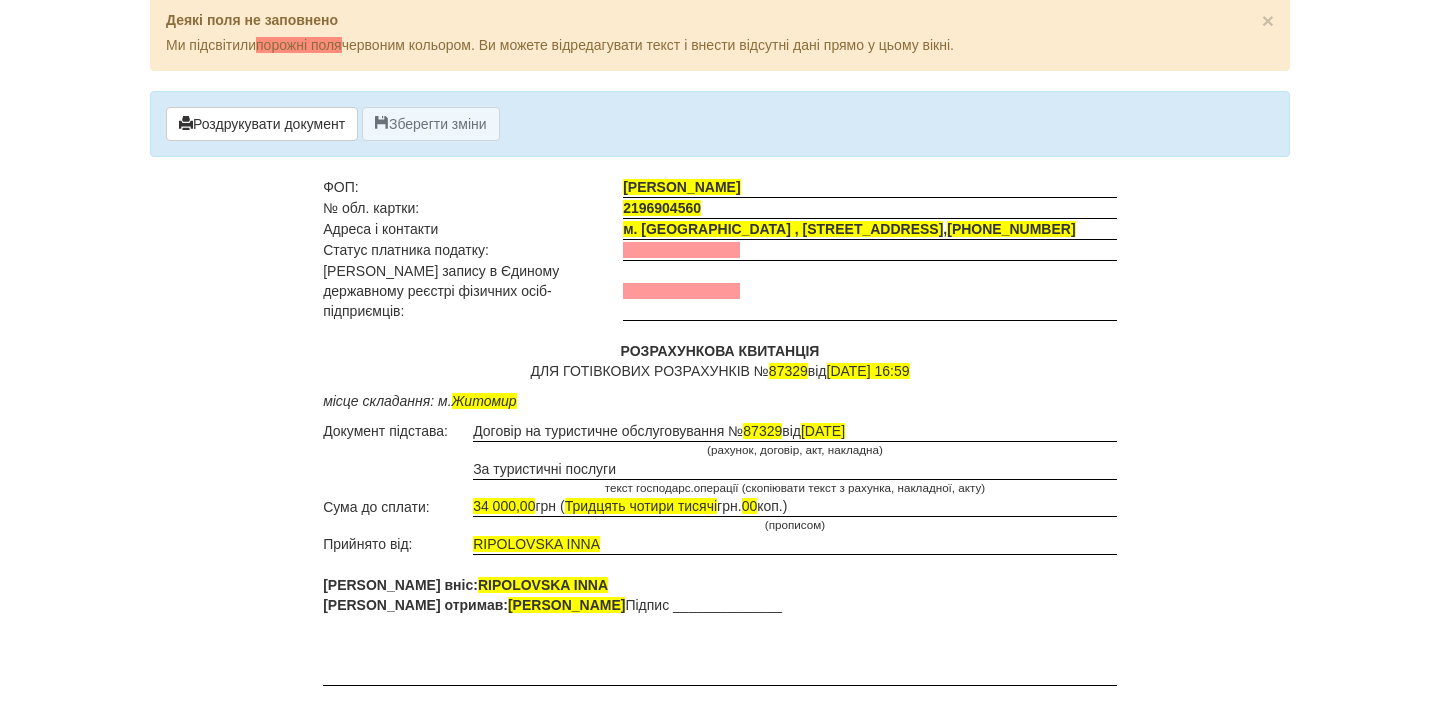 scroll, scrollTop: 7, scrollLeft: 0, axis: vertical 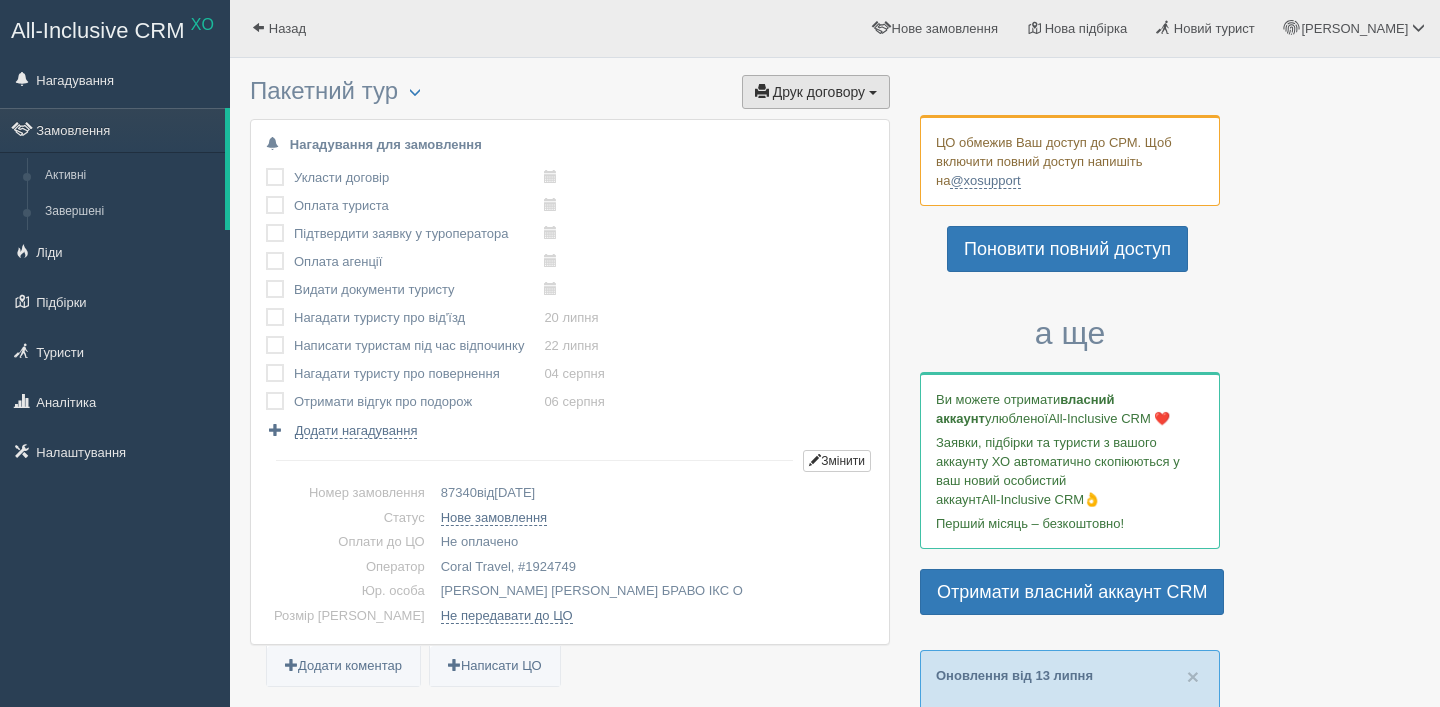 click on "Друк договору" at bounding box center [819, 92] 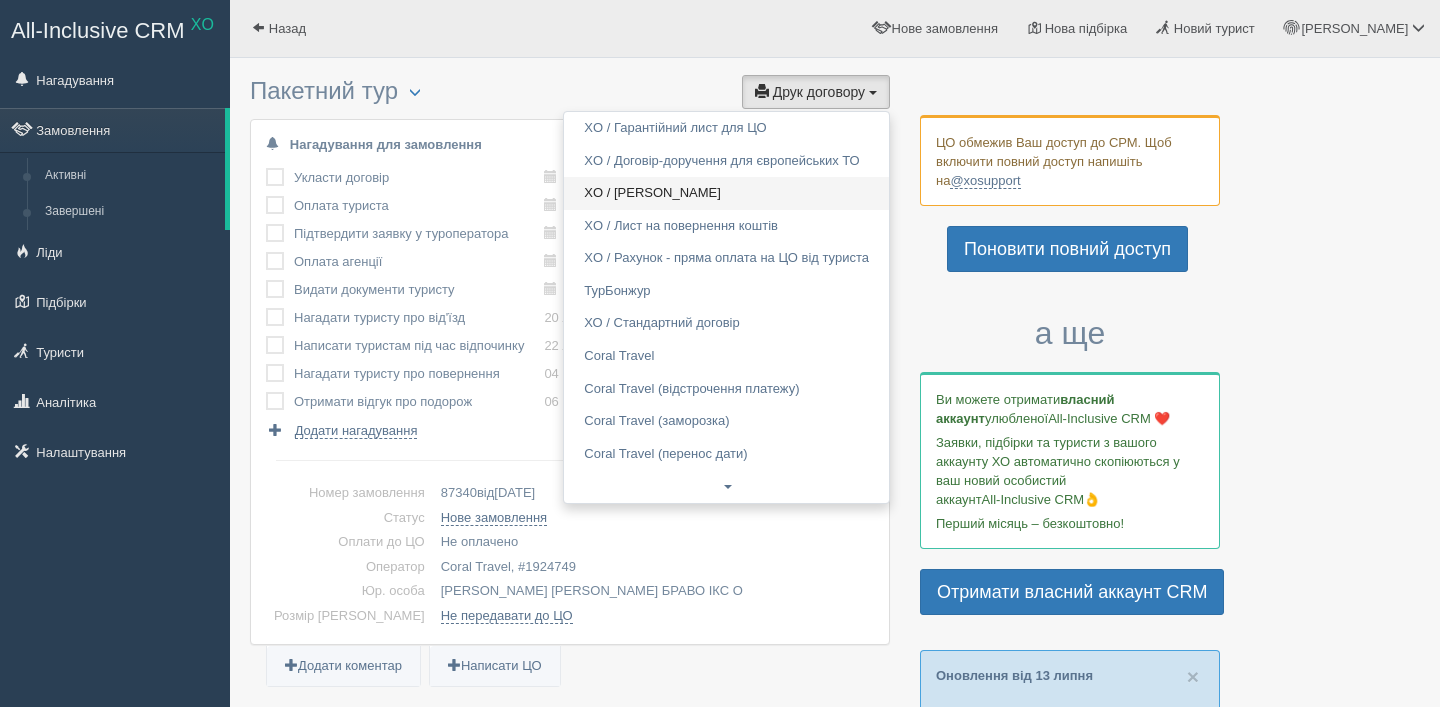 click on "XO / Корал Тревел" at bounding box center (726, 193) 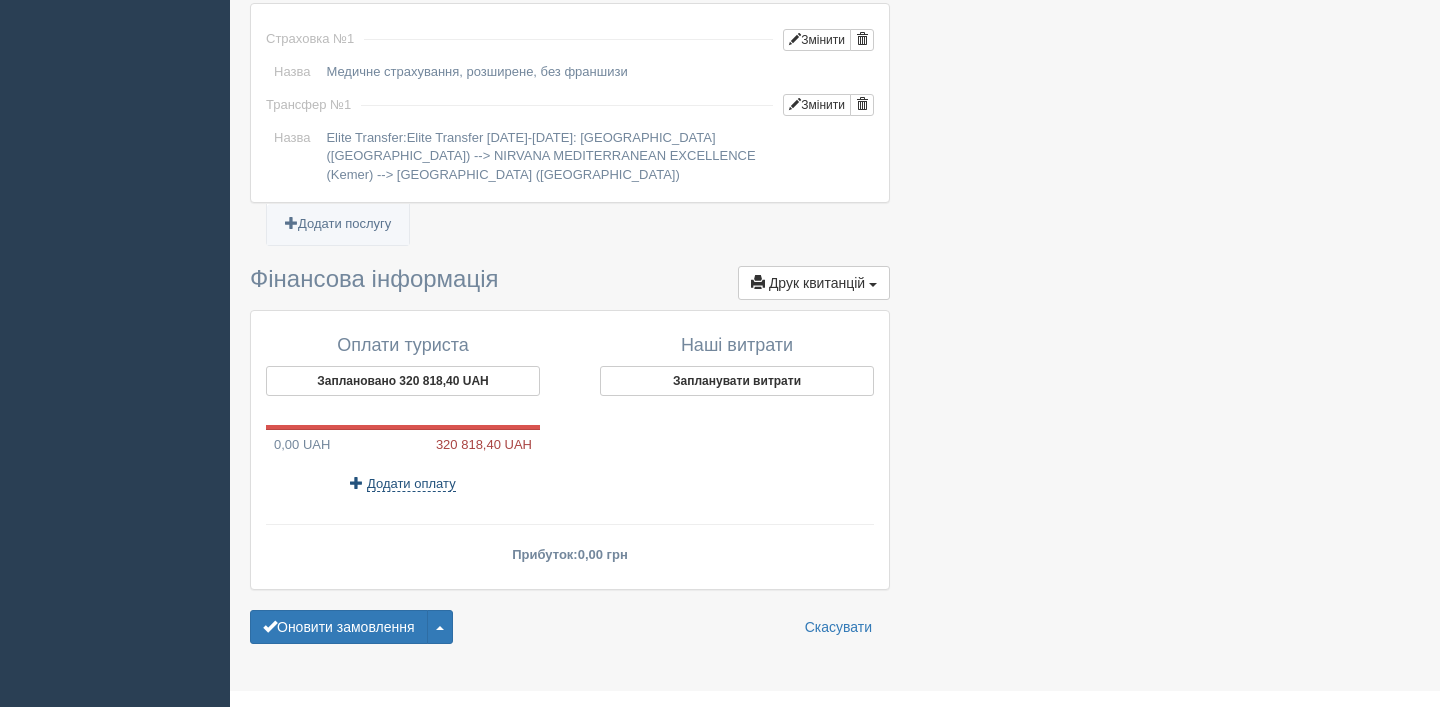 click on "Додати оплату" at bounding box center [411, 484] 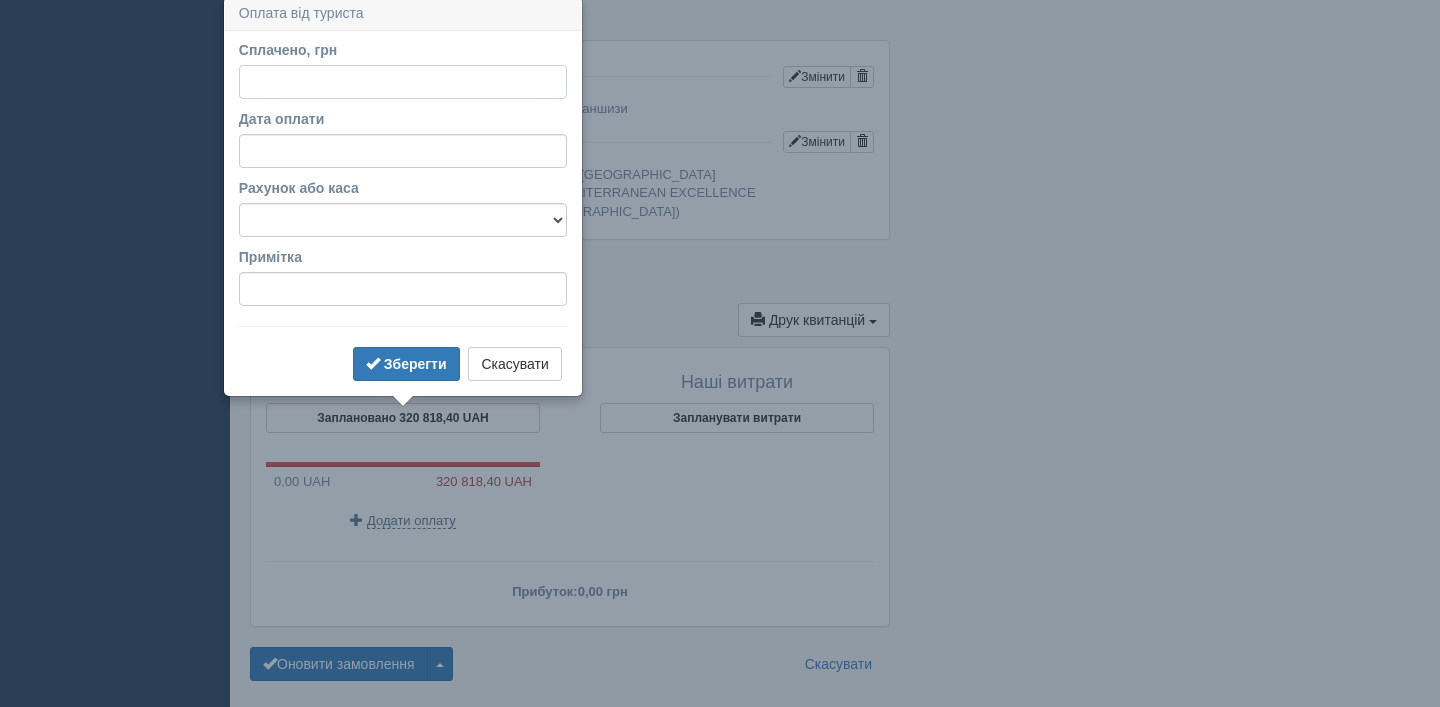scroll, scrollTop: 1709, scrollLeft: 0, axis: vertical 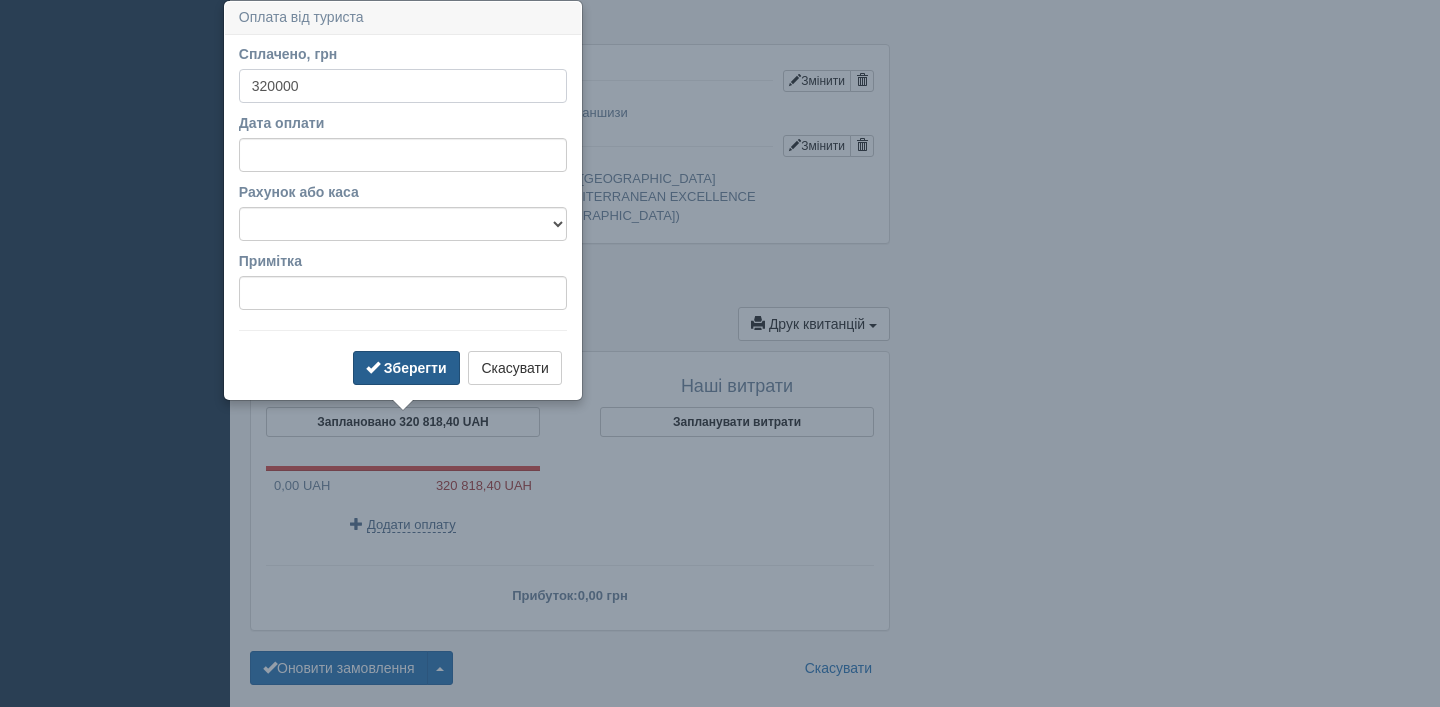 type on "320000" 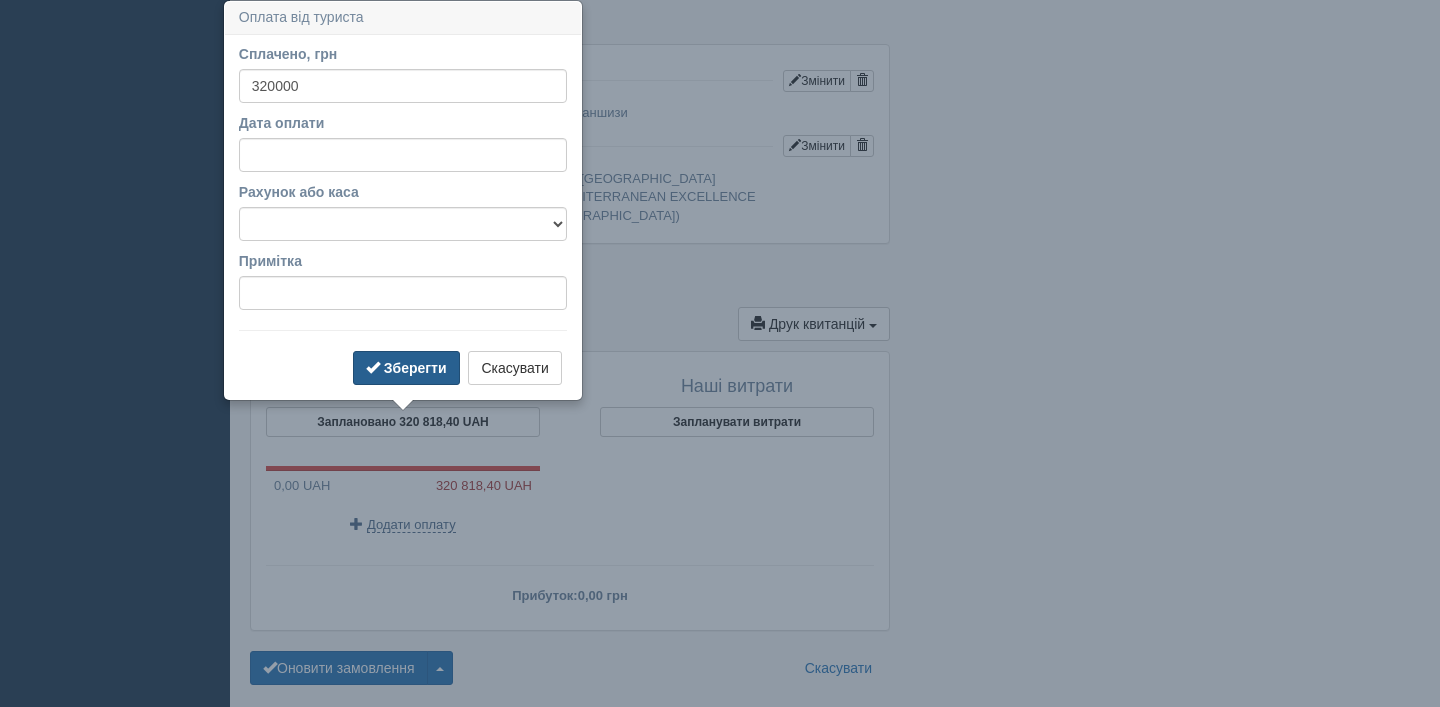 click on "Зберегти" at bounding box center (415, 368) 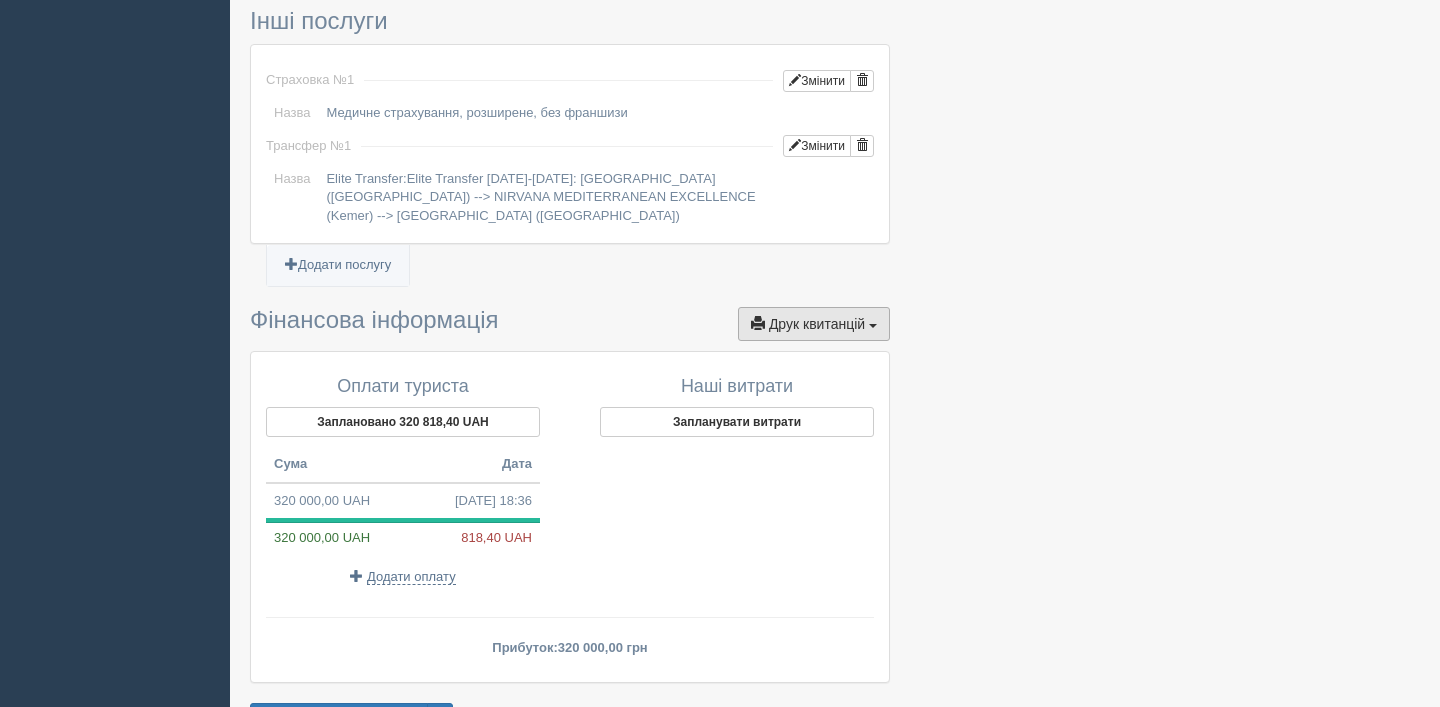 click on "Друк квитанцій" at bounding box center (817, 324) 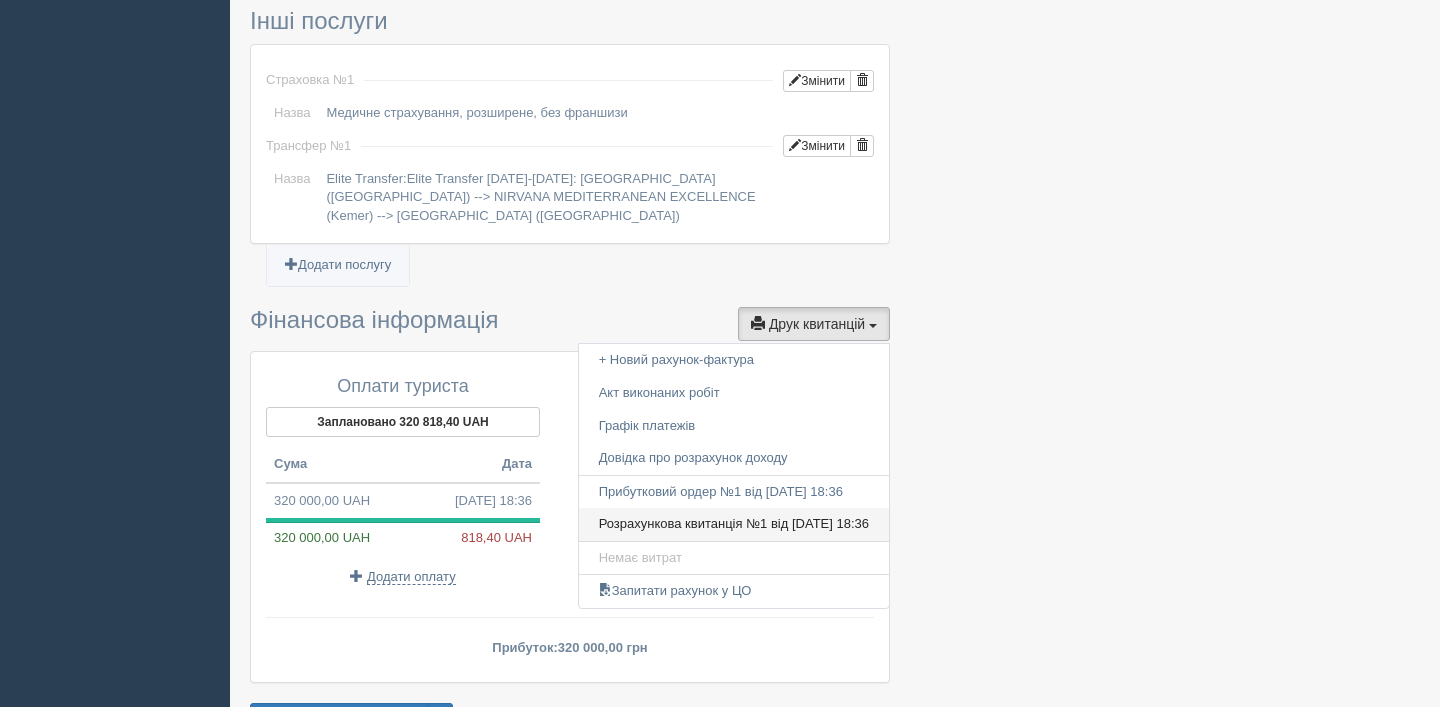 click on "Розрахункова квитанція №1 від 15.07.2025 18:36" at bounding box center [734, 524] 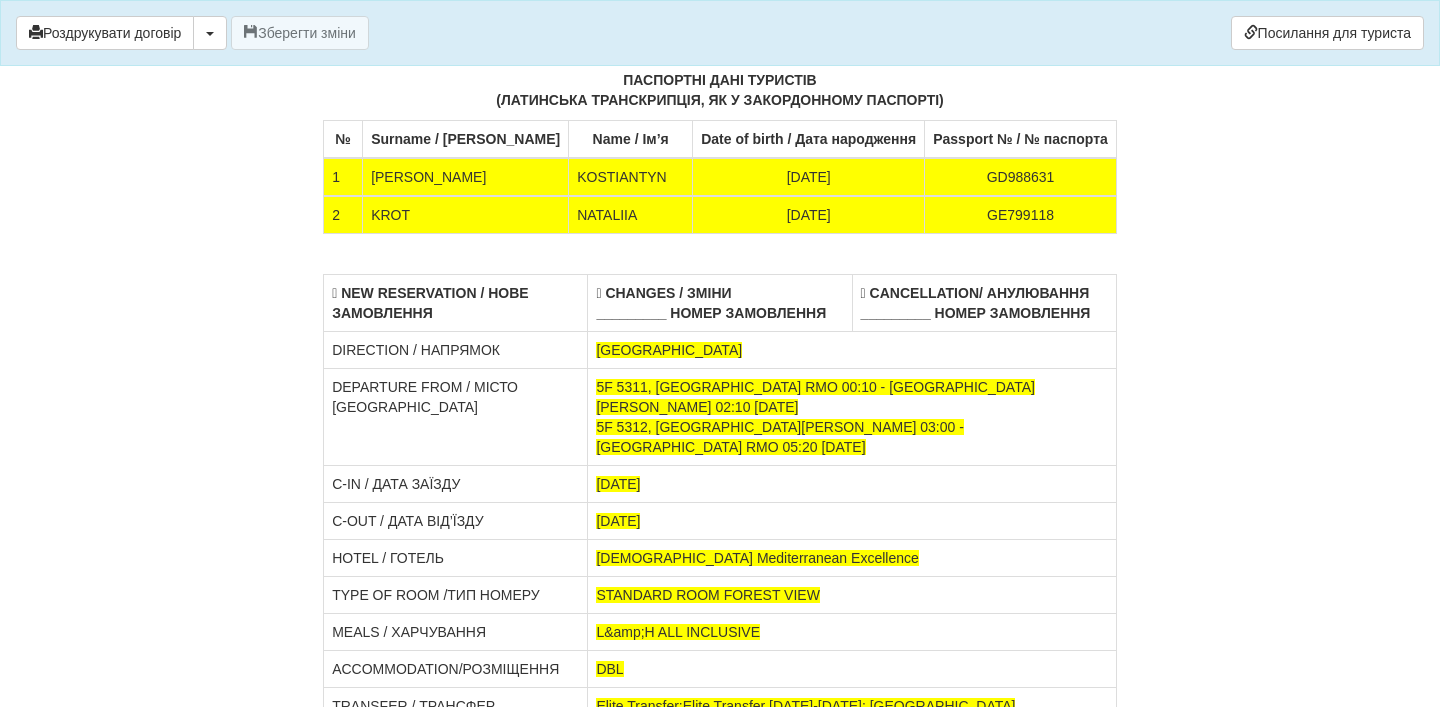 scroll, scrollTop: 7706, scrollLeft: 0, axis: vertical 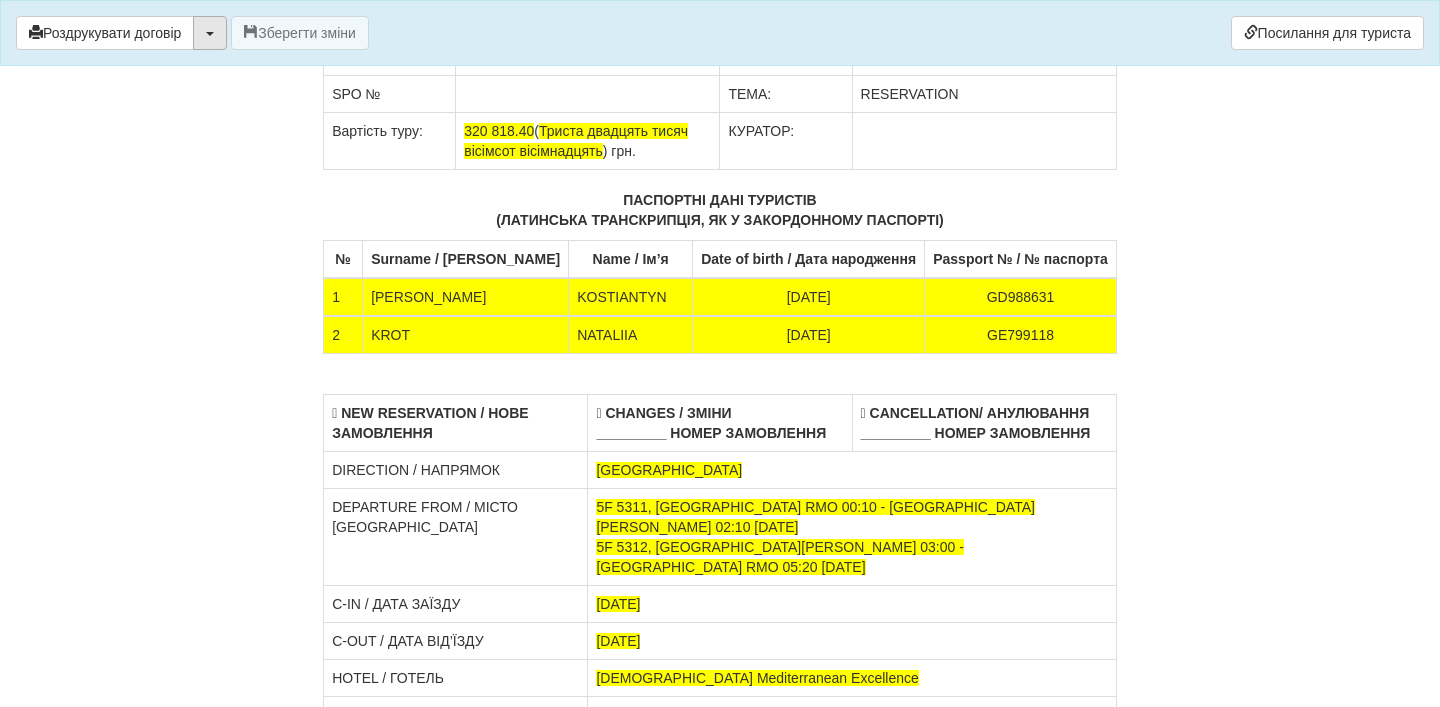 click at bounding box center [210, 34] 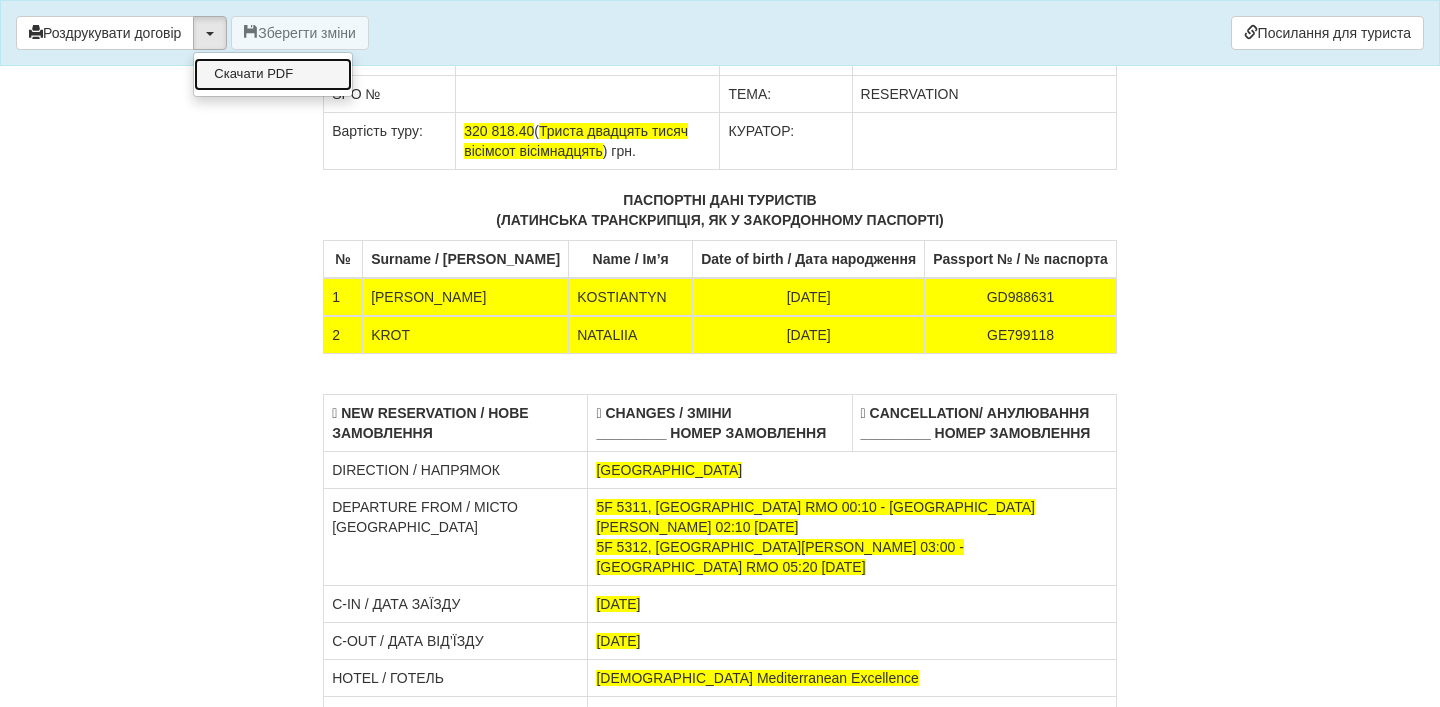 click on "Скачати PDF" at bounding box center (273, 74) 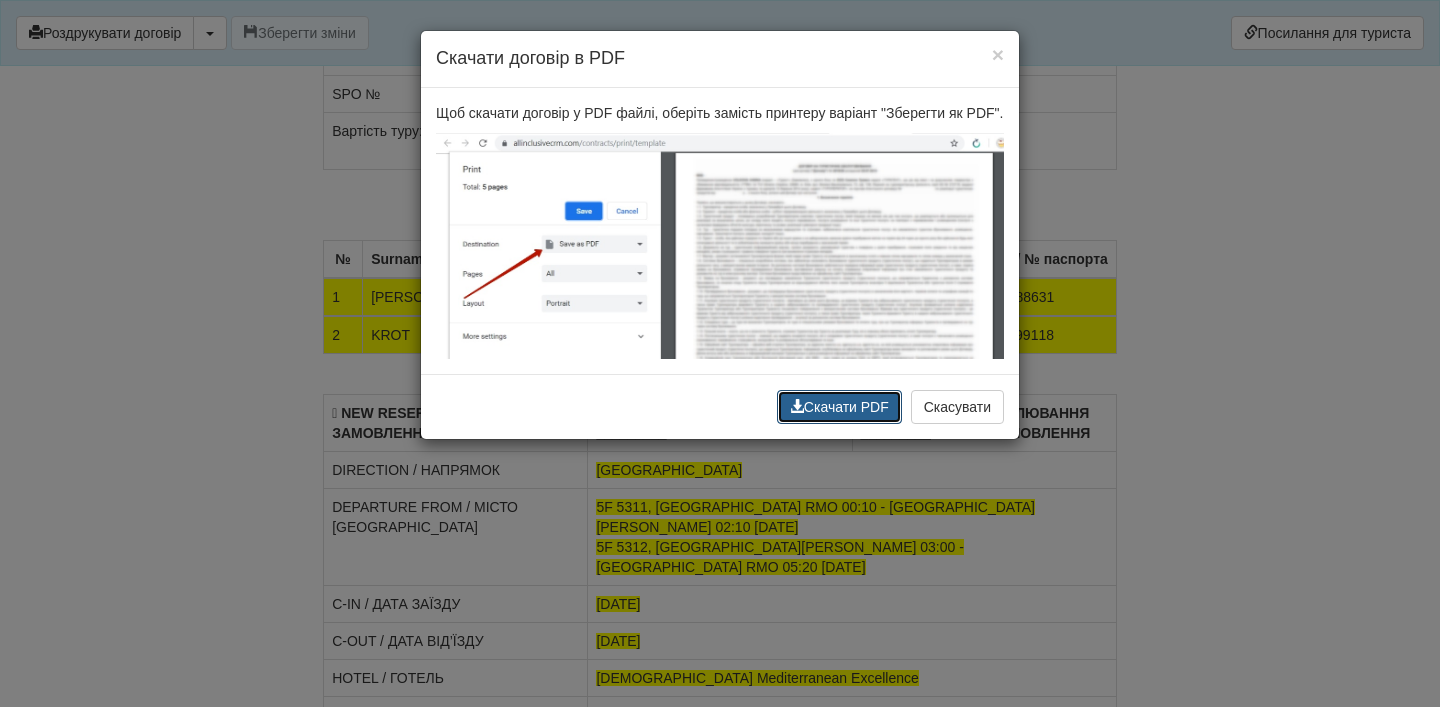 click on "Скачати PDF" at bounding box center (839, 407) 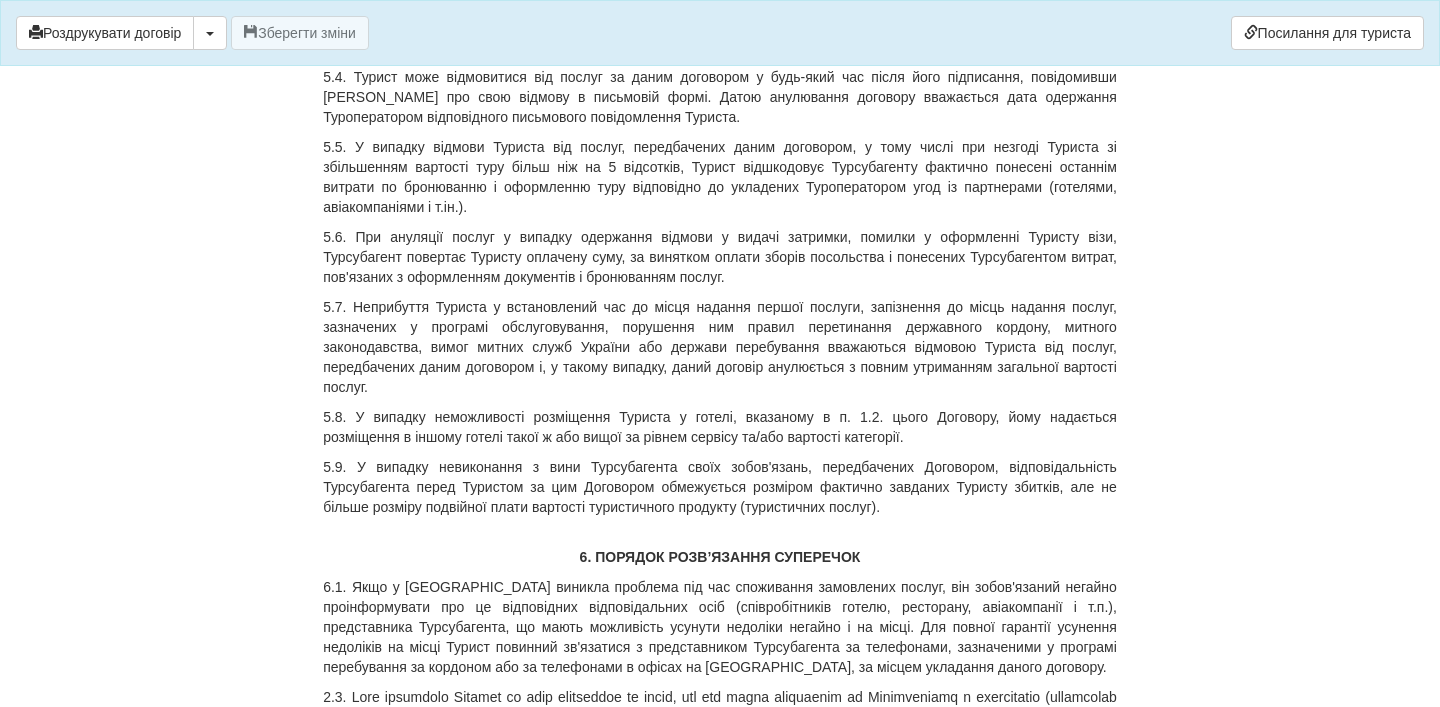 scroll, scrollTop: 4739, scrollLeft: 0, axis: vertical 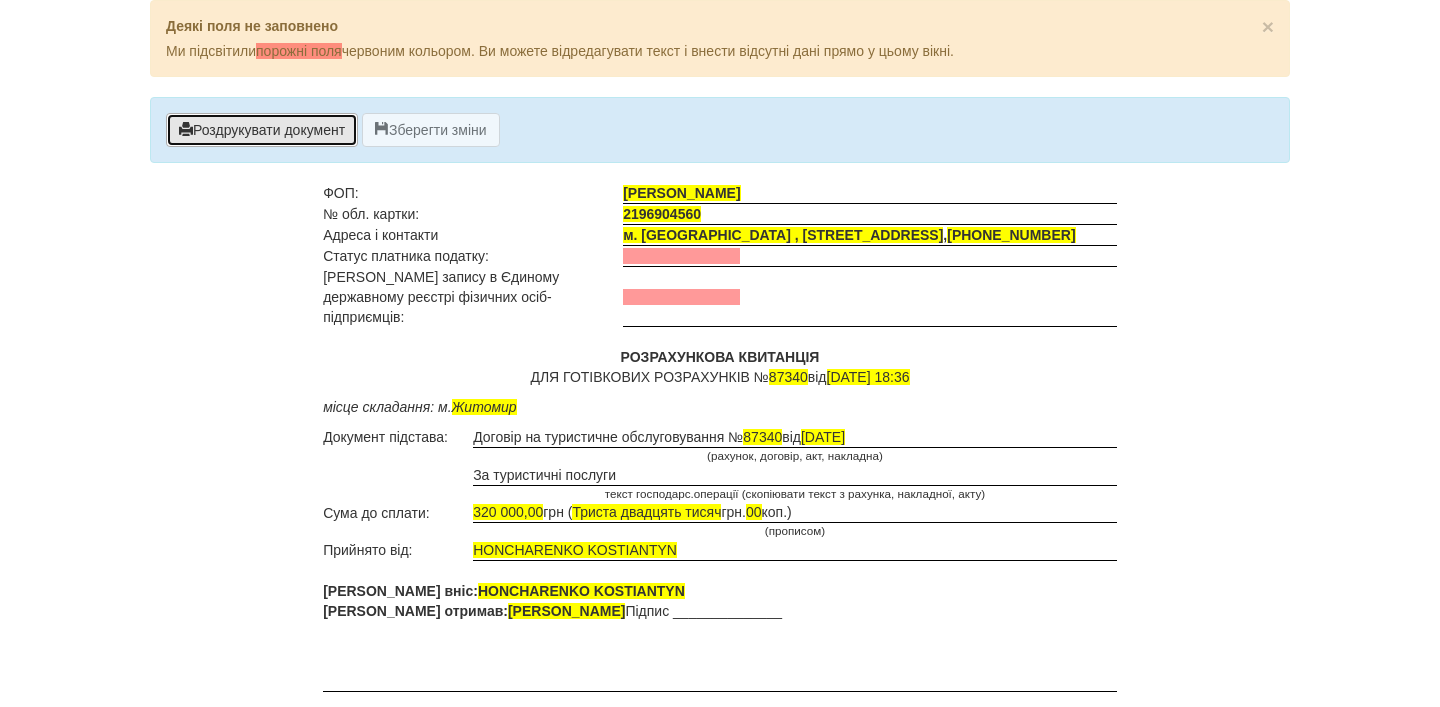 click on "Роздрукувати документ" at bounding box center (262, 130) 